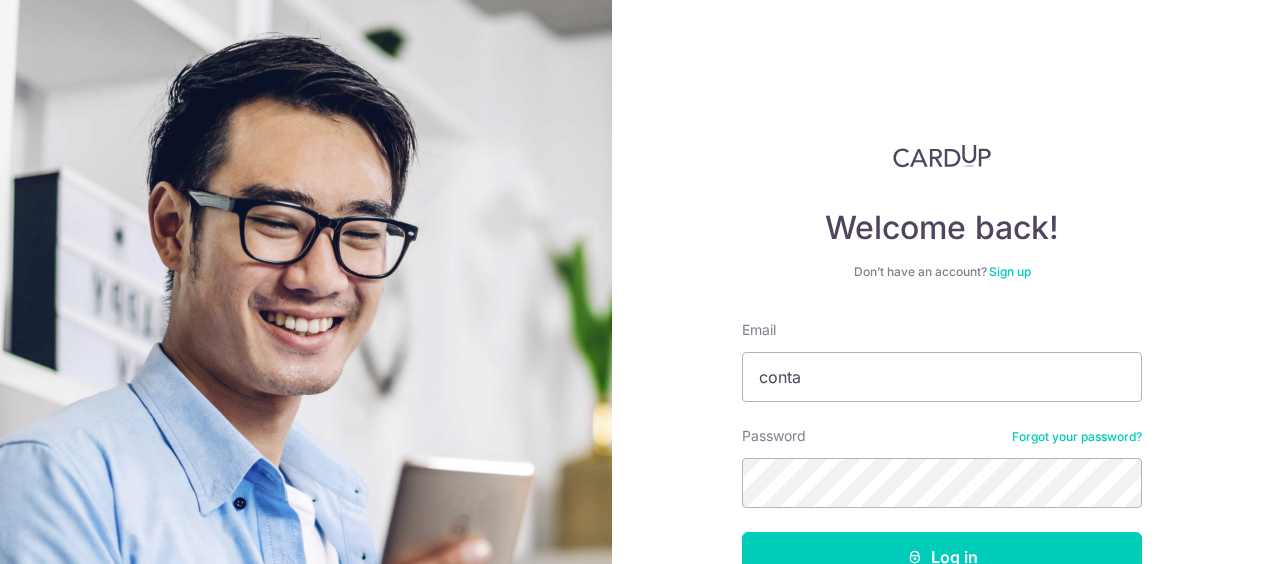 scroll, scrollTop: 0, scrollLeft: 0, axis: both 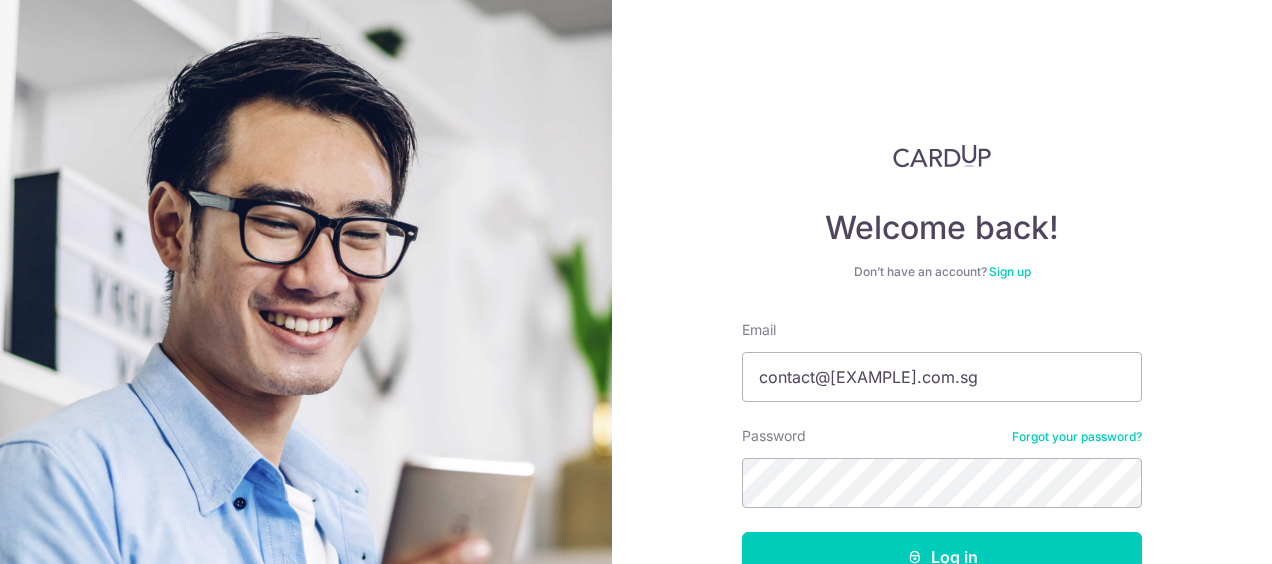type on "contact@elijahpies.com.sg" 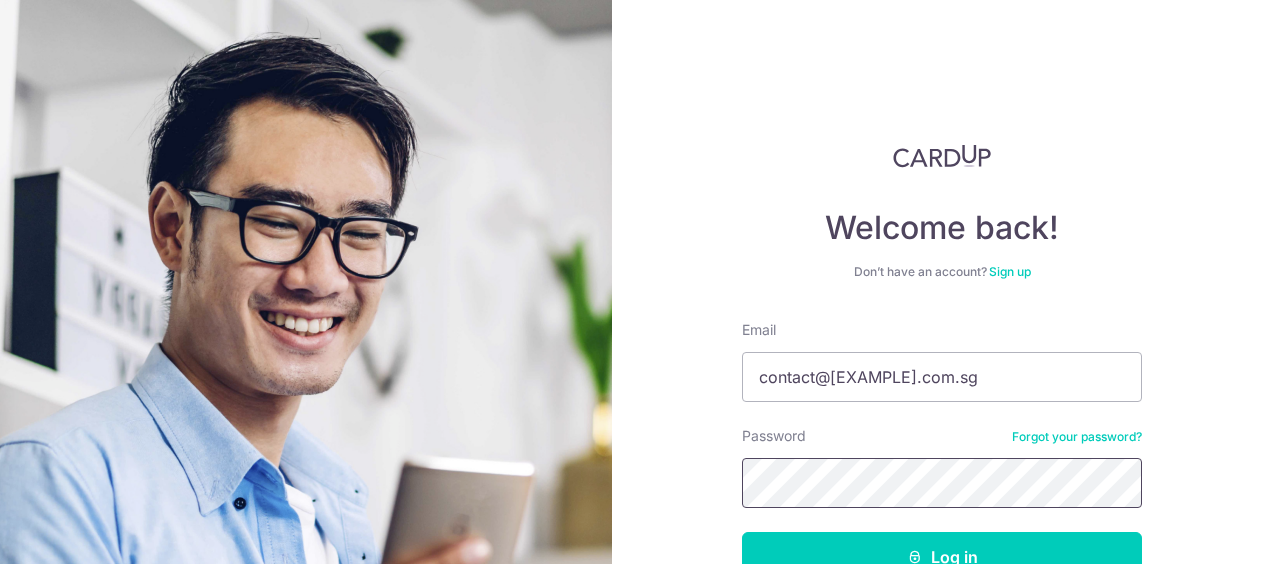 click on "Log in" at bounding box center [942, 557] 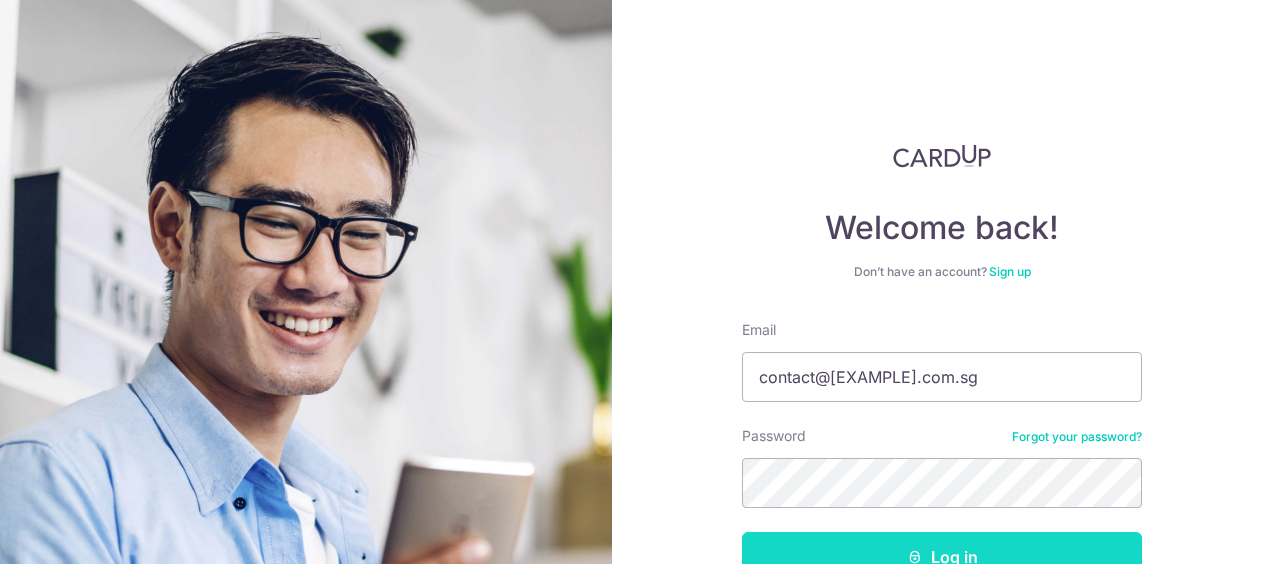 click on "Log in" at bounding box center (942, 557) 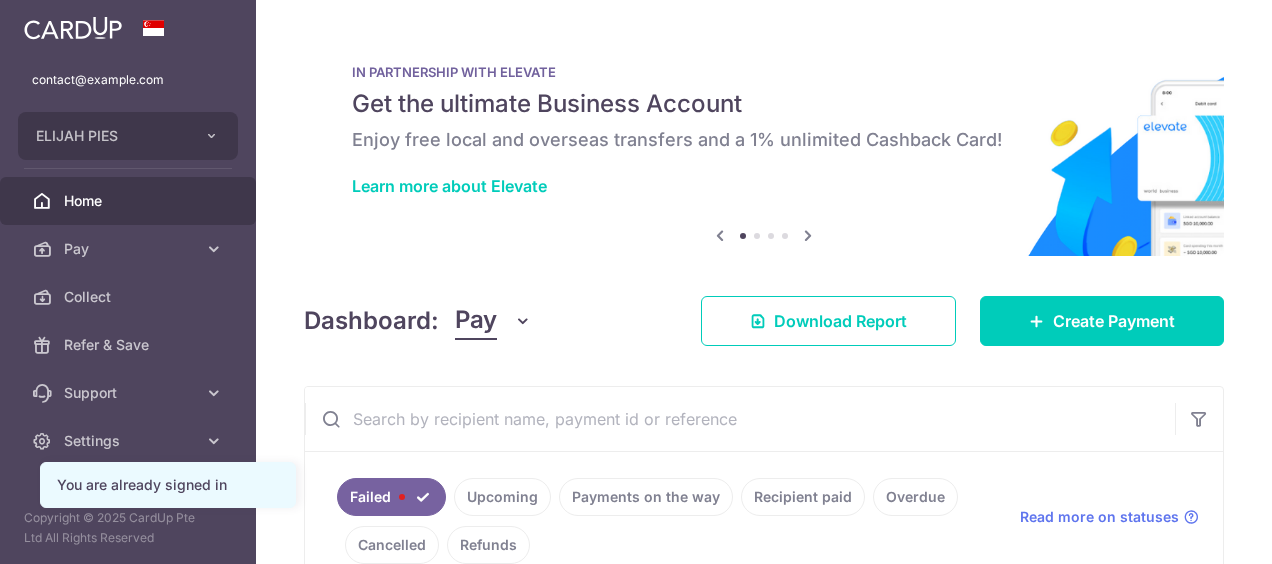 scroll, scrollTop: 0, scrollLeft: 0, axis: both 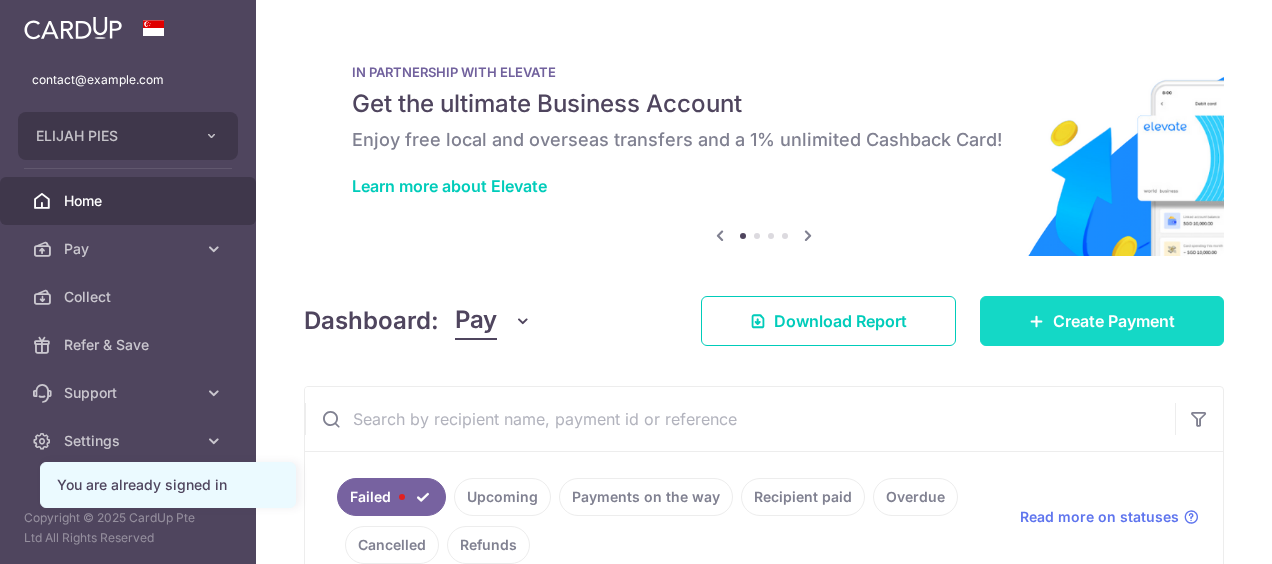 click on "Create Payment" at bounding box center [1114, 321] 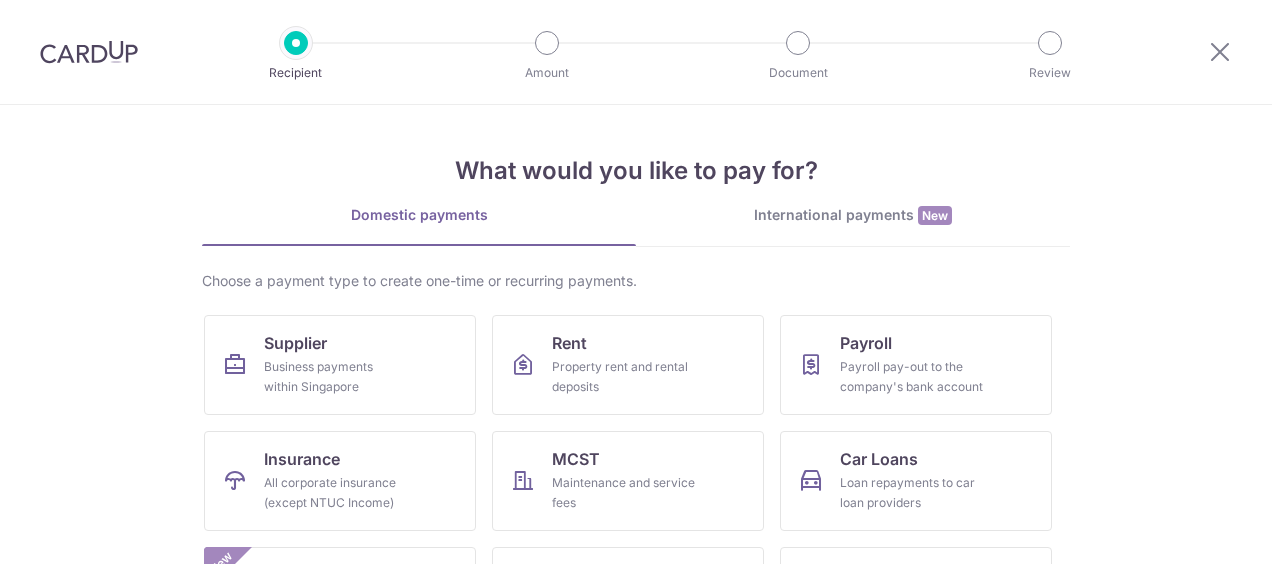 scroll, scrollTop: 0, scrollLeft: 0, axis: both 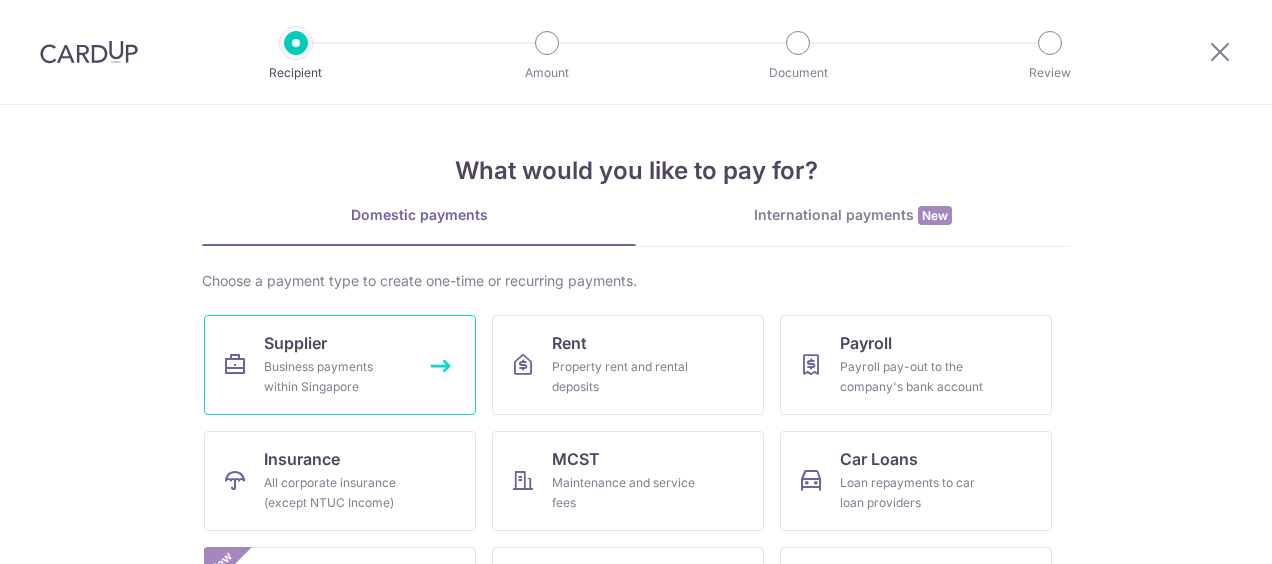 click on "Supplier Business payments within Singapore" at bounding box center (340, 365) 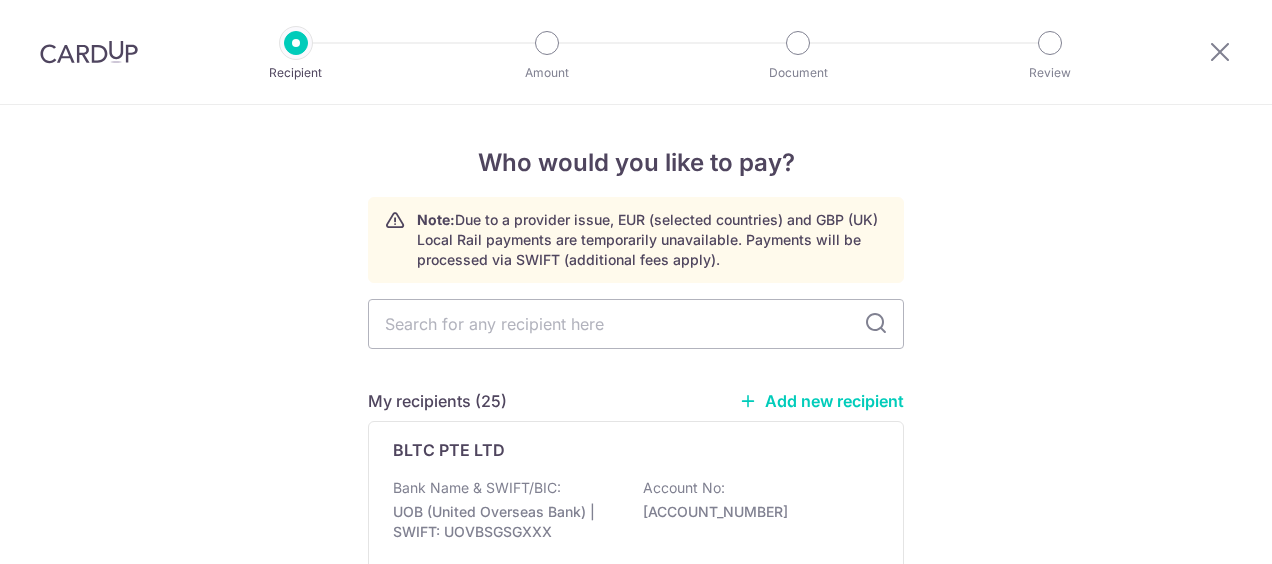 scroll, scrollTop: 0, scrollLeft: 0, axis: both 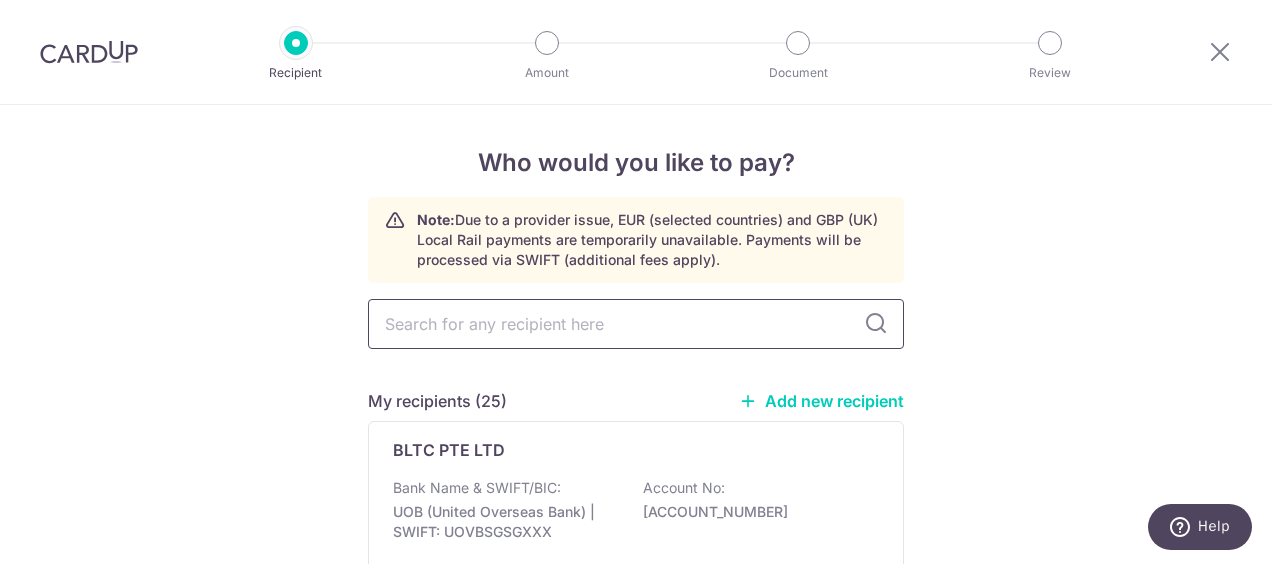click at bounding box center [636, 324] 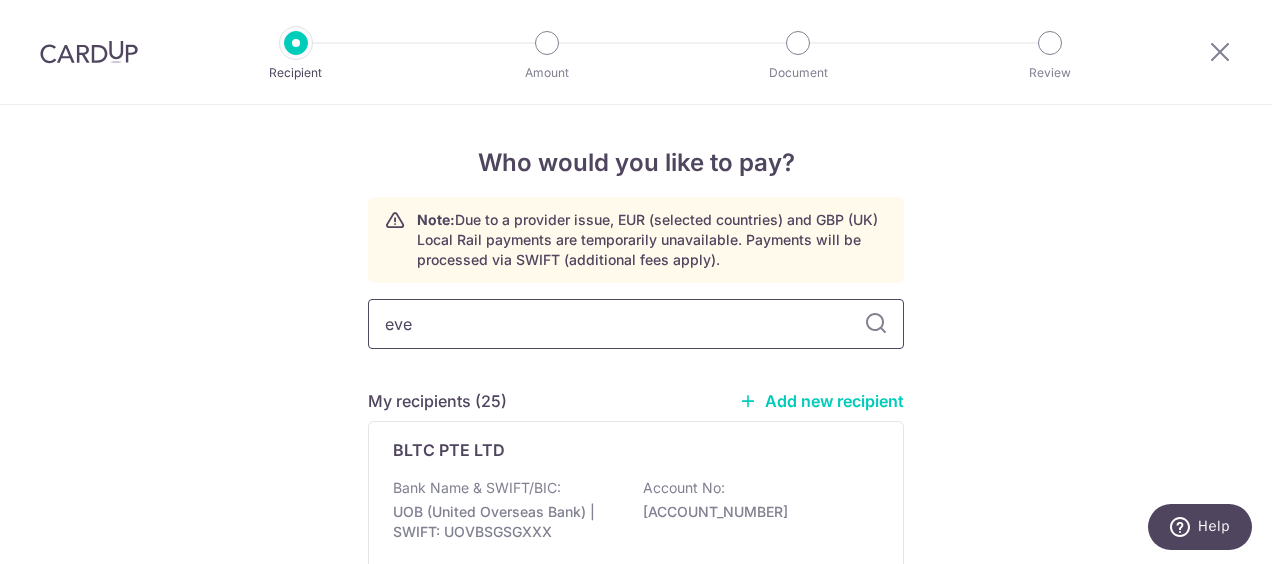 type on "ever" 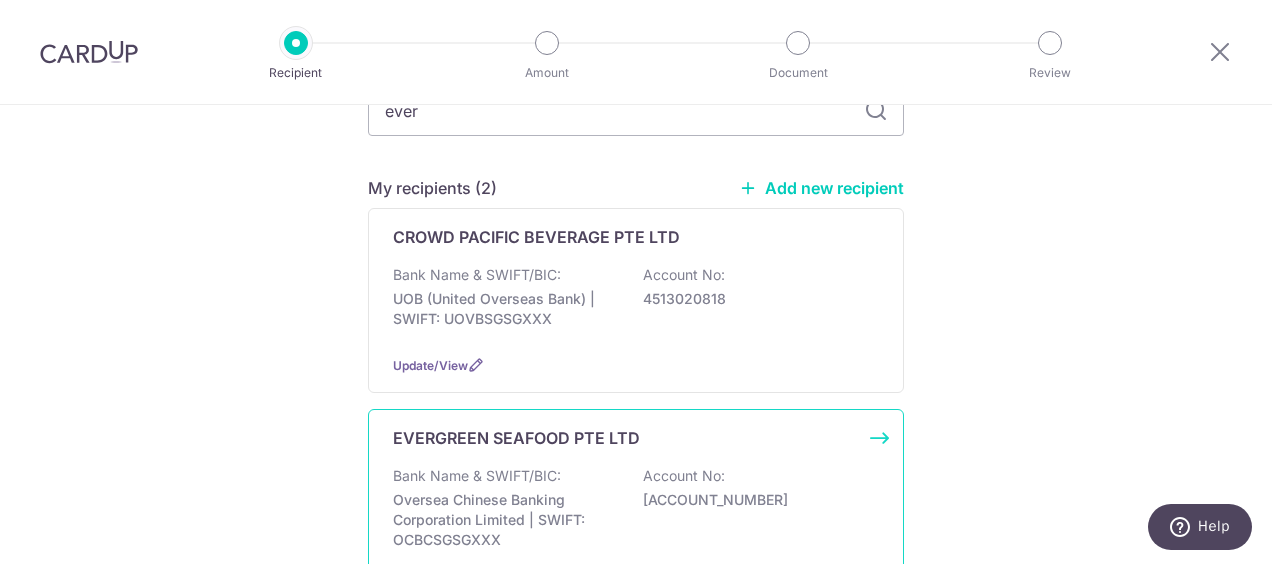 scroll, scrollTop: 214, scrollLeft: 0, axis: vertical 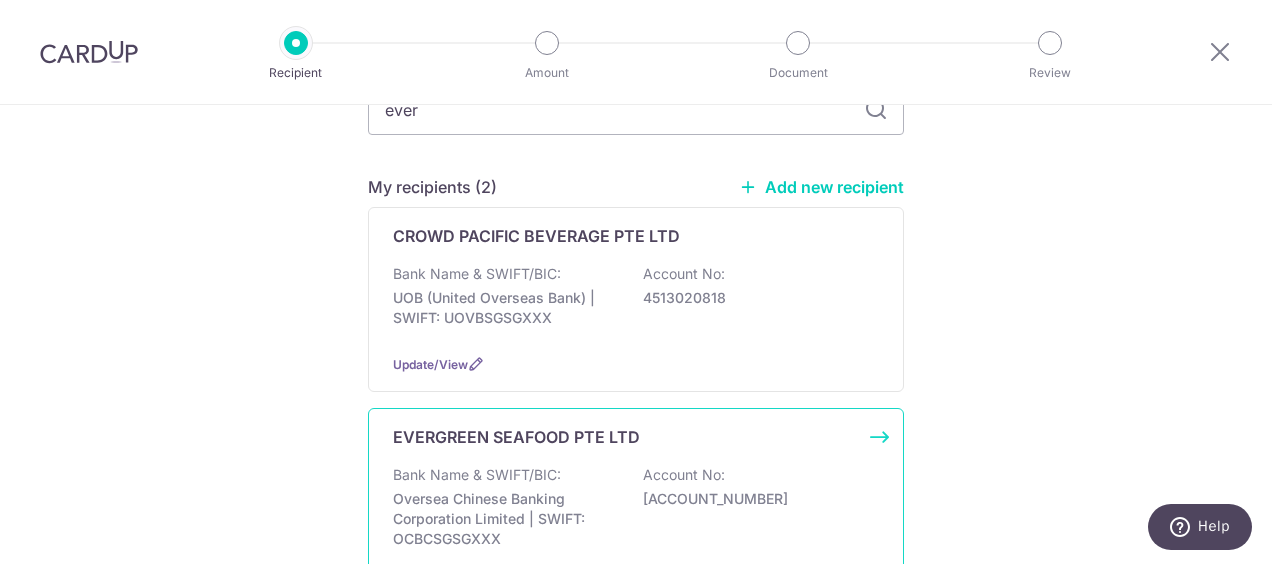 click on "Bank Name & SWIFT/BIC:
Oversea Chinese Banking Corporation Limited | SWIFT: OCBCSGSGXXX
Account No:
705025666001" at bounding box center [636, 507] 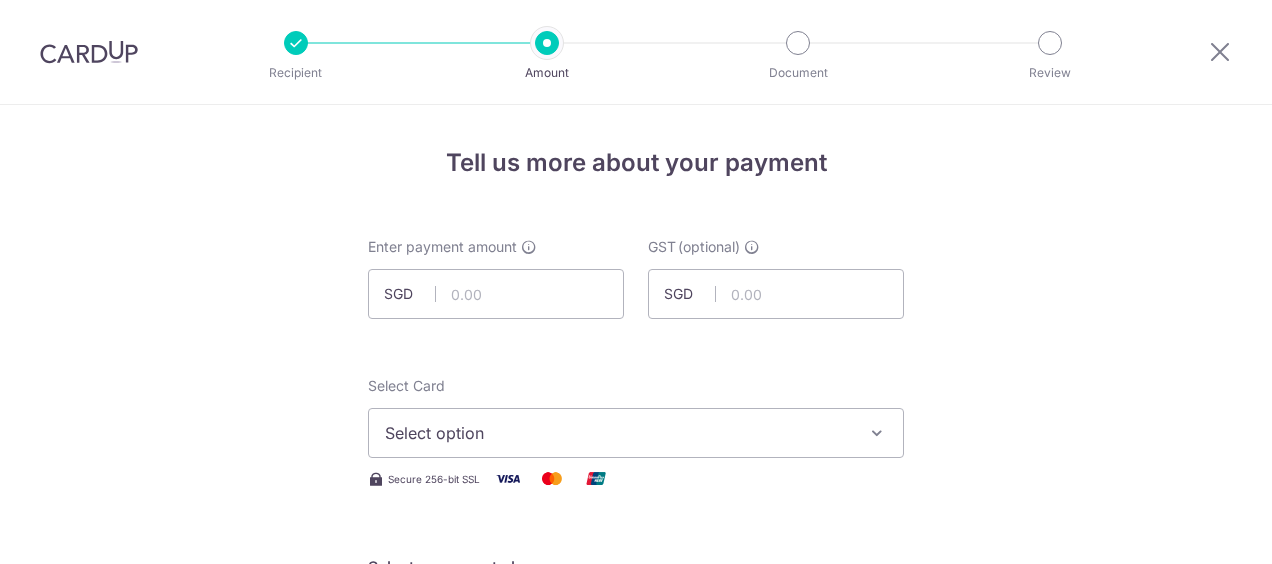 scroll, scrollTop: 0, scrollLeft: 0, axis: both 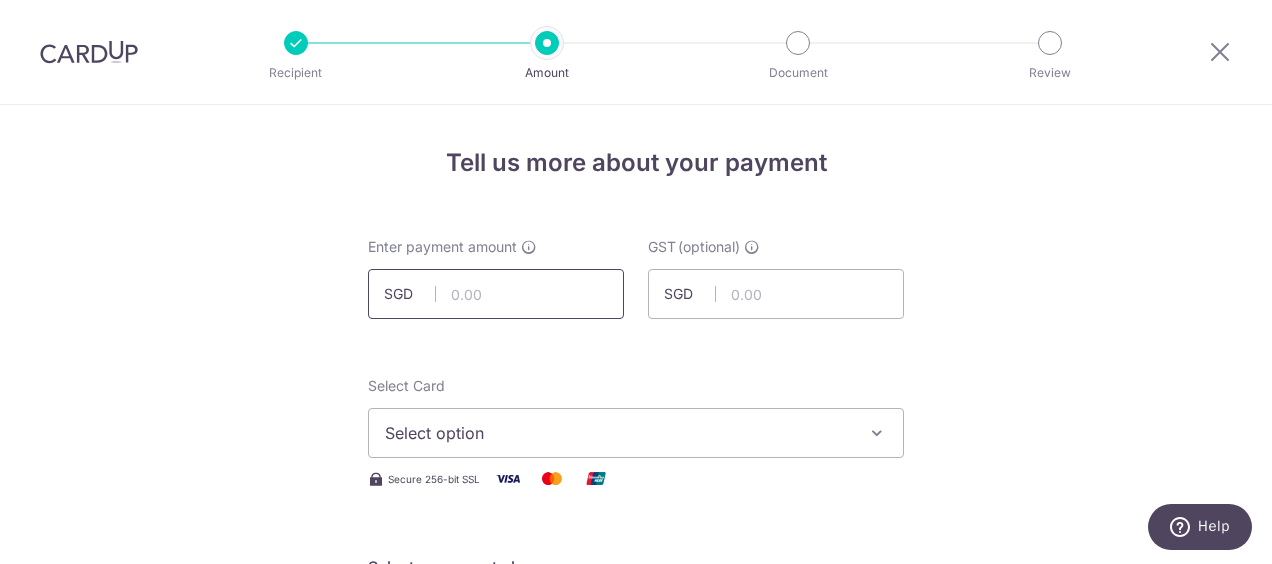 click at bounding box center [496, 294] 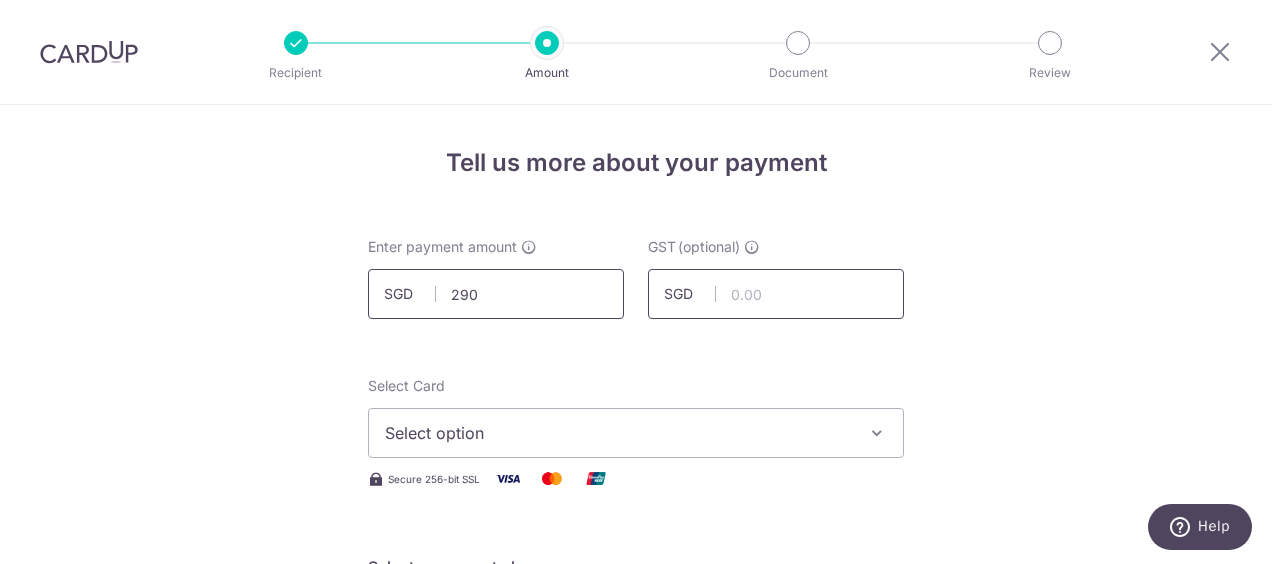 type on "290.00" 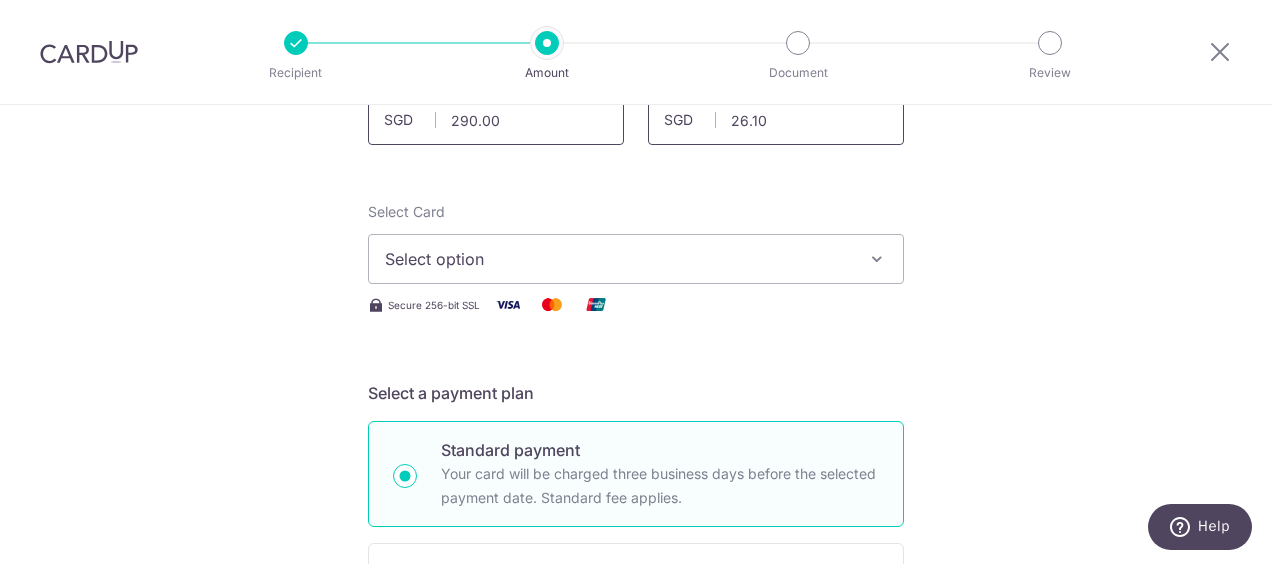 scroll, scrollTop: 176, scrollLeft: 0, axis: vertical 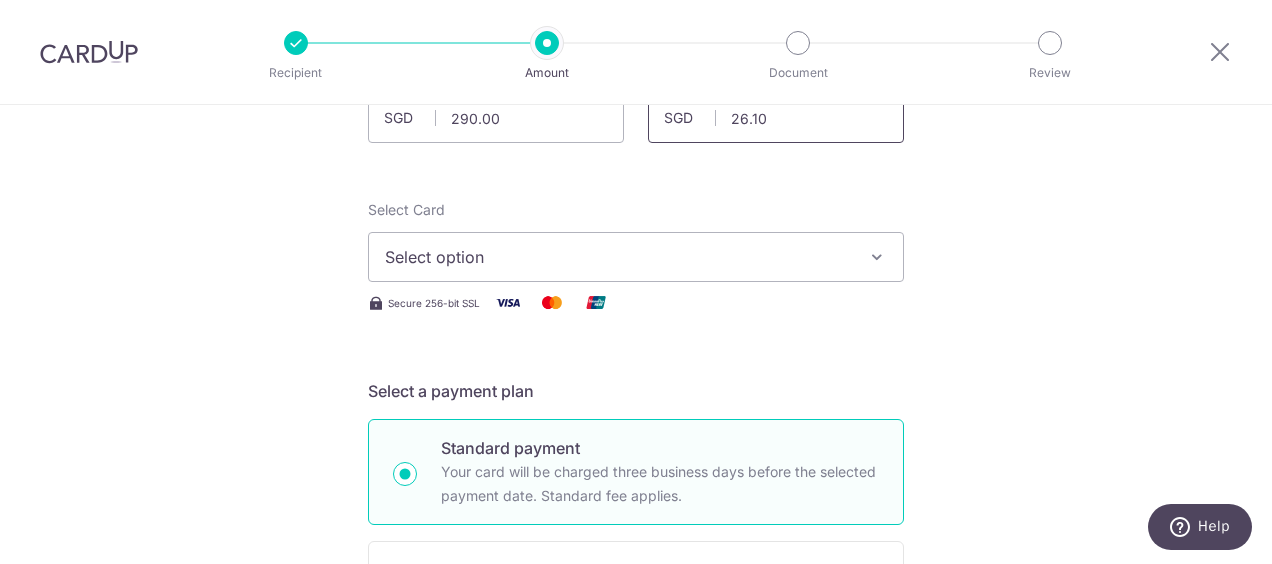 type on "26.10" 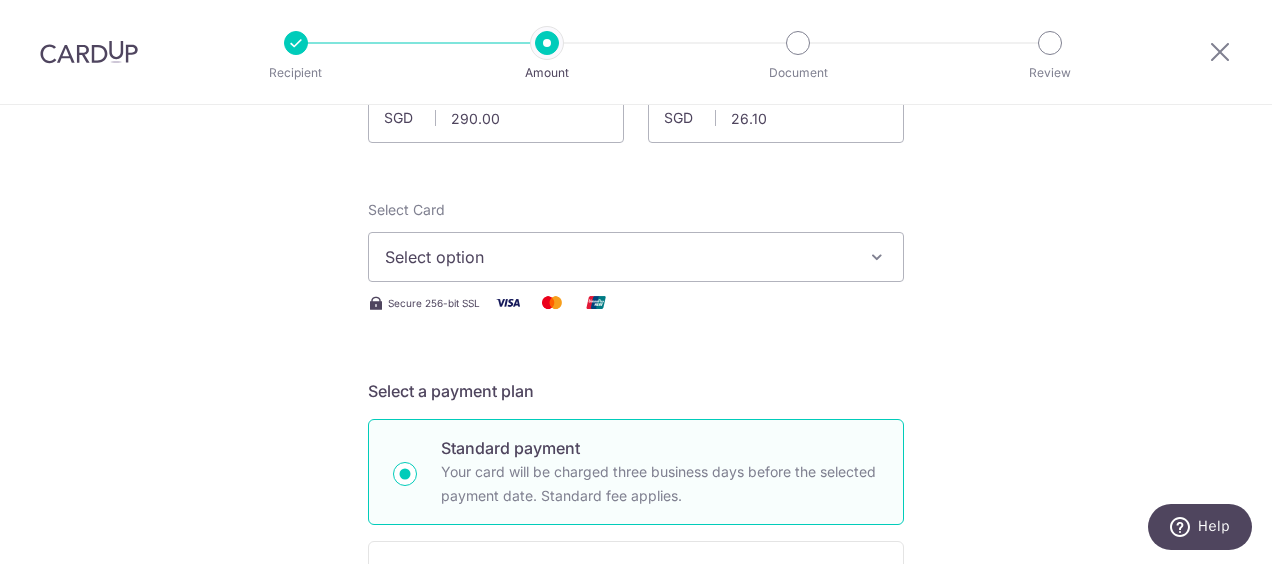 click on "Select Card
Select option
Add credit card
Your Cards
**** [NUMBER]
**** [NUMBER]" at bounding box center [636, 241] 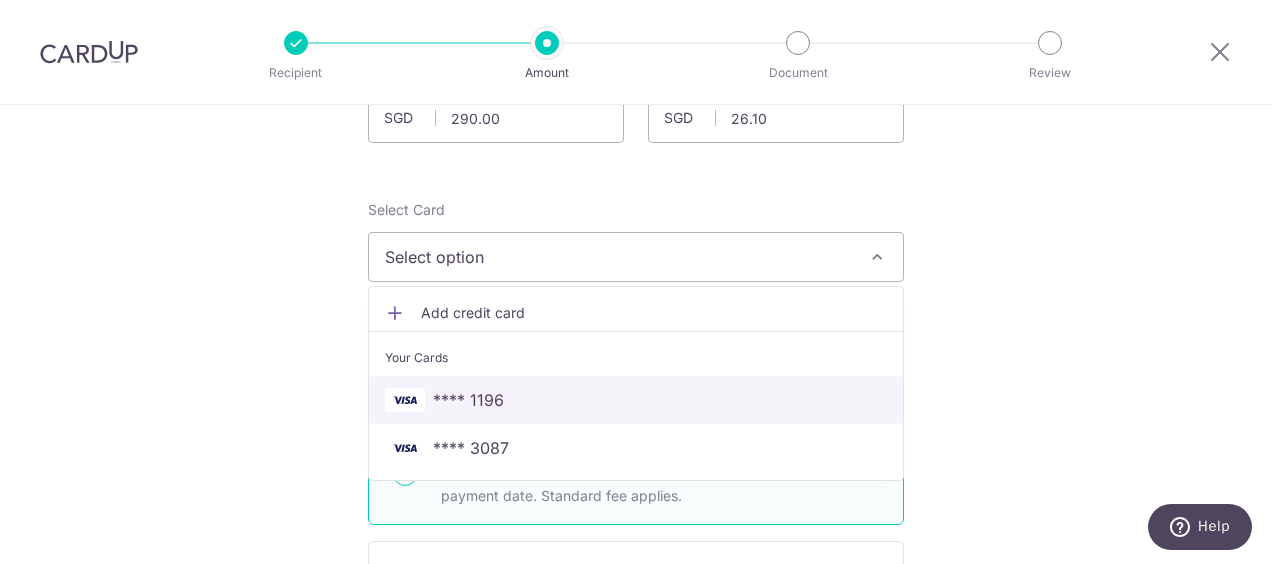 click on "**** 1196" at bounding box center [636, 400] 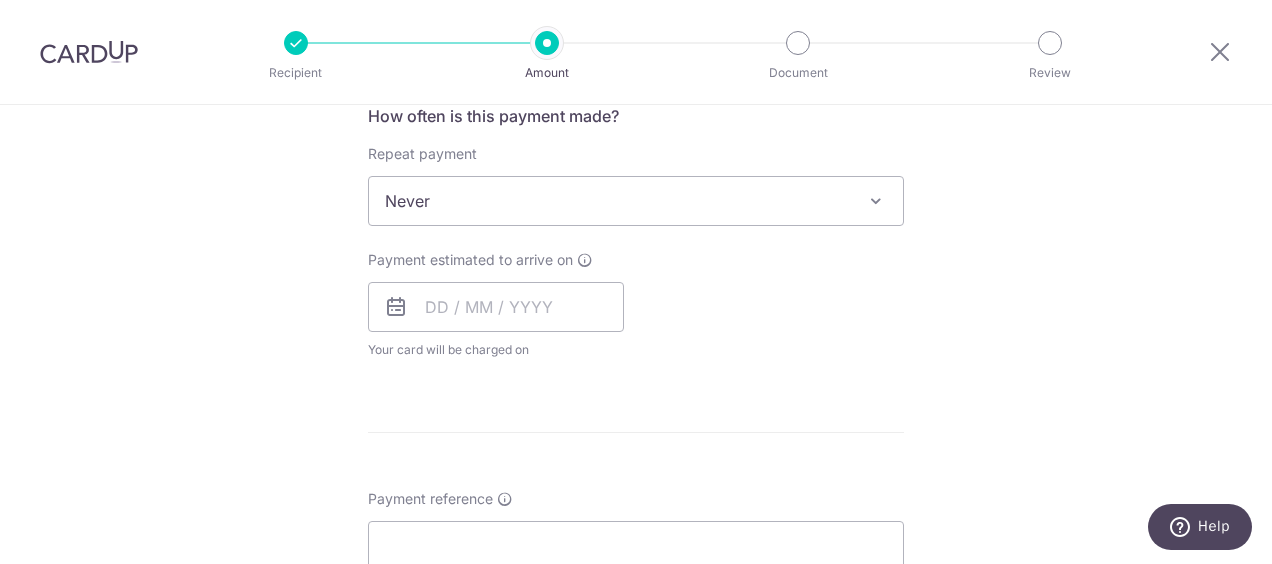 scroll, scrollTop: 774, scrollLeft: 0, axis: vertical 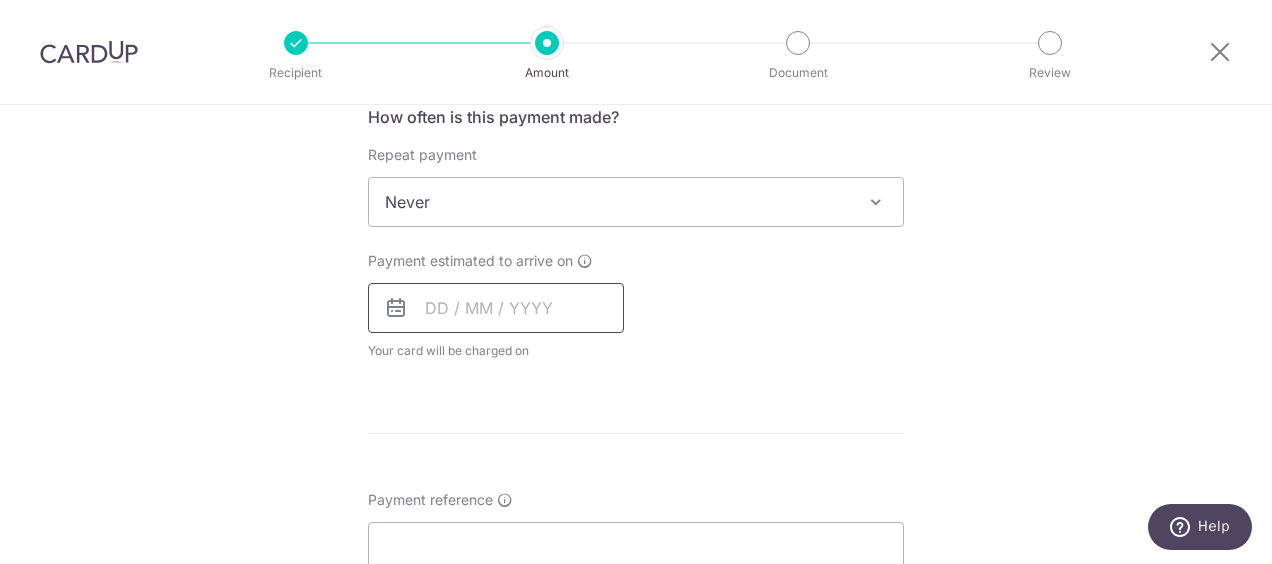 click at bounding box center (496, 308) 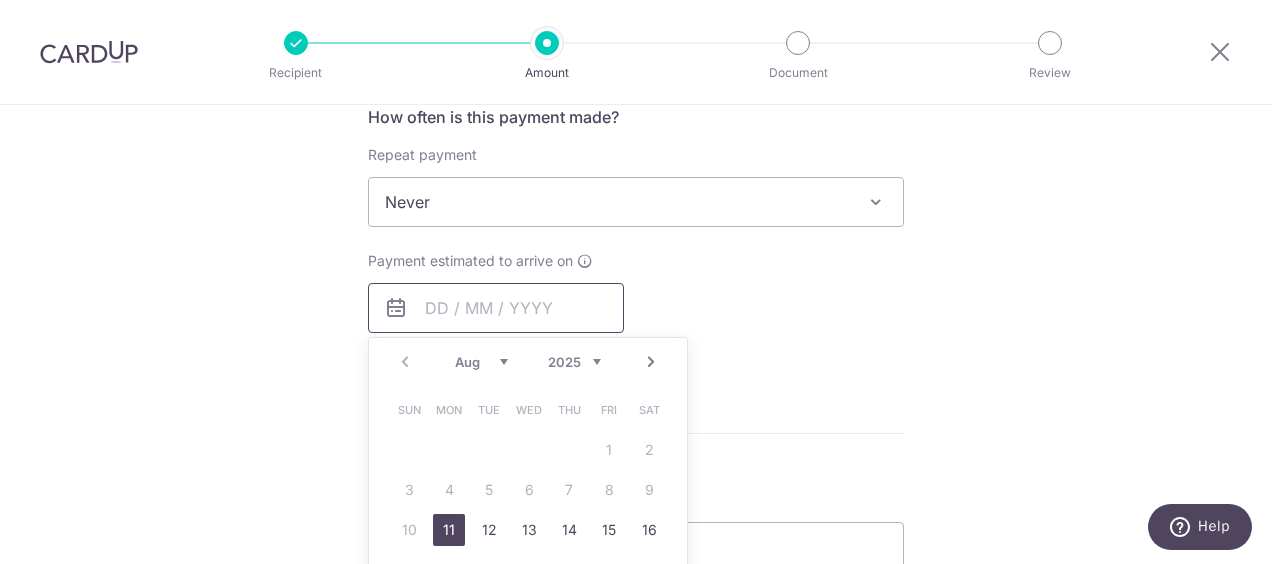 scroll, scrollTop: 856, scrollLeft: 0, axis: vertical 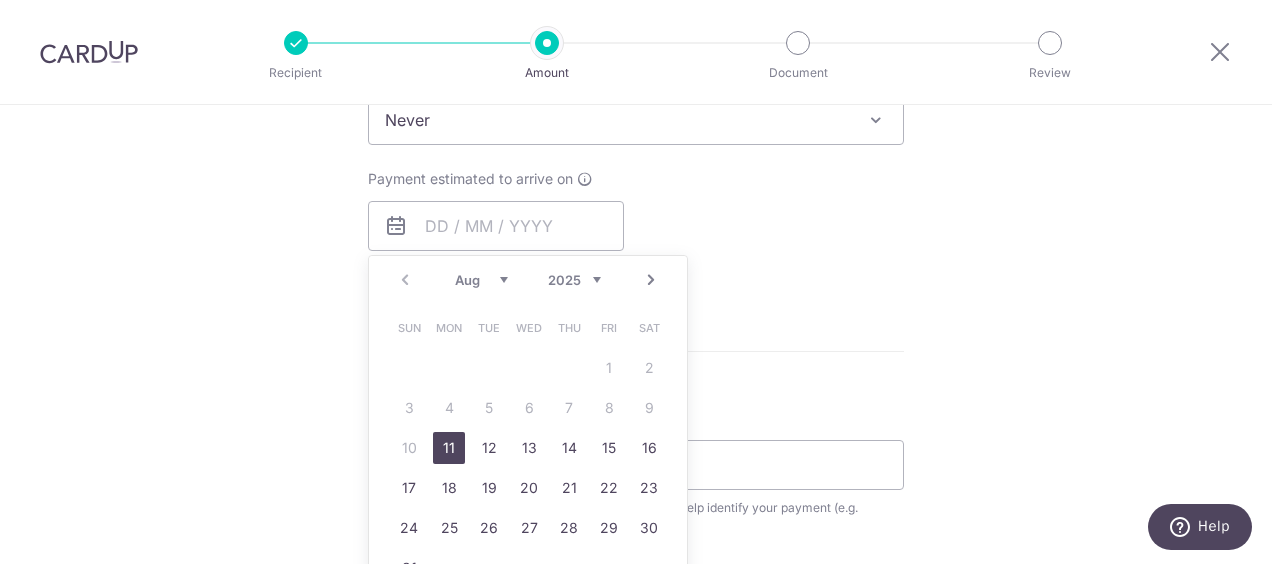 click on "11" at bounding box center [449, 448] 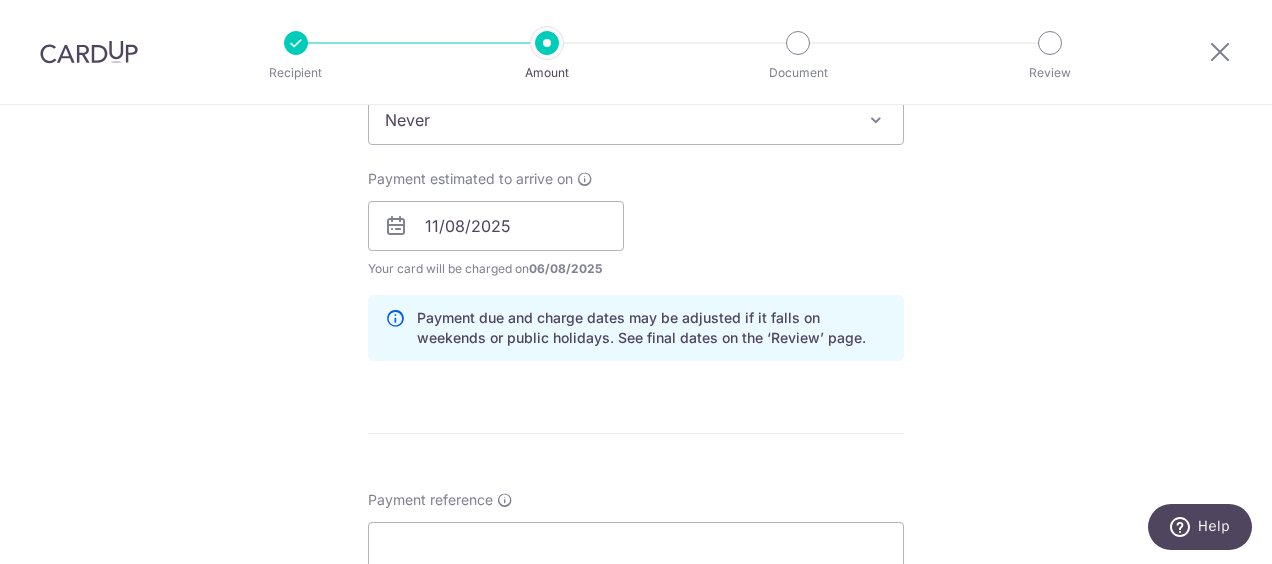 scroll, scrollTop: 954, scrollLeft: 0, axis: vertical 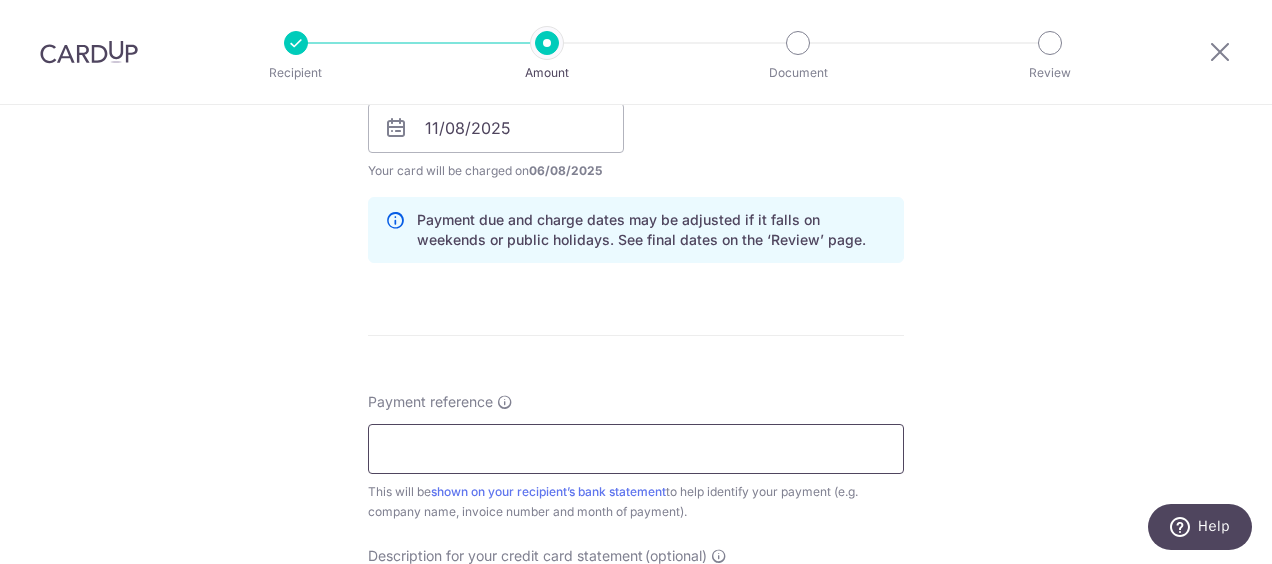 click on "Payment reference" at bounding box center [636, 449] 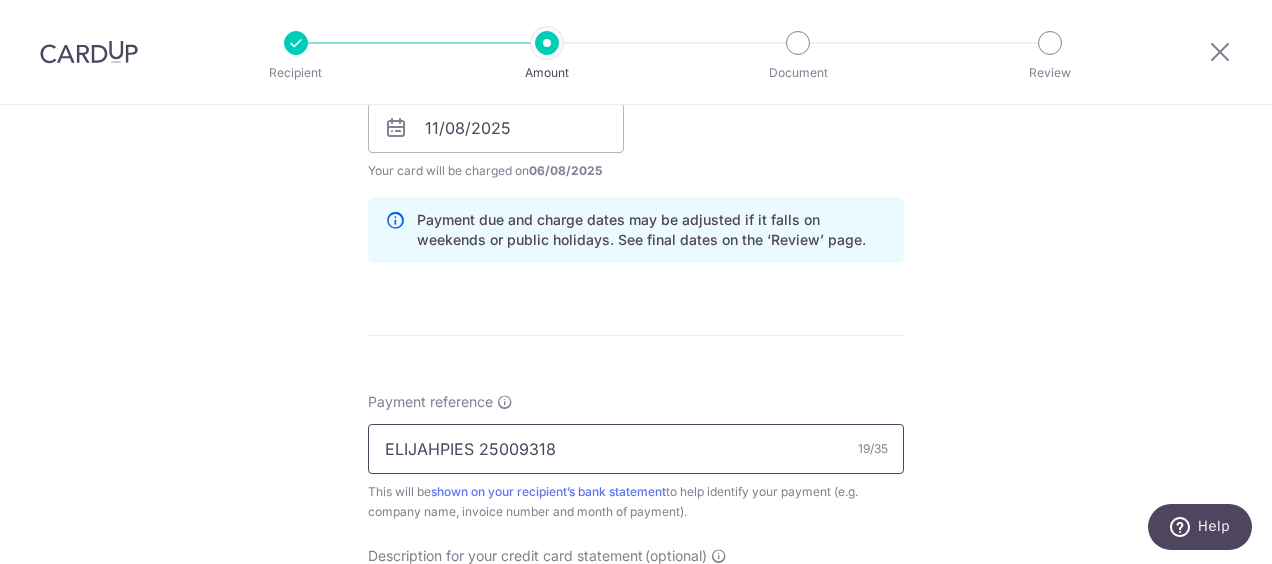 scroll, scrollTop: 1051, scrollLeft: 0, axis: vertical 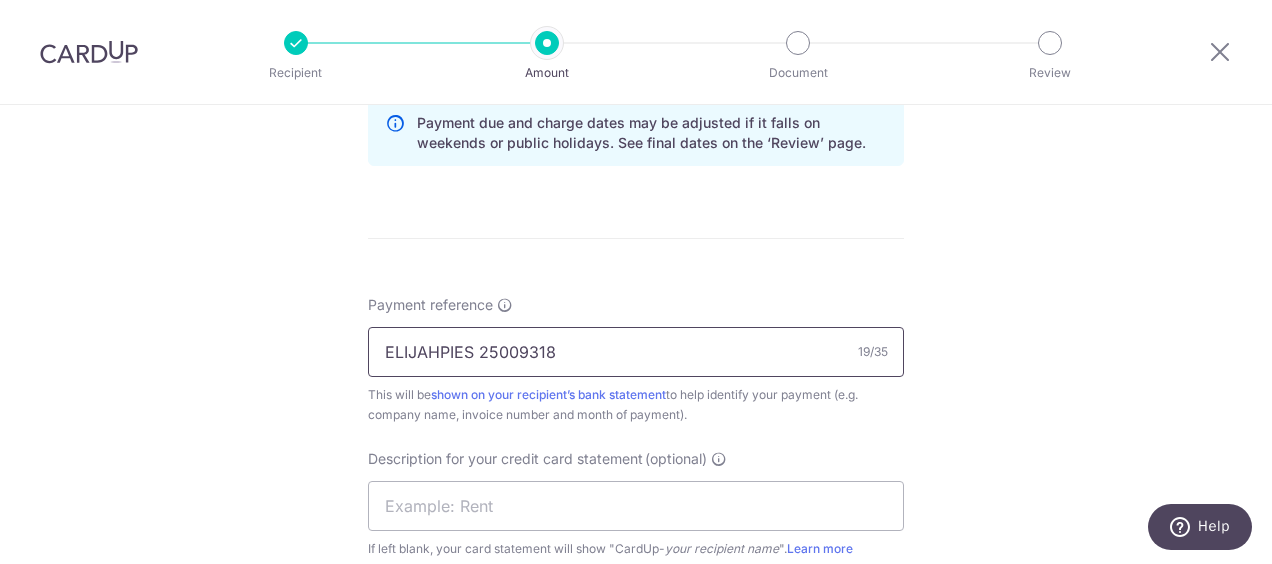 drag, startPoint x: 602, startPoint y: 349, endPoint x: 474, endPoint y: 318, distance: 131.70042 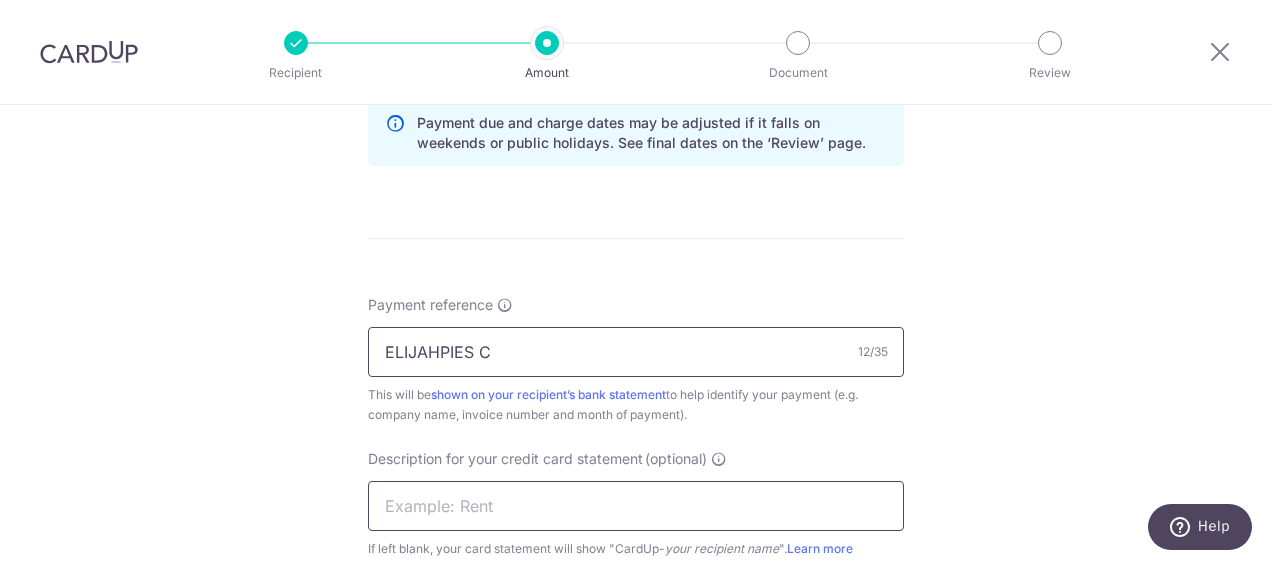 type on "ELIJAHPIES C" 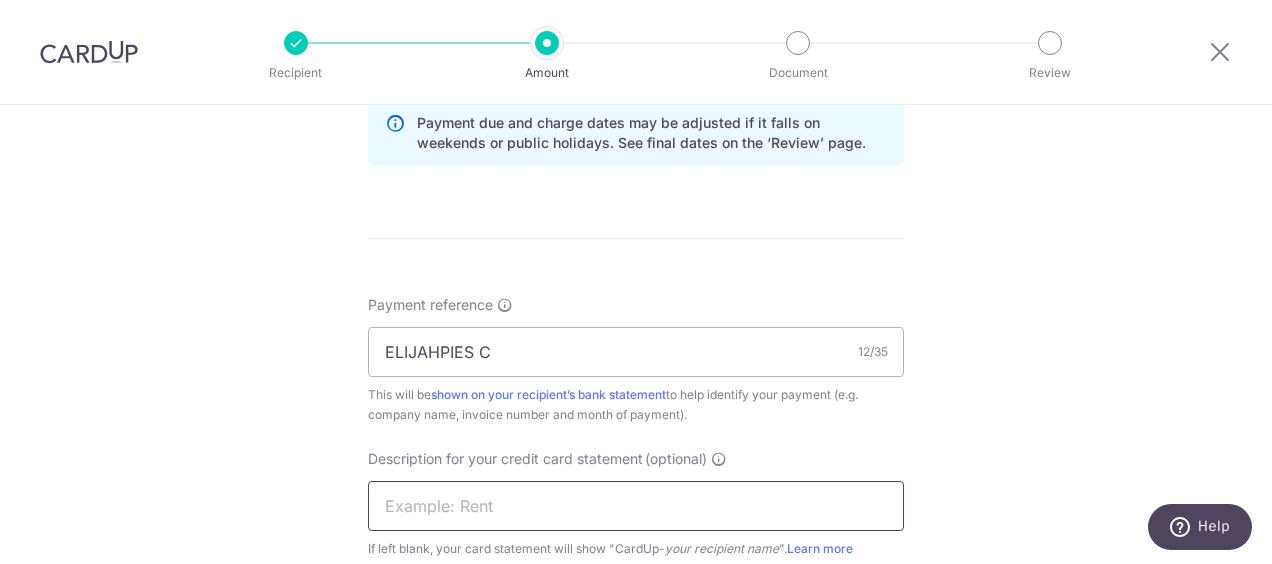 click at bounding box center (636, 506) 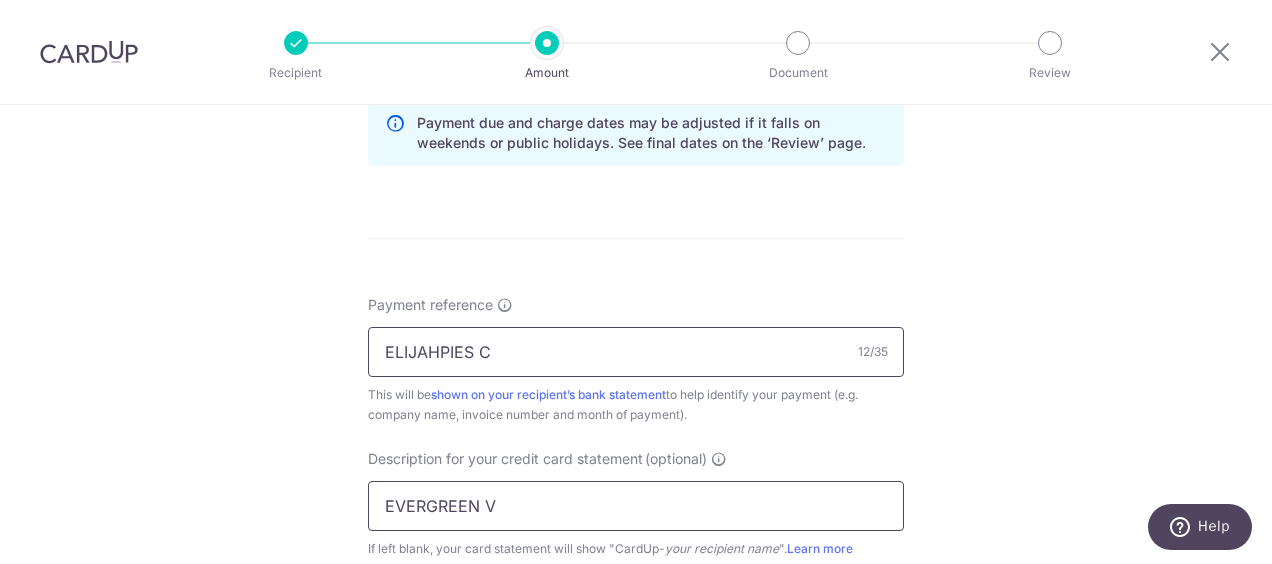 type on "EVERGREEN V" 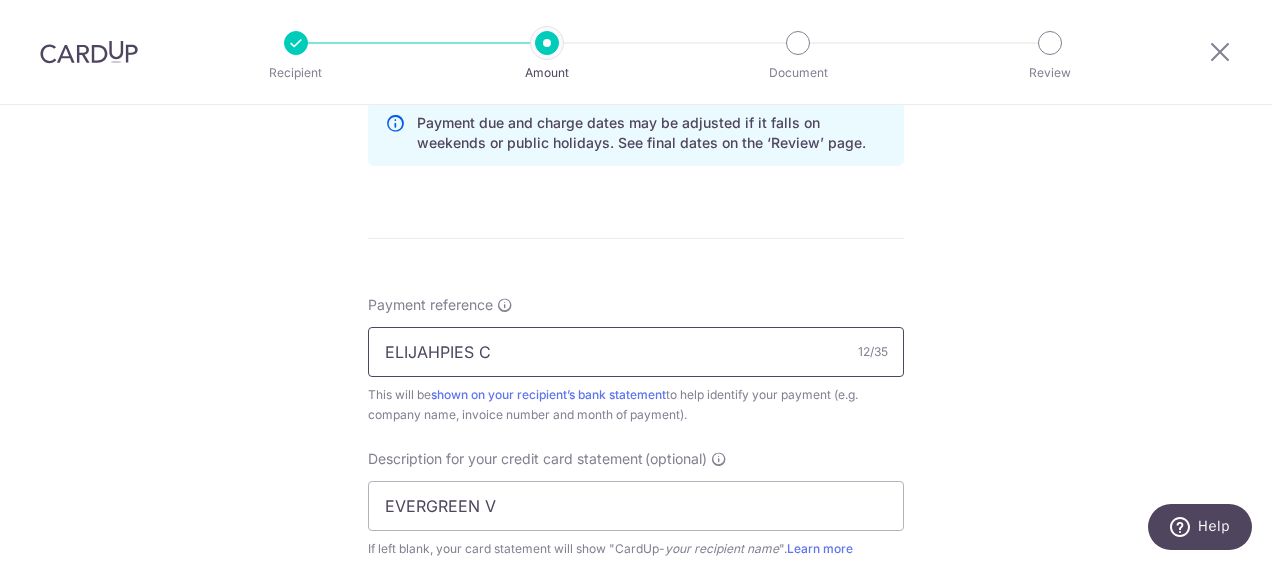 click on "ELIJAHPIES C" at bounding box center [636, 352] 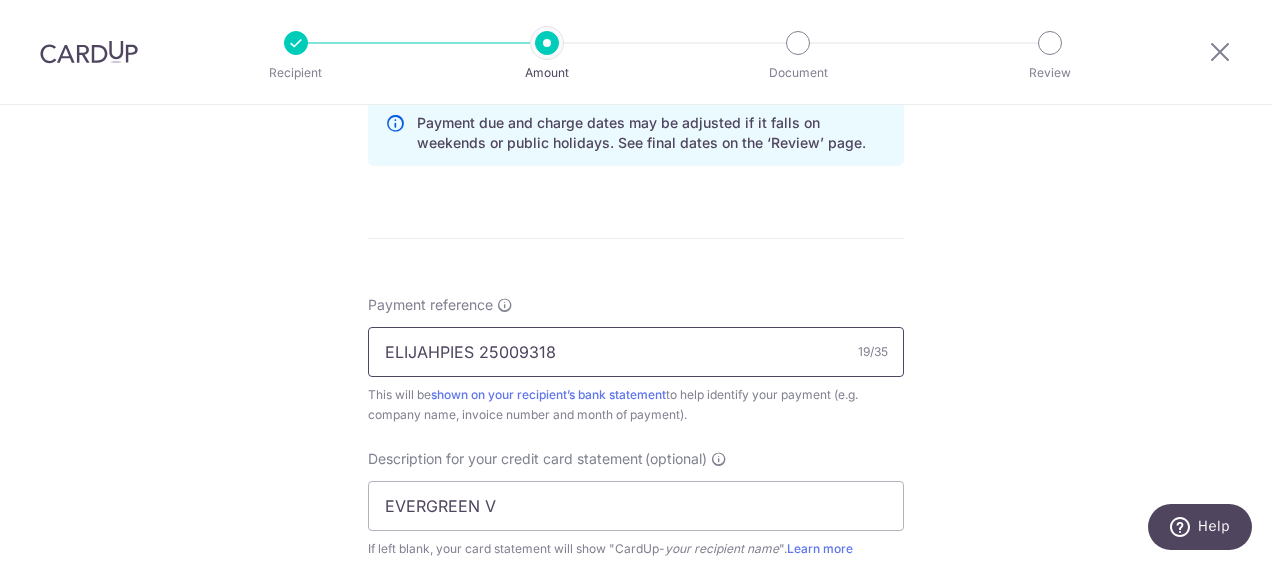 drag, startPoint x: 572, startPoint y: 349, endPoint x: 468, endPoint y: 344, distance: 104.120125 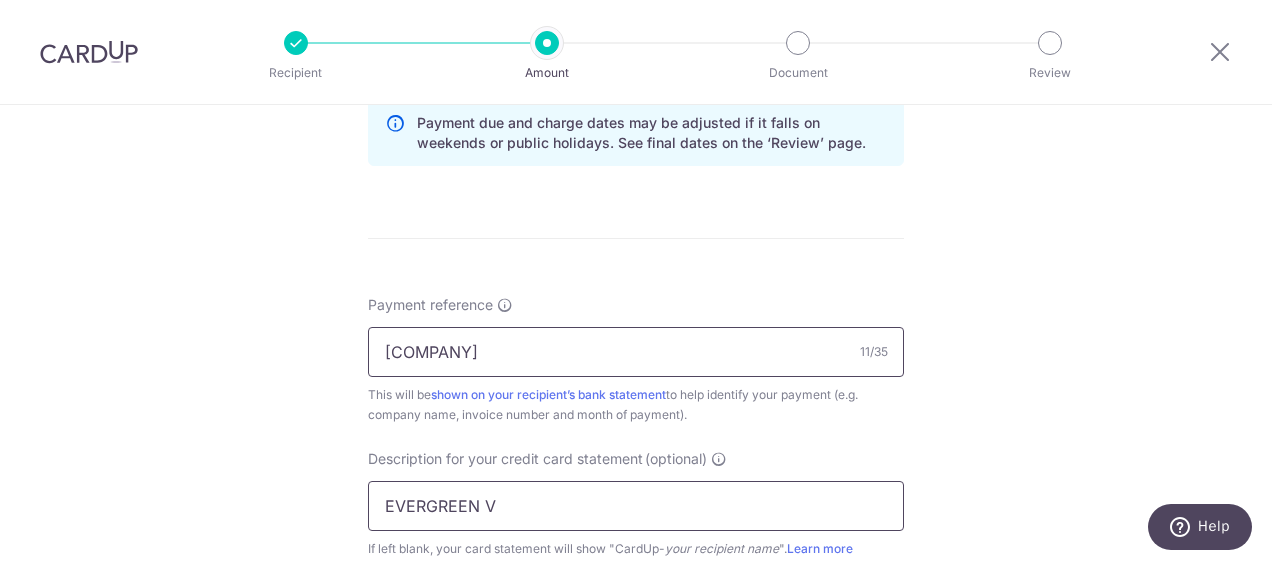 type on "ELIJAHPIESC" 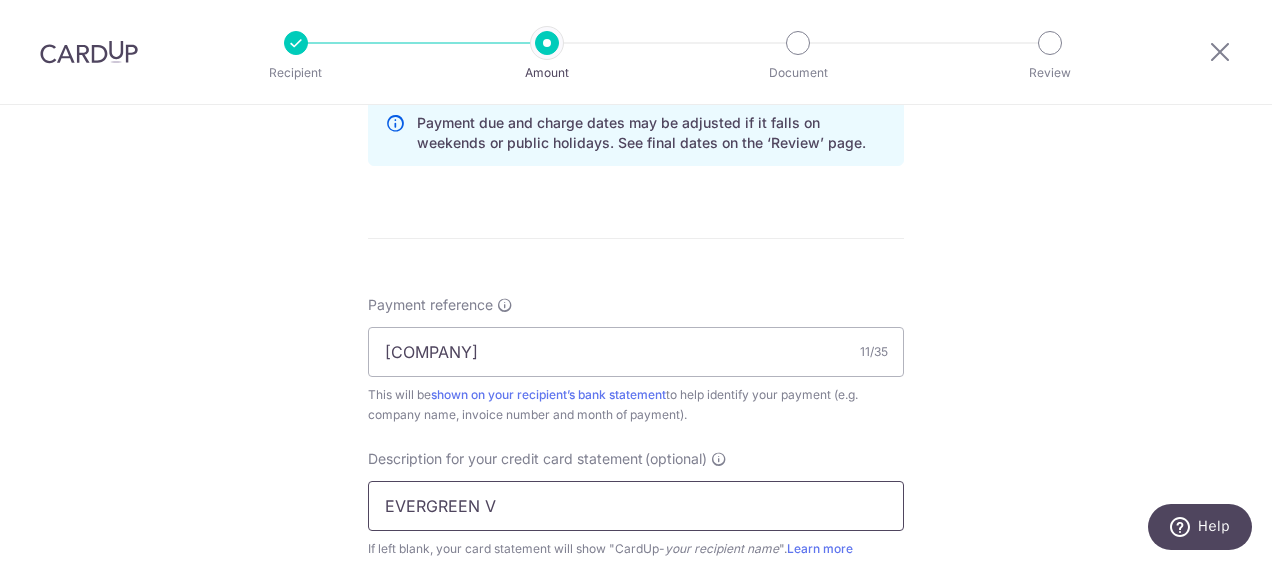 click on "EVERGREEN V" at bounding box center (636, 506) 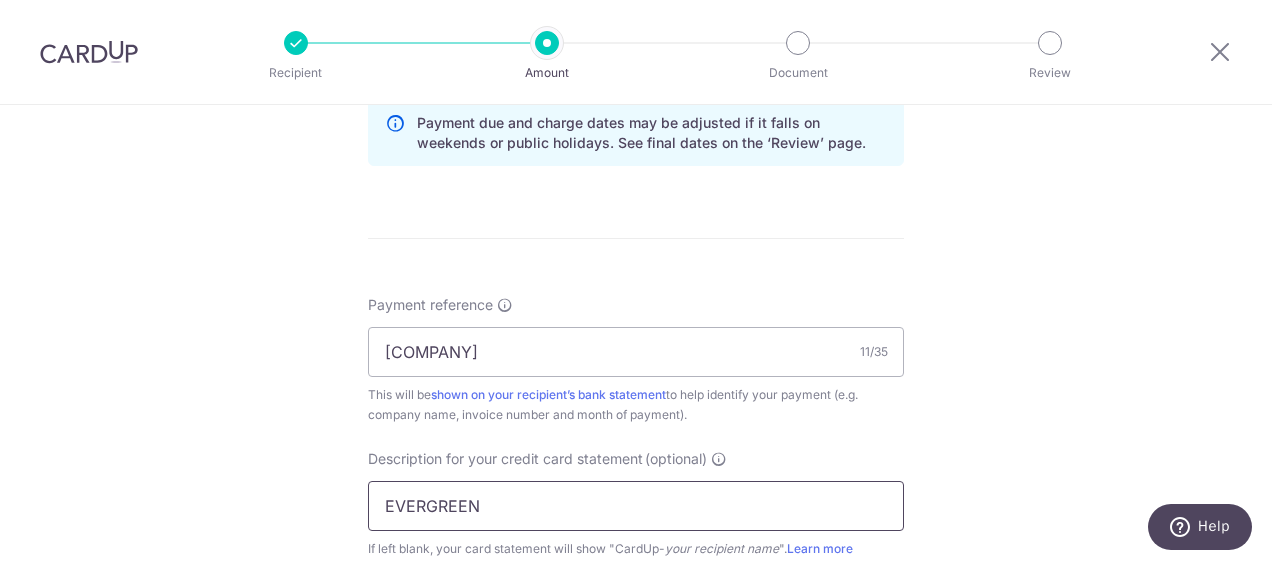 paste on "V" 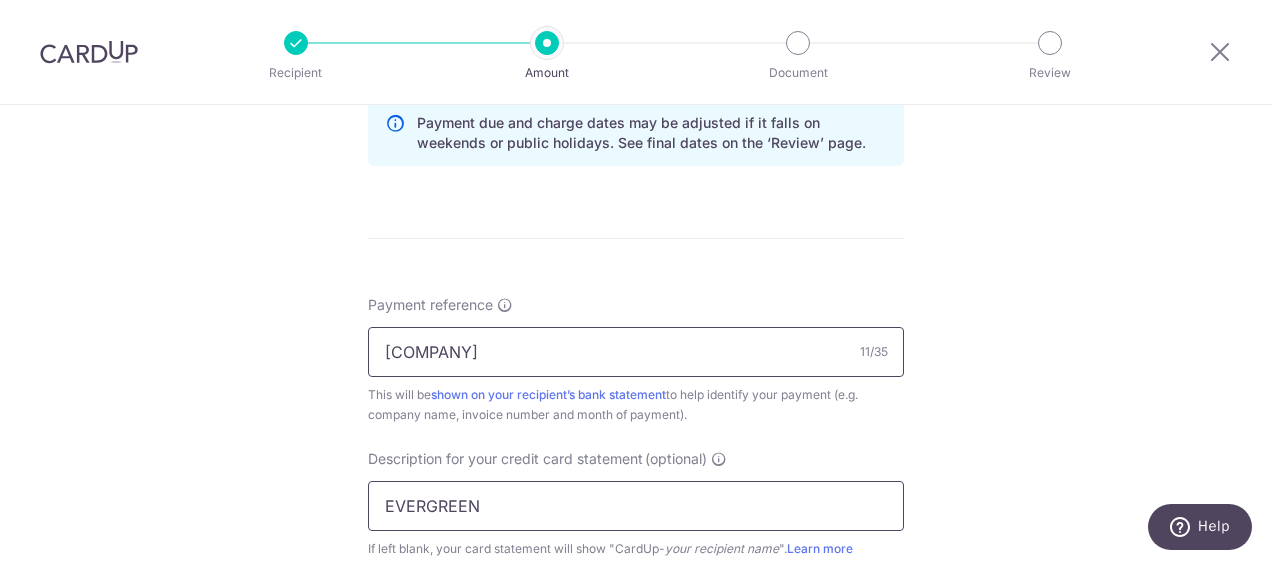 type on "EVERGREEN" 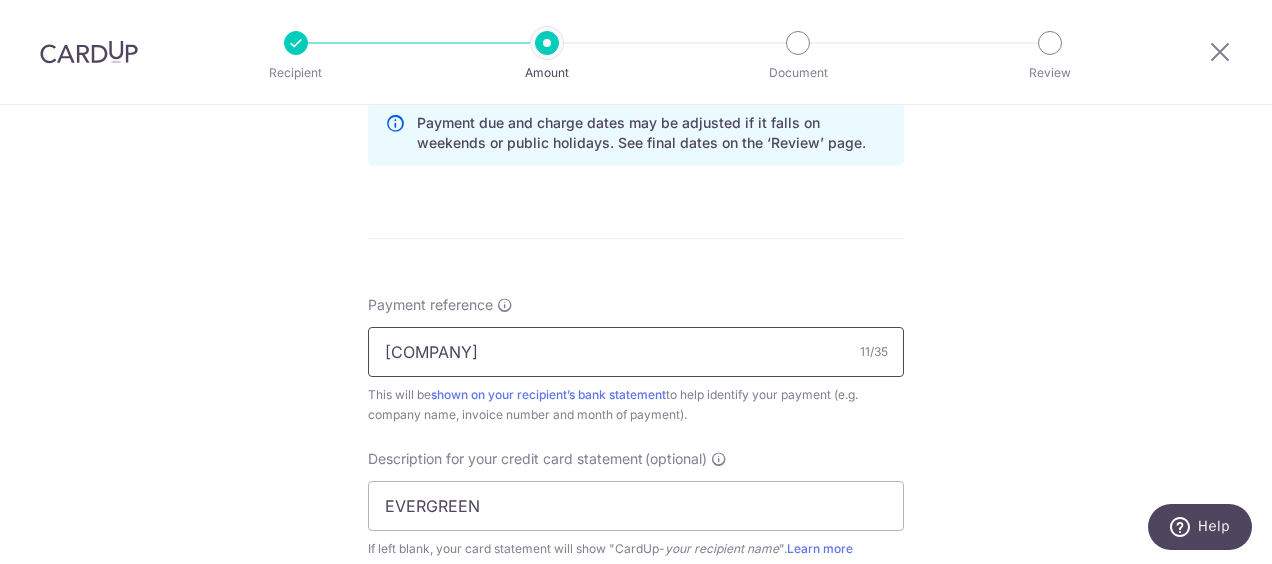 click on "ELIJAHPIESC" at bounding box center (636, 352) 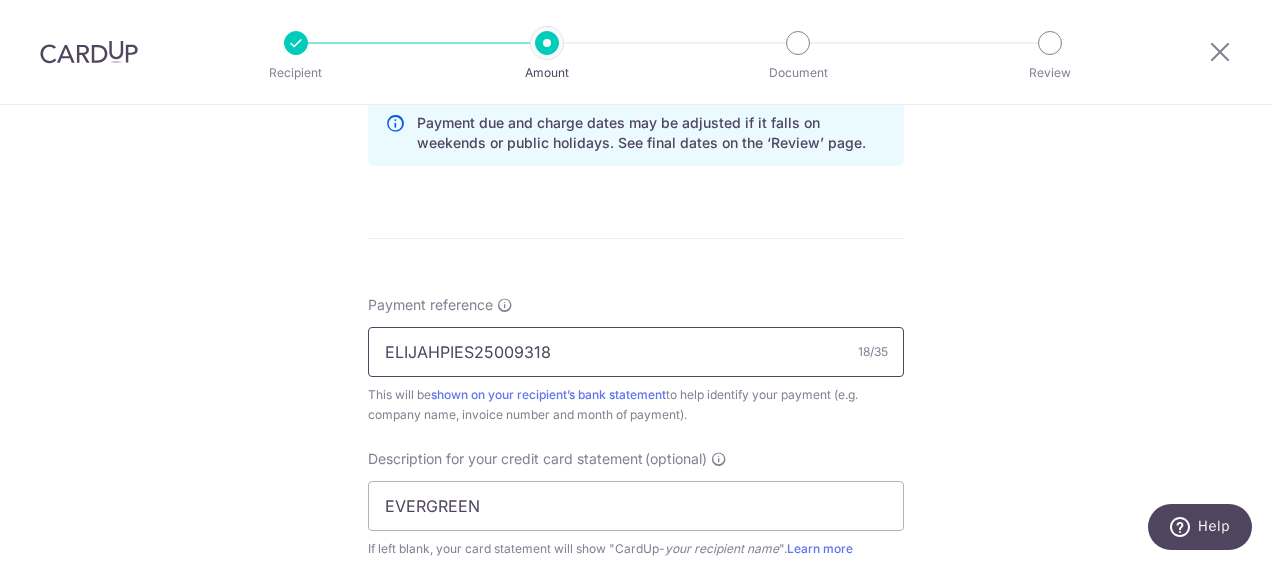 drag, startPoint x: 570, startPoint y: 348, endPoint x: 477, endPoint y: 354, distance: 93.193344 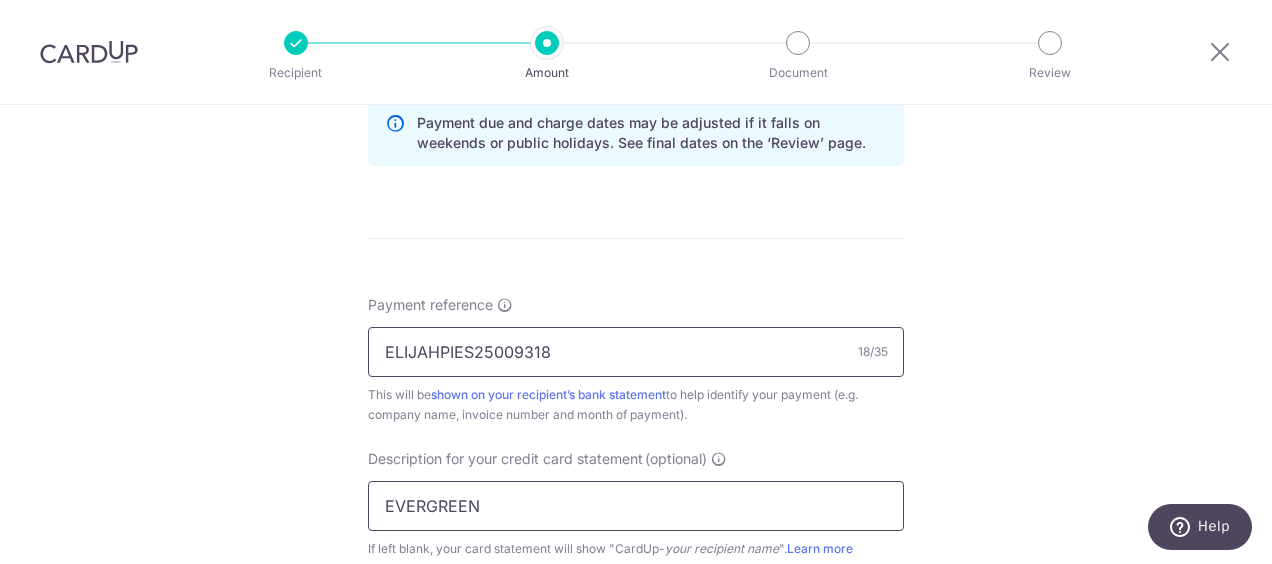 type on "ELIJAHPIES25009318" 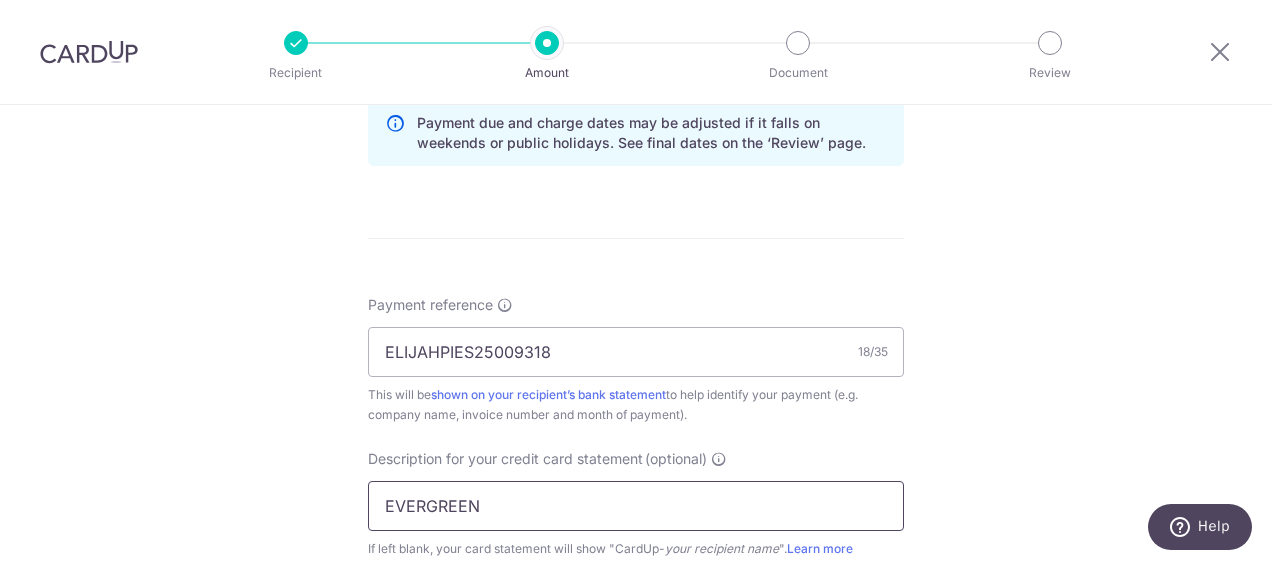 click on "EVERGREEN" at bounding box center (636, 506) 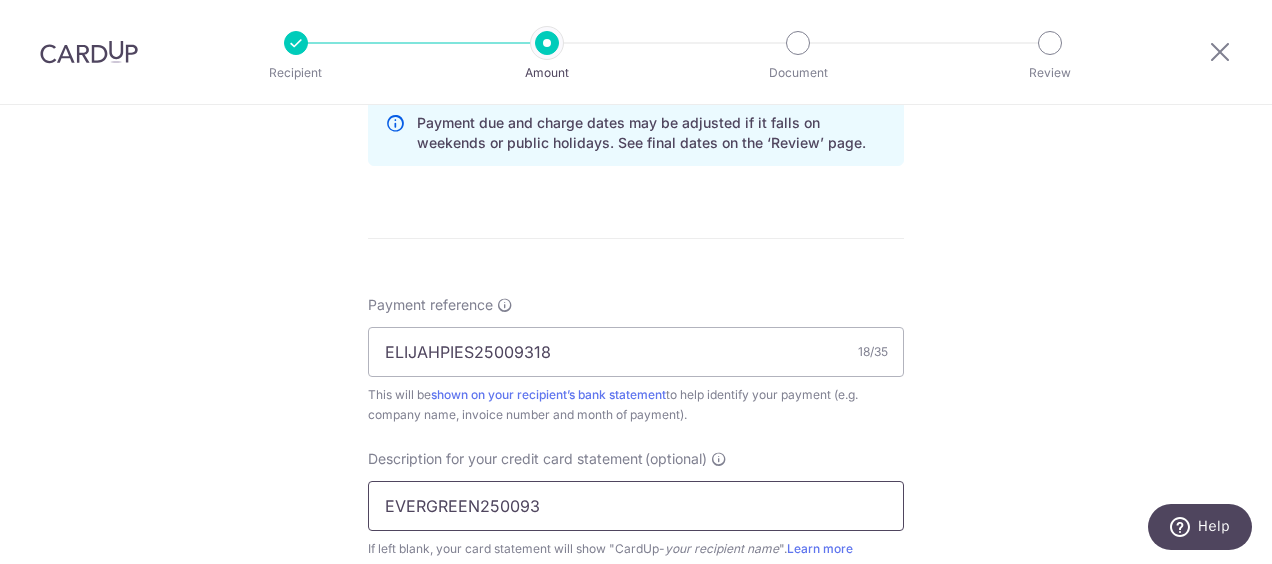 click on "EVERGREEN250093" at bounding box center [636, 506] 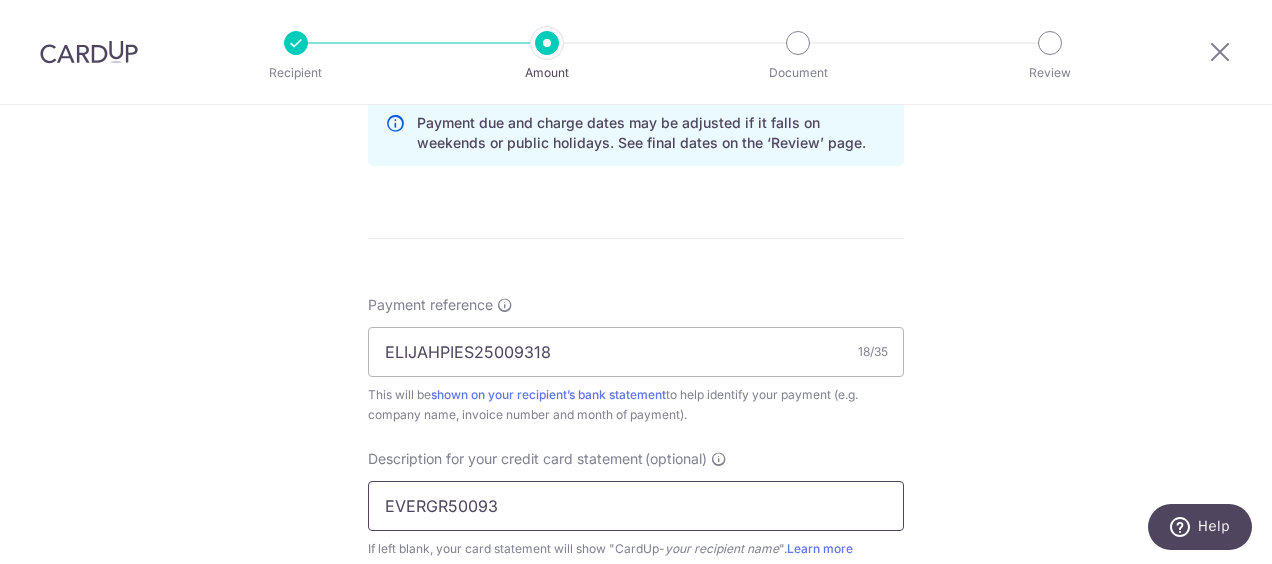 click on "EVERGR50093" at bounding box center (636, 506) 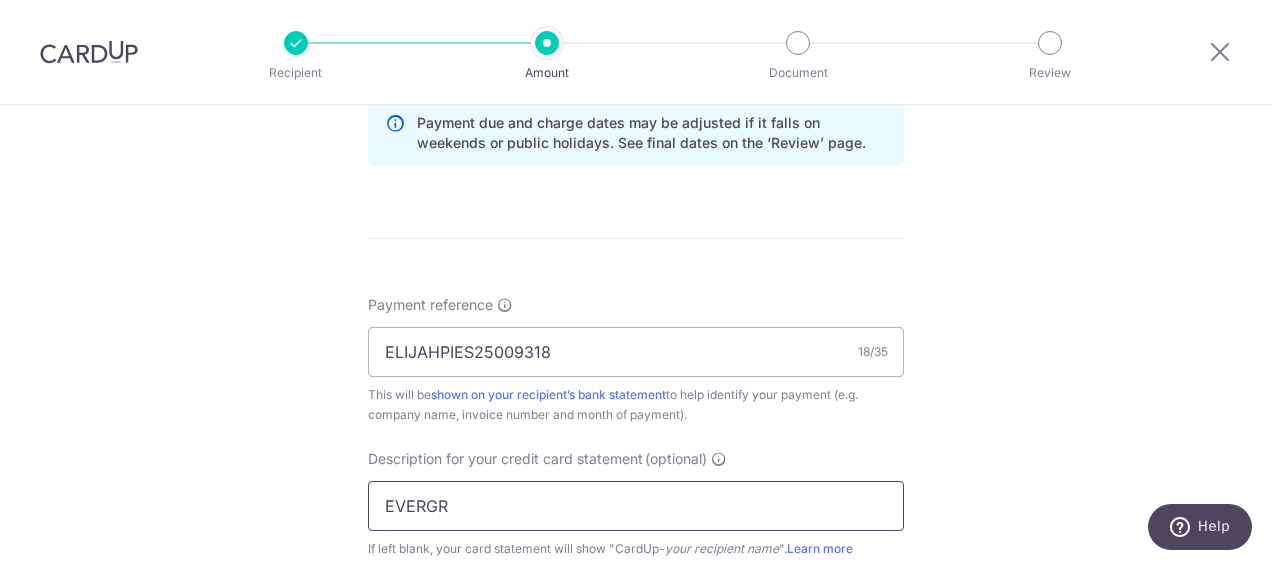 paste on "25009318" 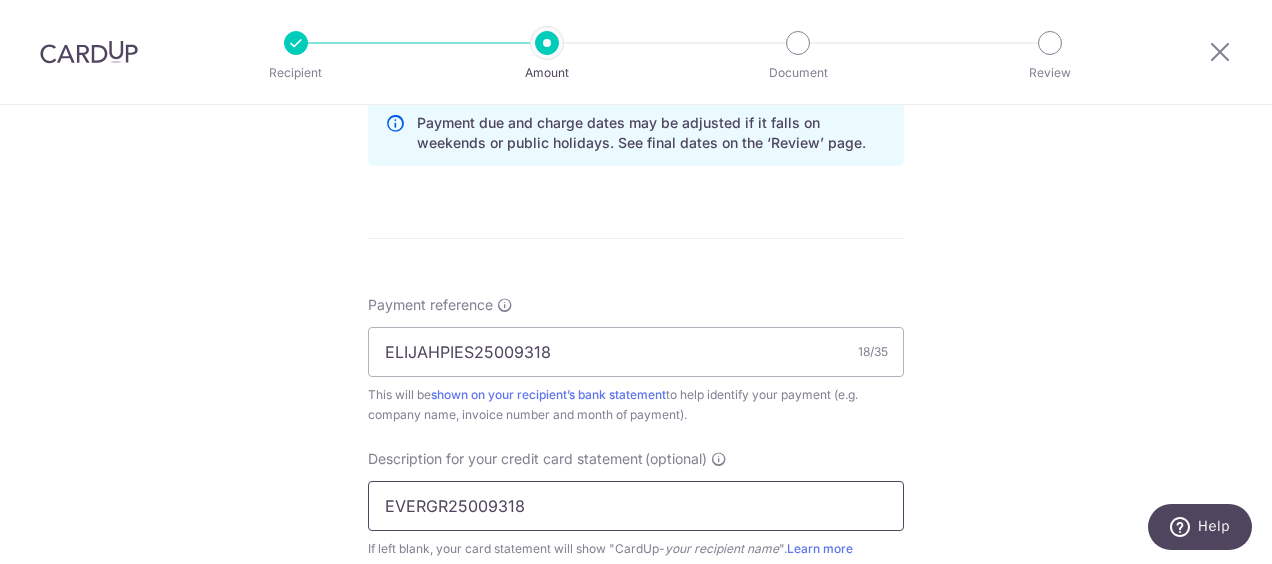 scroll, scrollTop: 1253, scrollLeft: 0, axis: vertical 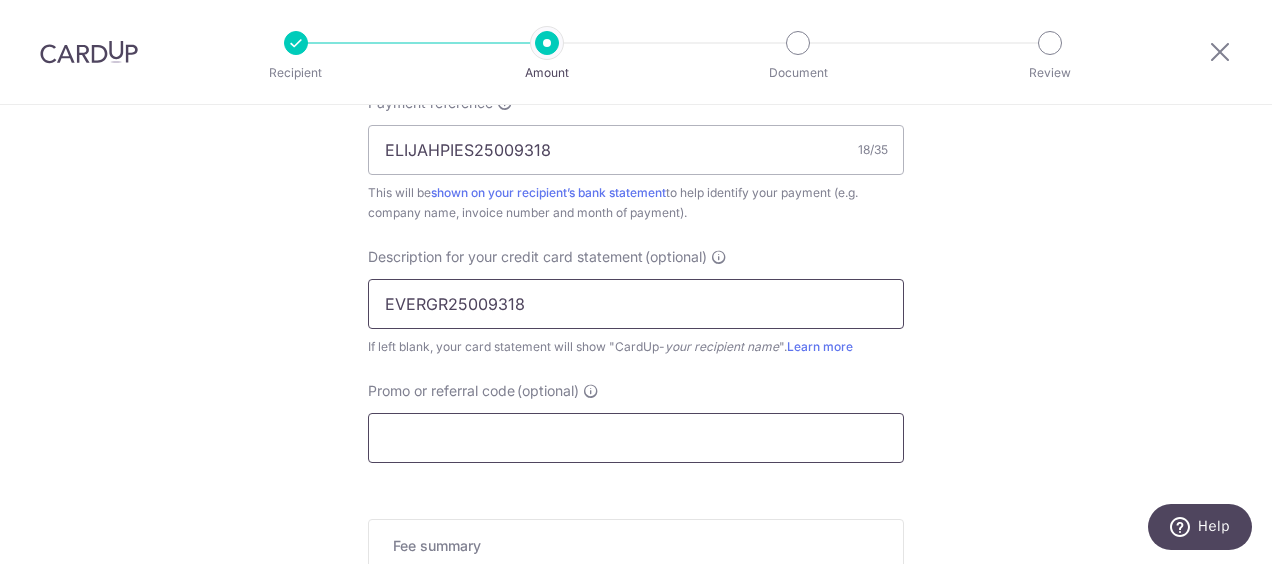 type on "EVERGR25009318" 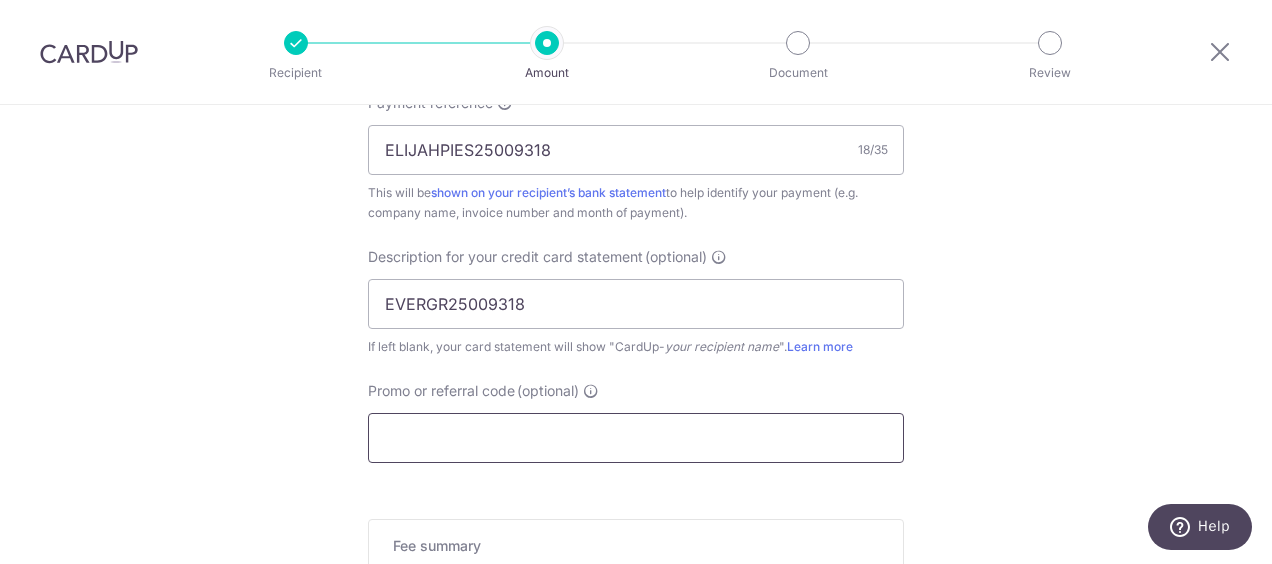 click on "Promo or referral code
(optional)" at bounding box center [636, 438] 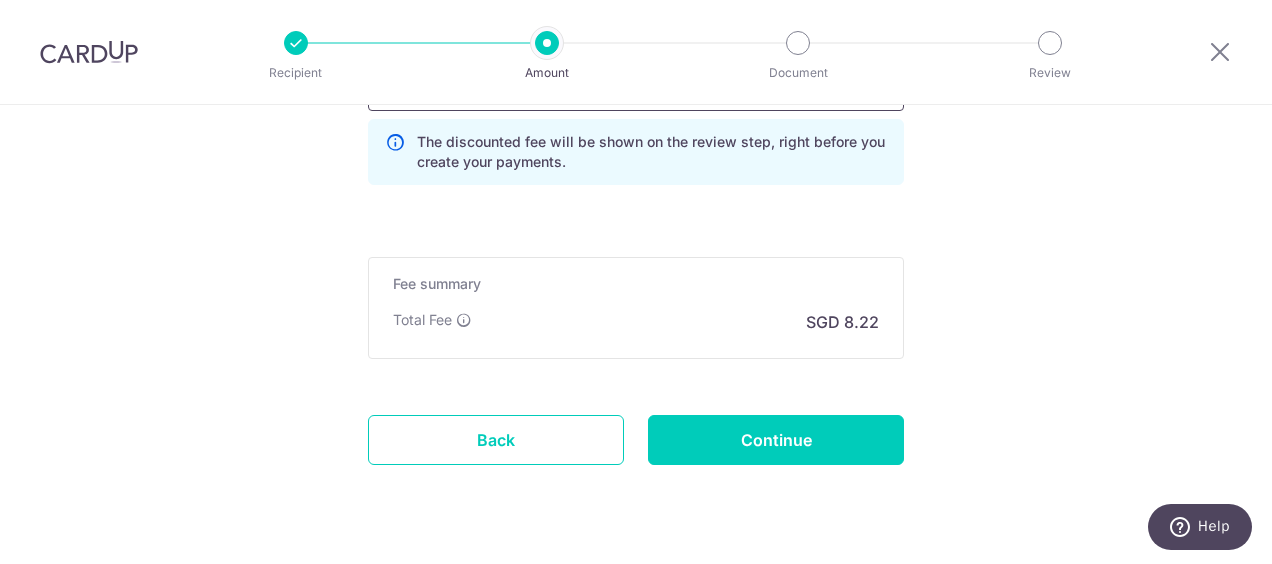 scroll, scrollTop: 1650, scrollLeft: 0, axis: vertical 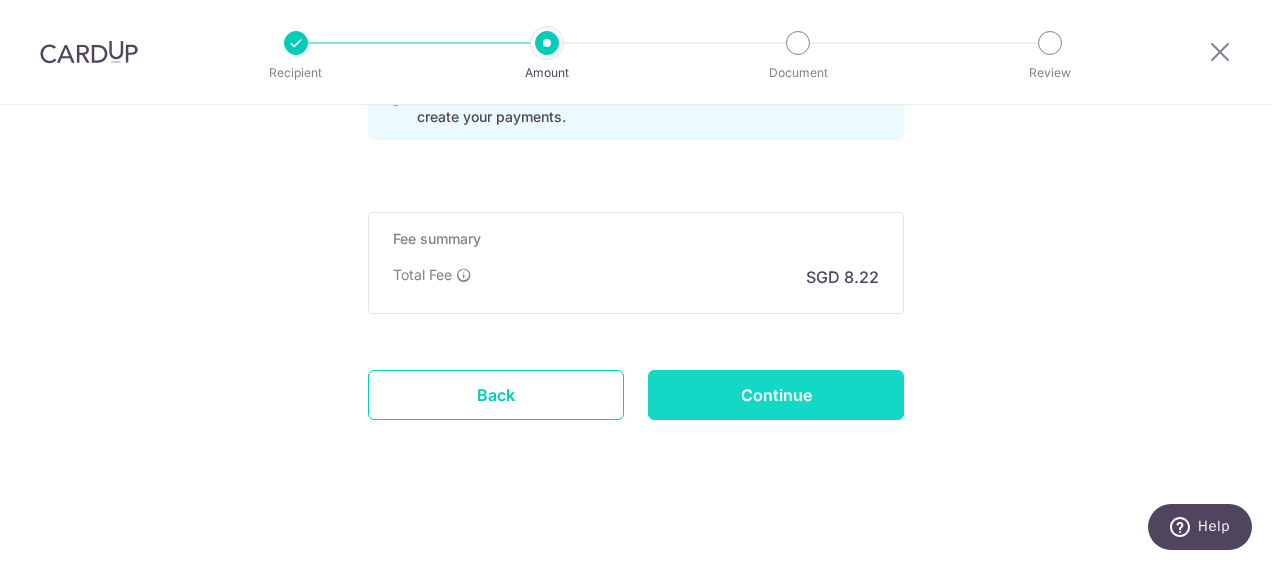 type on "EP172" 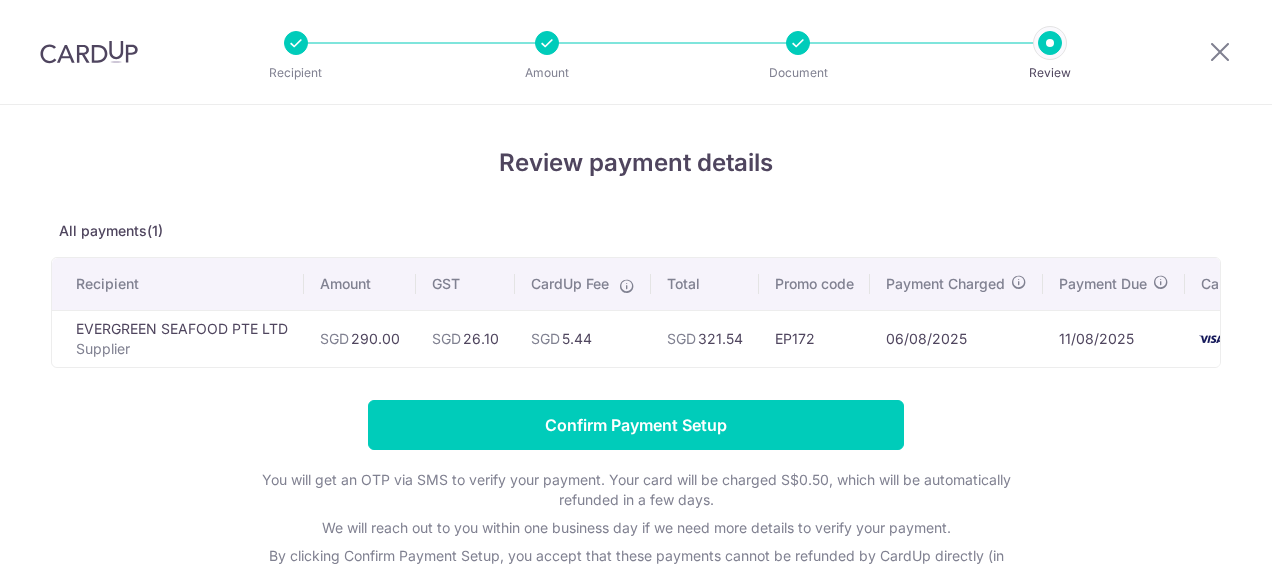 scroll, scrollTop: 0, scrollLeft: 0, axis: both 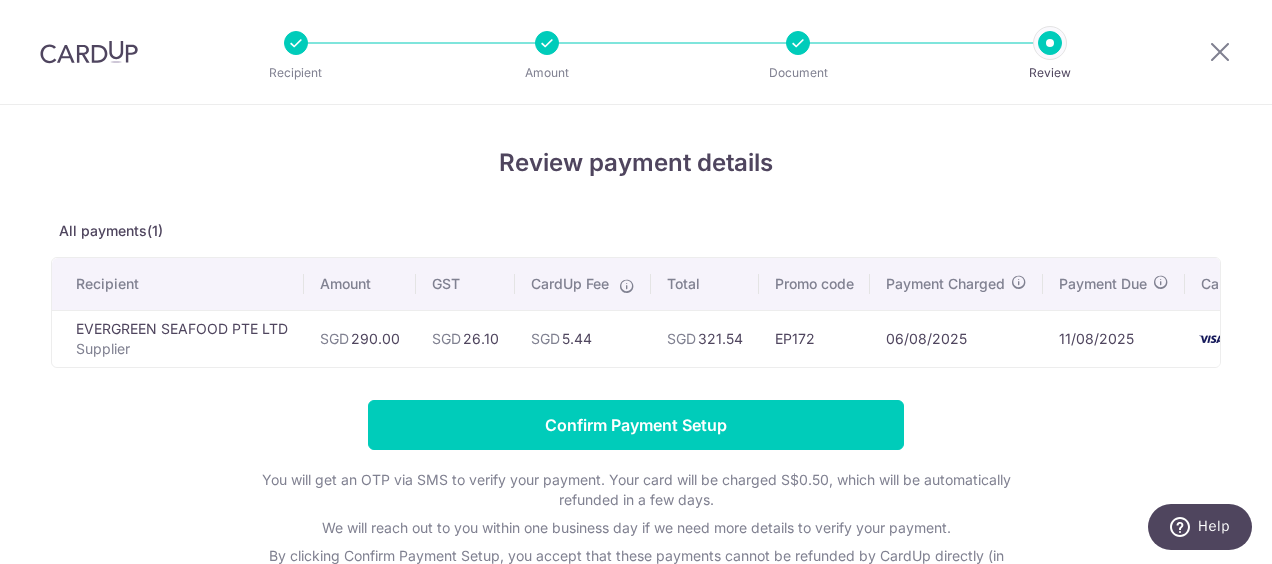 click on "Review payment details
All payments(1)
Recipient
Amount
GST
CardUp Fee
Total
Promo code
Payment Charged
Payment Due
Card
EVERGREEN SEAFOOD PTE LTD
Supplier
SGD   290.00
SGD
SGD" at bounding box center (636, 393) 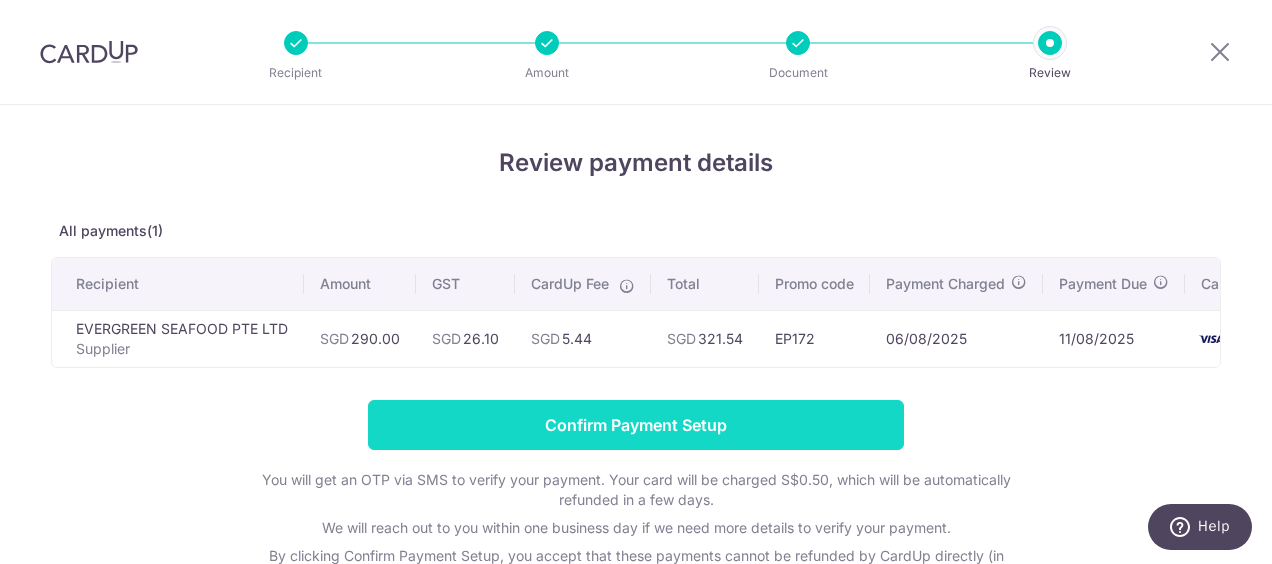 click on "Confirm Payment Setup" at bounding box center (636, 425) 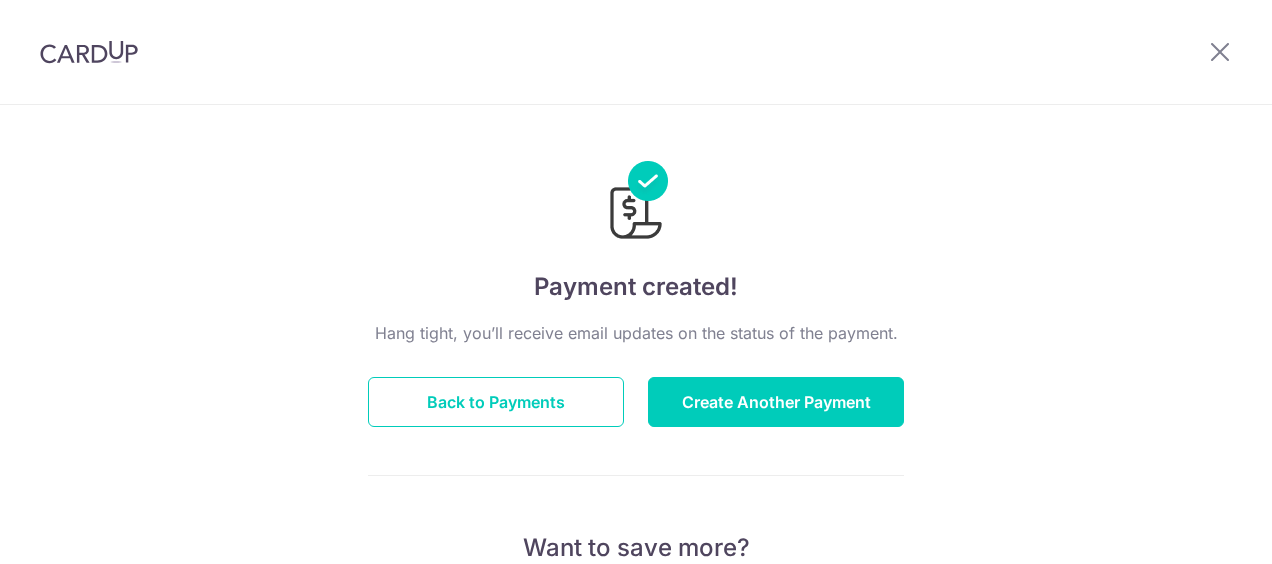 scroll, scrollTop: 0, scrollLeft: 0, axis: both 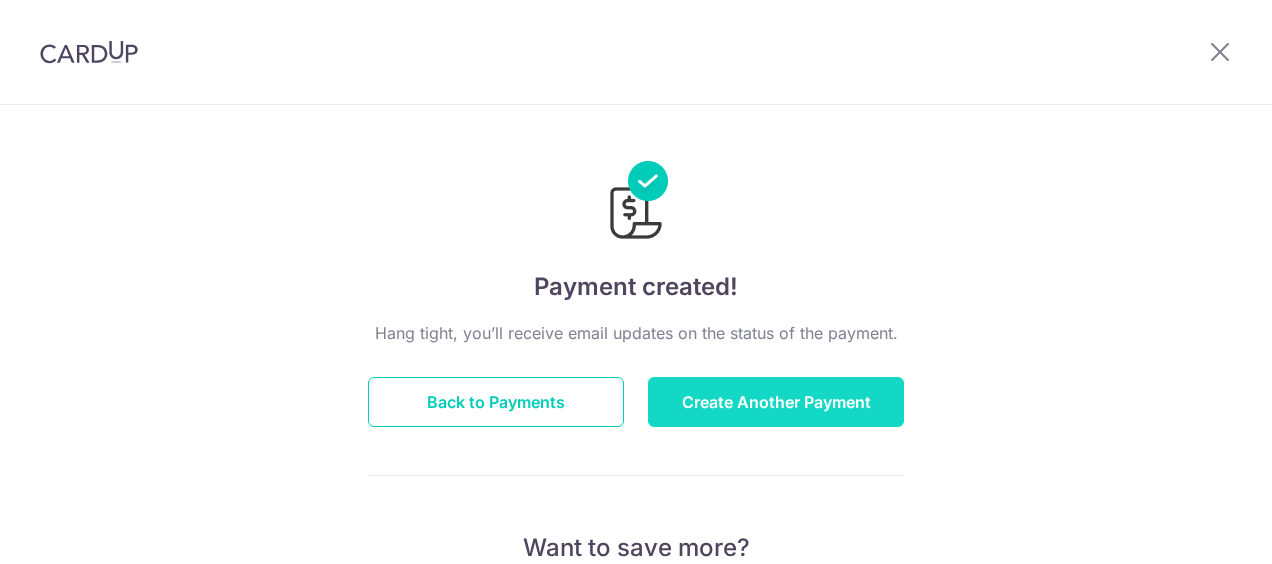 drag, startPoint x: 0, startPoint y: 0, endPoint x: 715, endPoint y: 397, distance: 817.8227 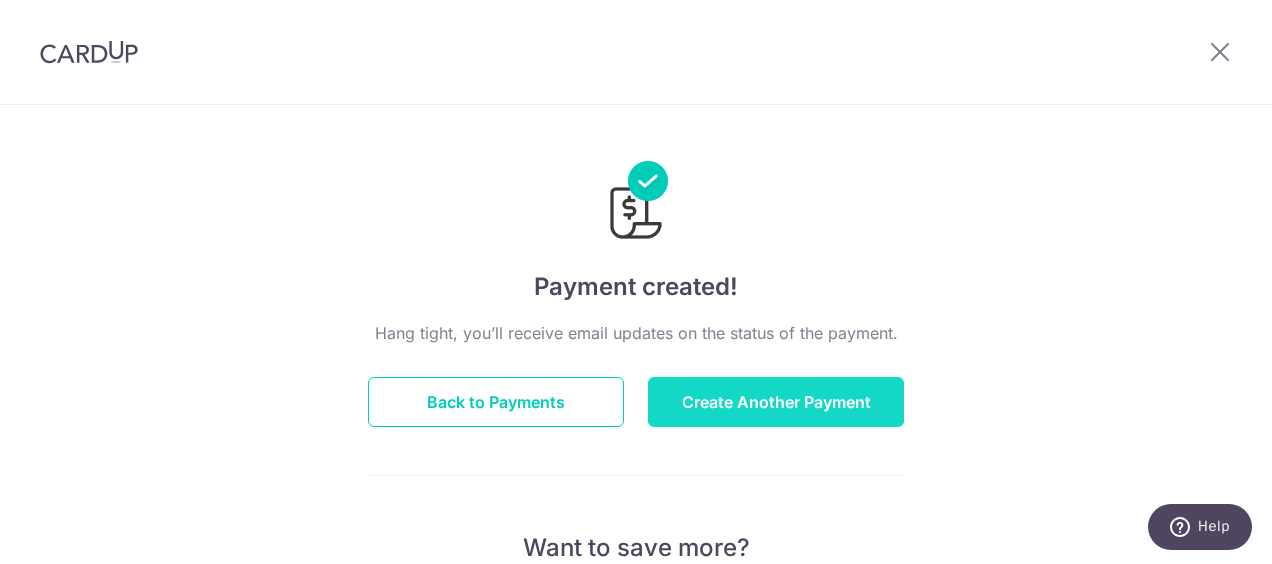 scroll, scrollTop: 0, scrollLeft: 0, axis: both 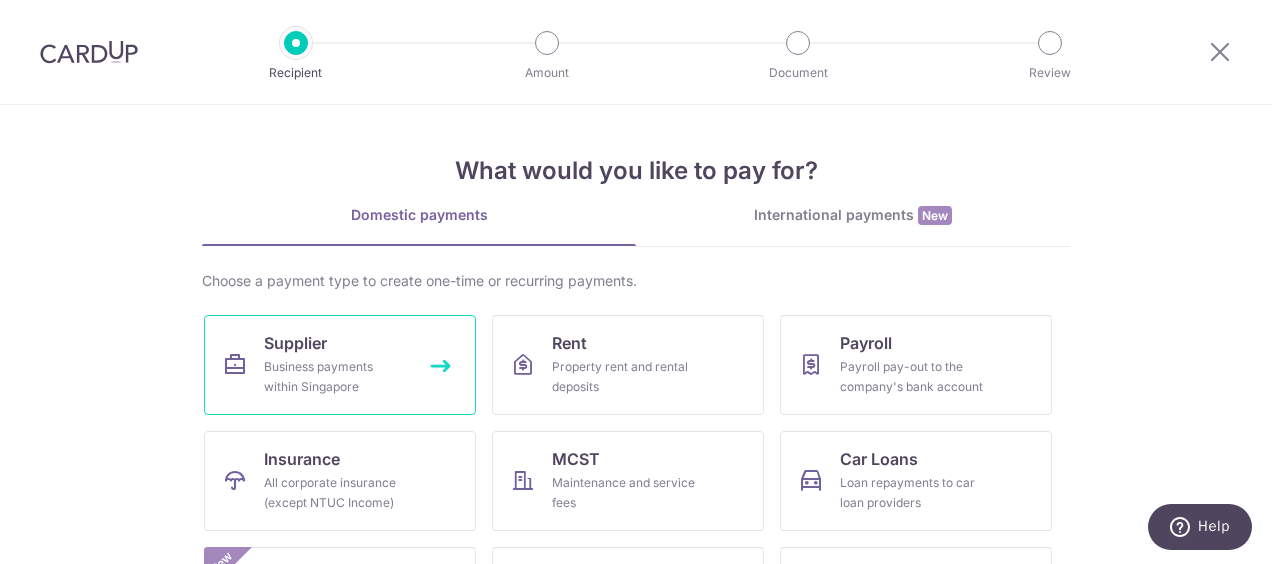 click on "Business payments within Singapore" at bounding box center [336, 377] 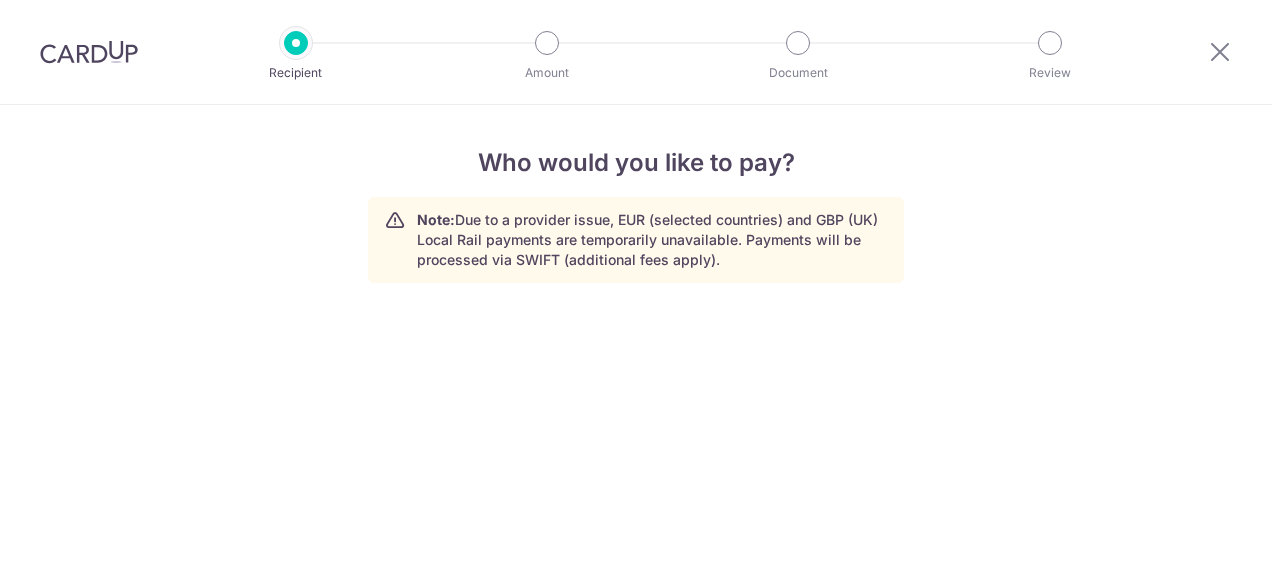 scroll, scrollTop: 0, scrollLeft: 0, axis: both 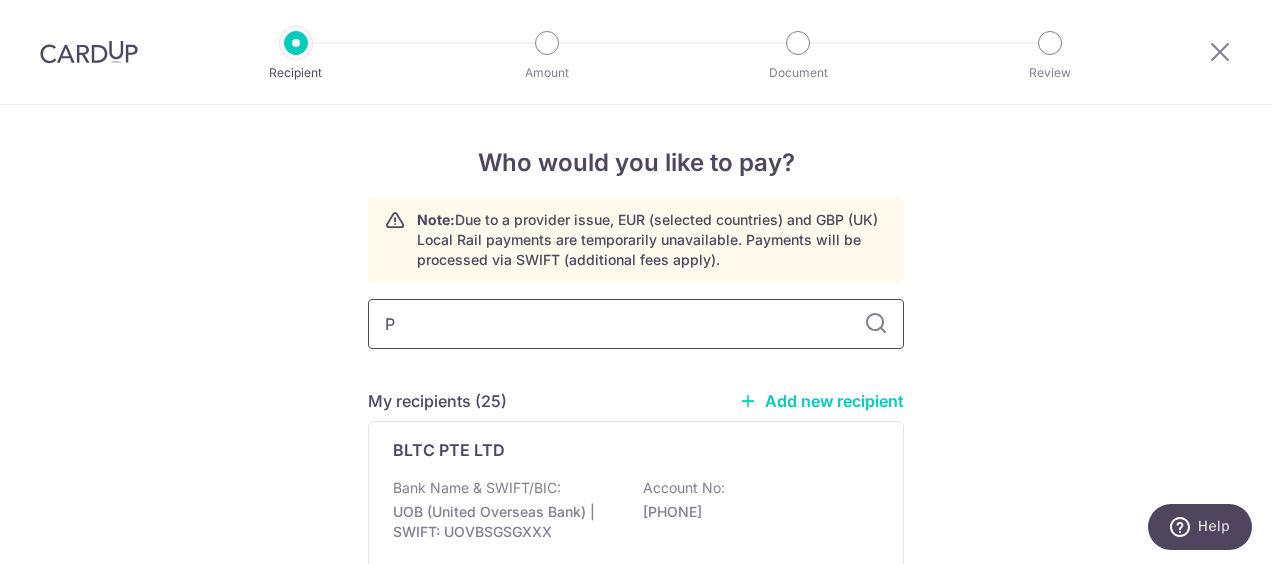type on "PH" 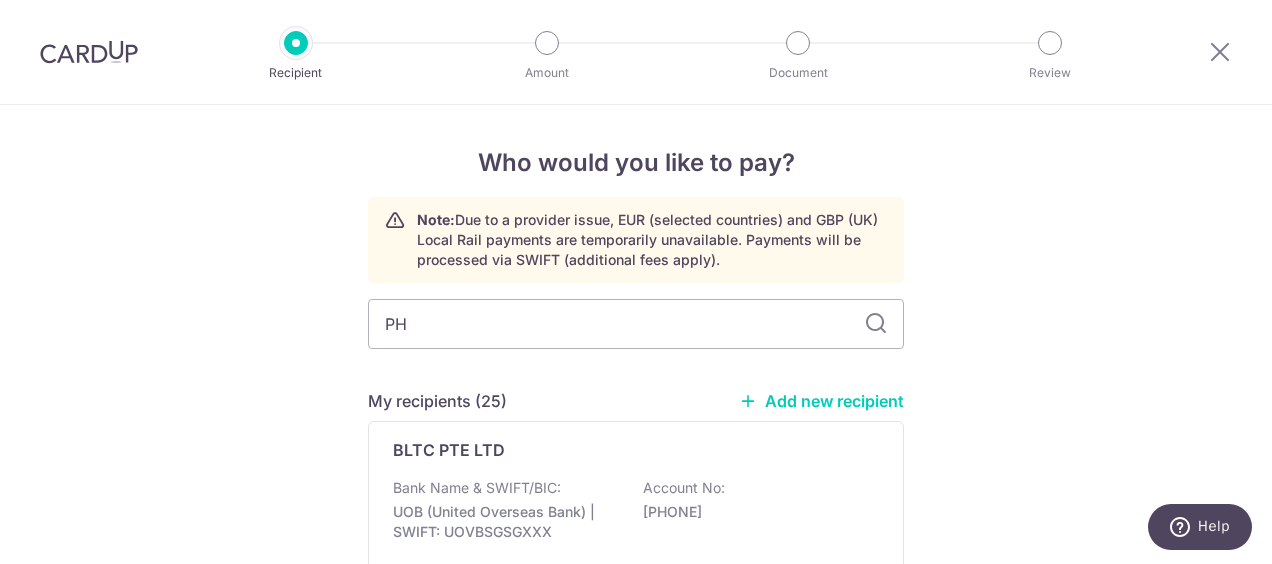 scroll, scrollTop: 108, scrollLeft: 0, axis: vertical 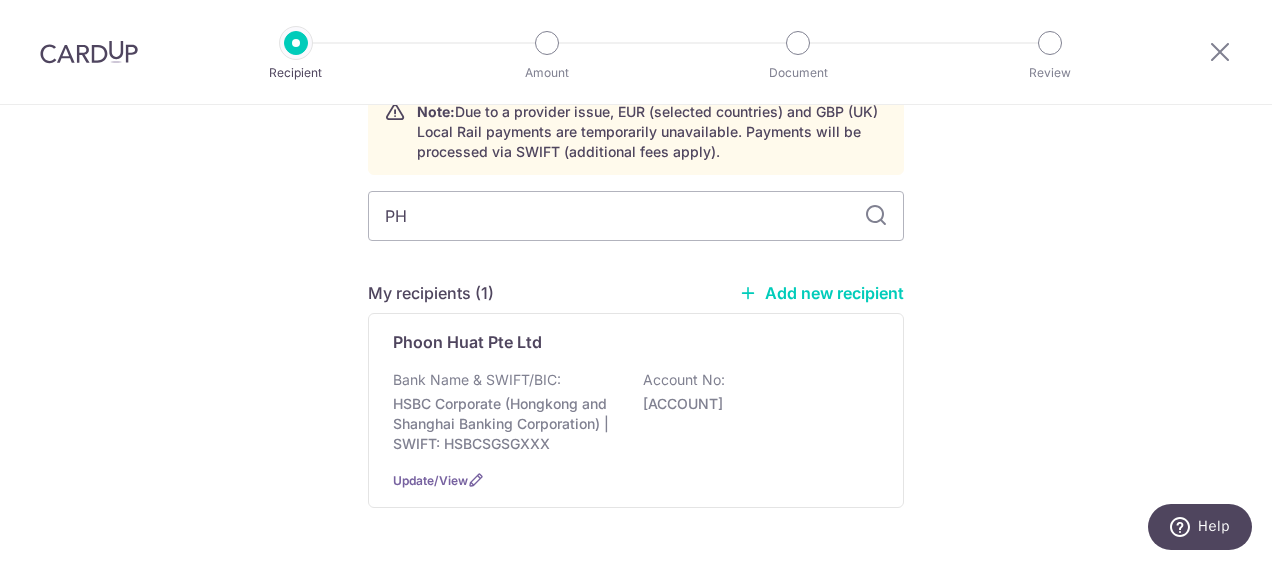 click on "Bank Name & SWIFT/BIC:
HSBC Corporate (Hongkong and Shanghai Banking Corporation) | SWIFT: HSBCSGSGXXX
Account No:
052601390003" at bounding box center (636, 412) 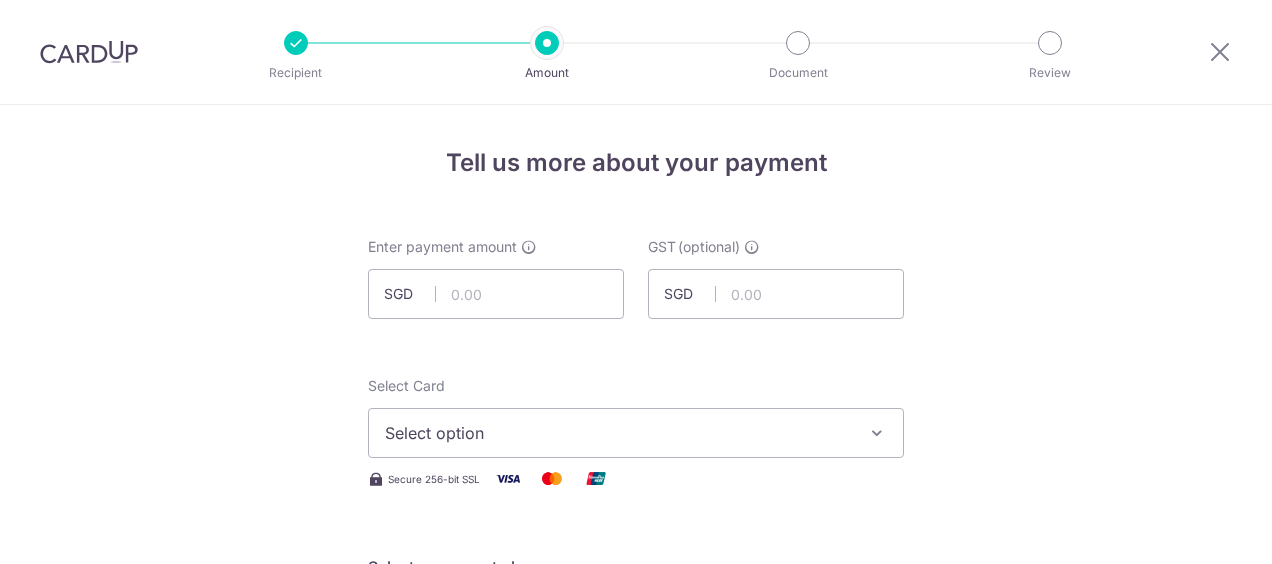 scroll, scrollTop: 0, scrollLeft: 0, axis: both 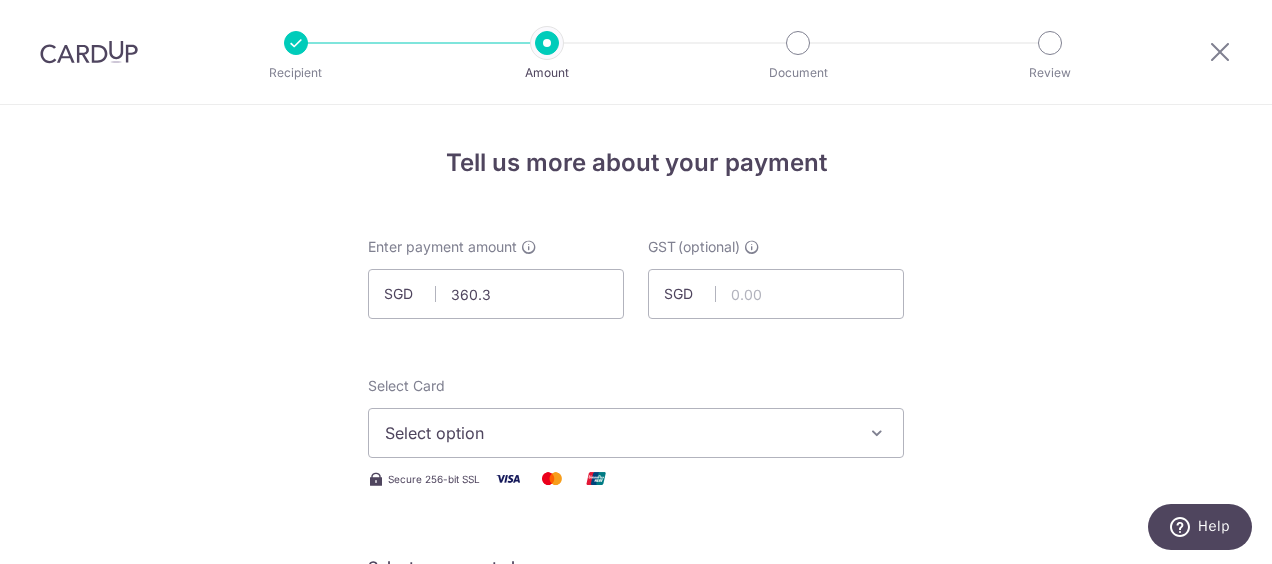 type on "360.30" 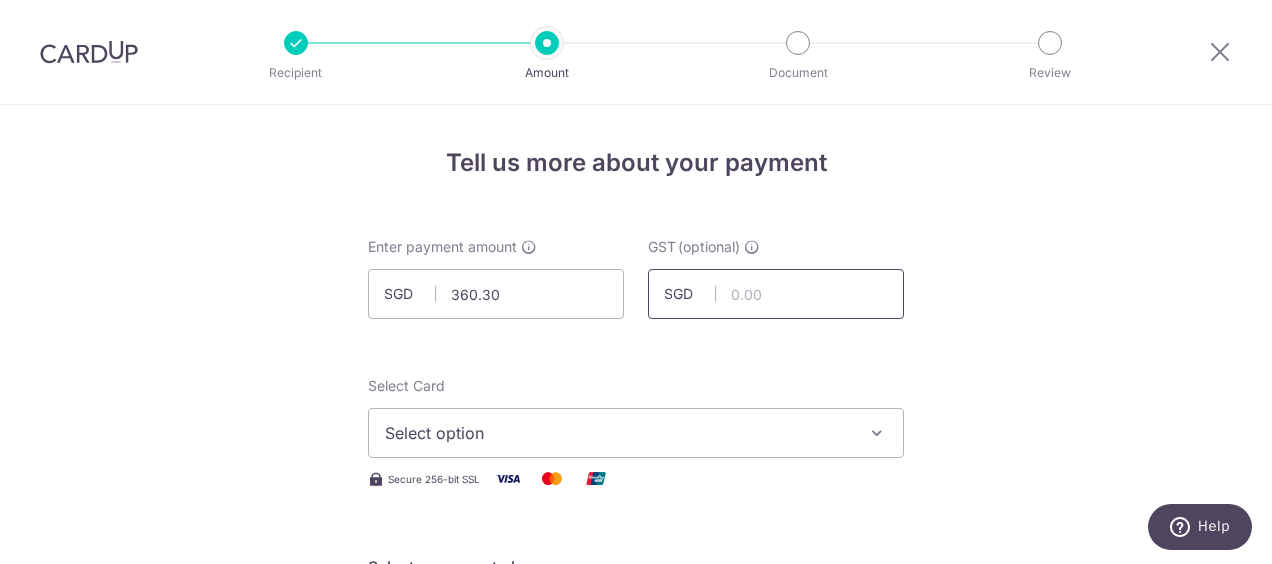 click at bounding box center (776, 294) 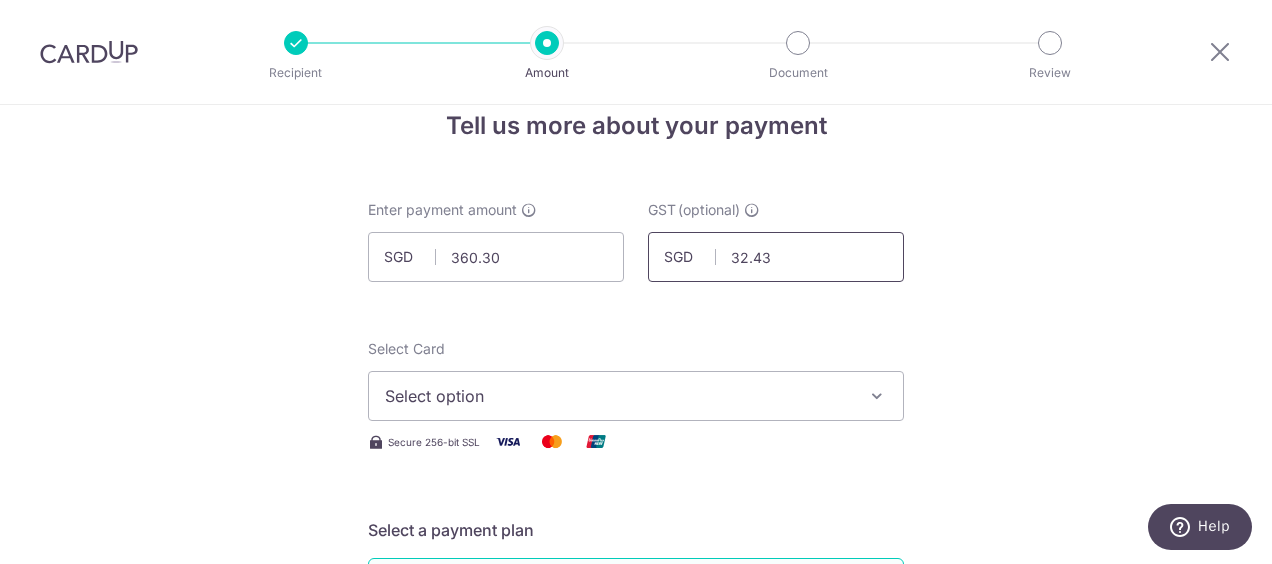 scroll, scrollTop: 38, scrollLeft: 0, axis: vertical 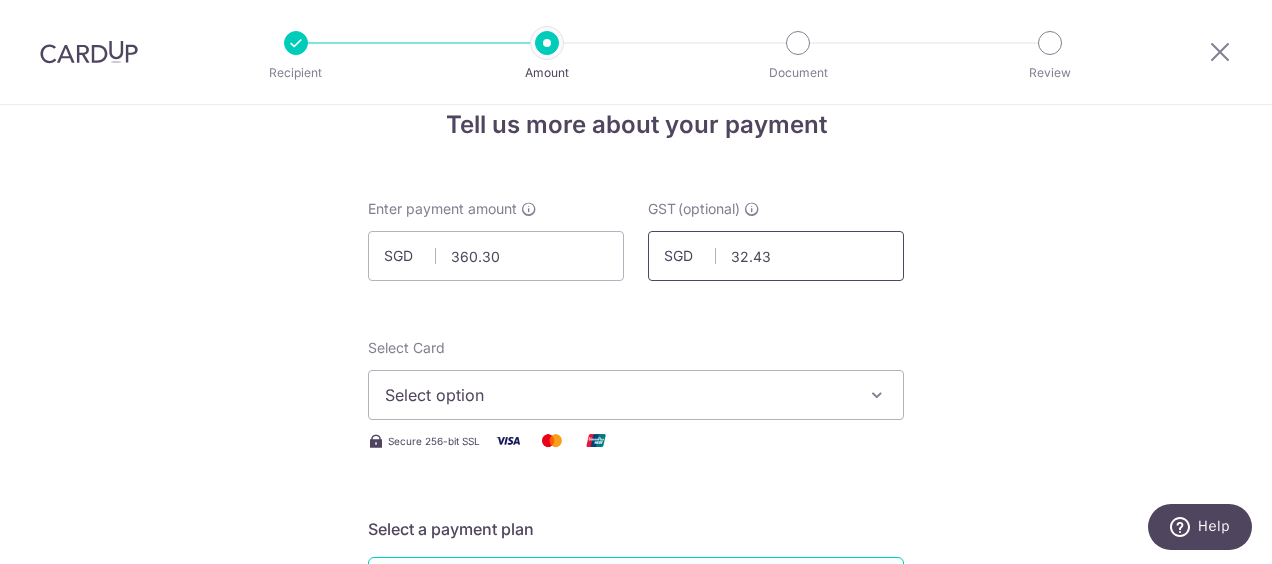 type on "32.43" 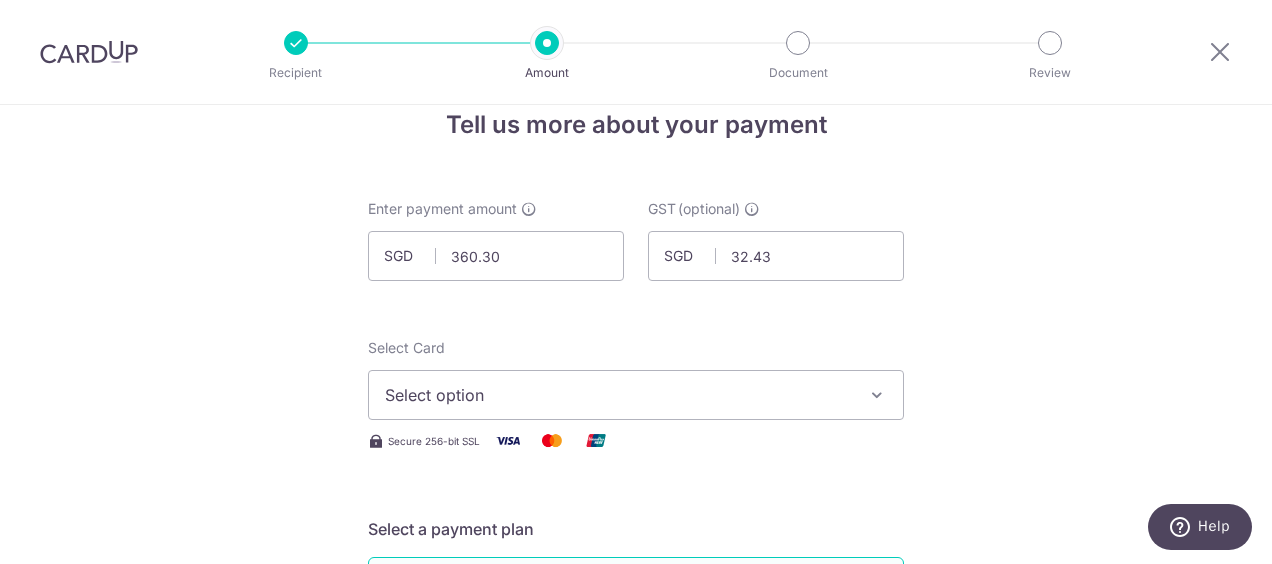 click on "Select option" at bounding box center [618, 395] 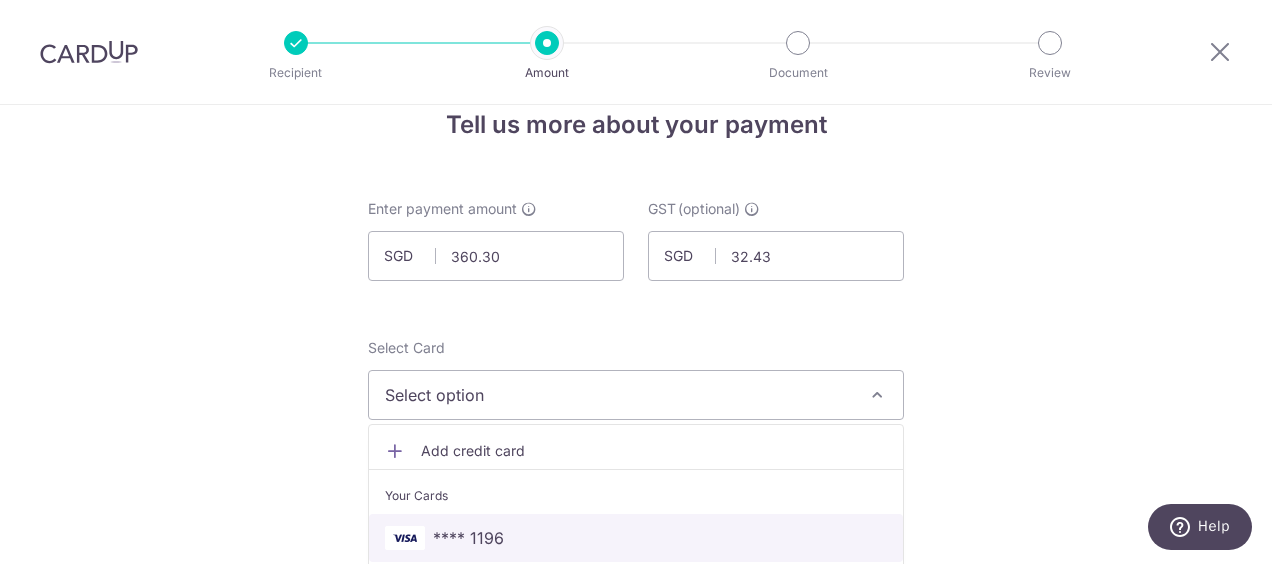 click on "**** 1196" at bounding box center [636, 538] 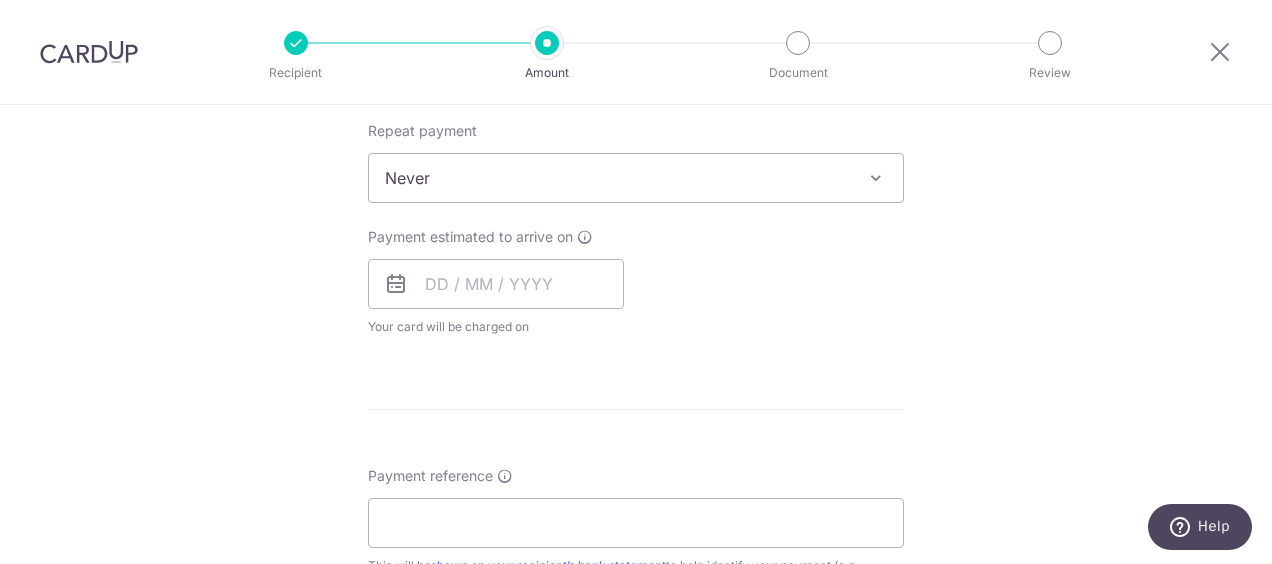 scroll, scrollTop: 802, scrollLeft: 0, axis: vertical 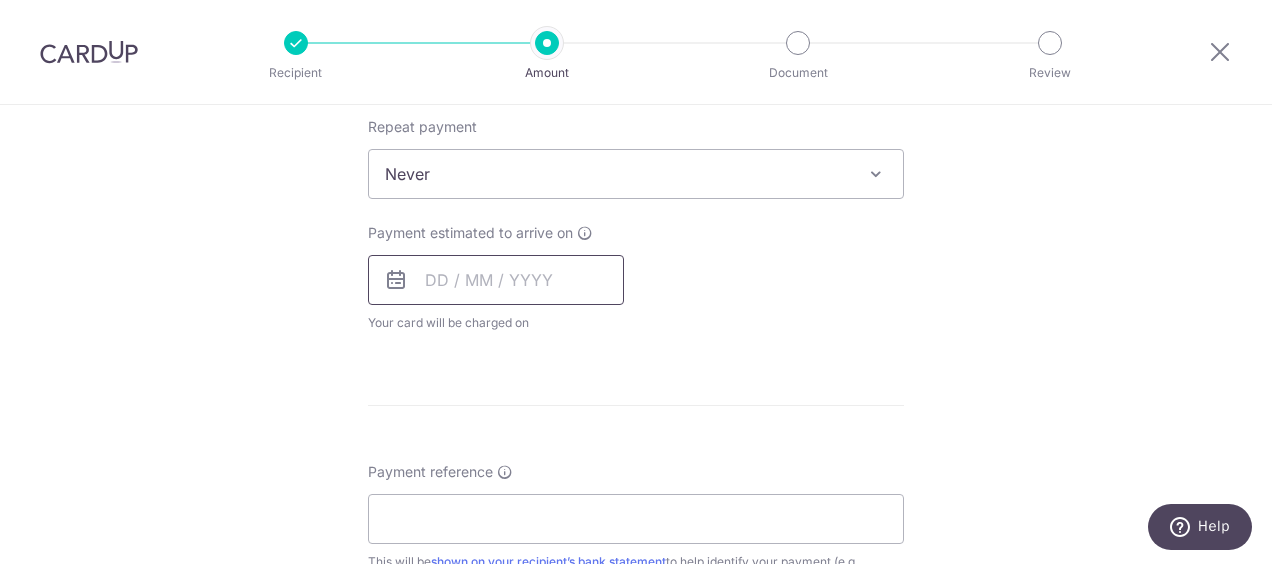 click at bounding box center [496, 280] 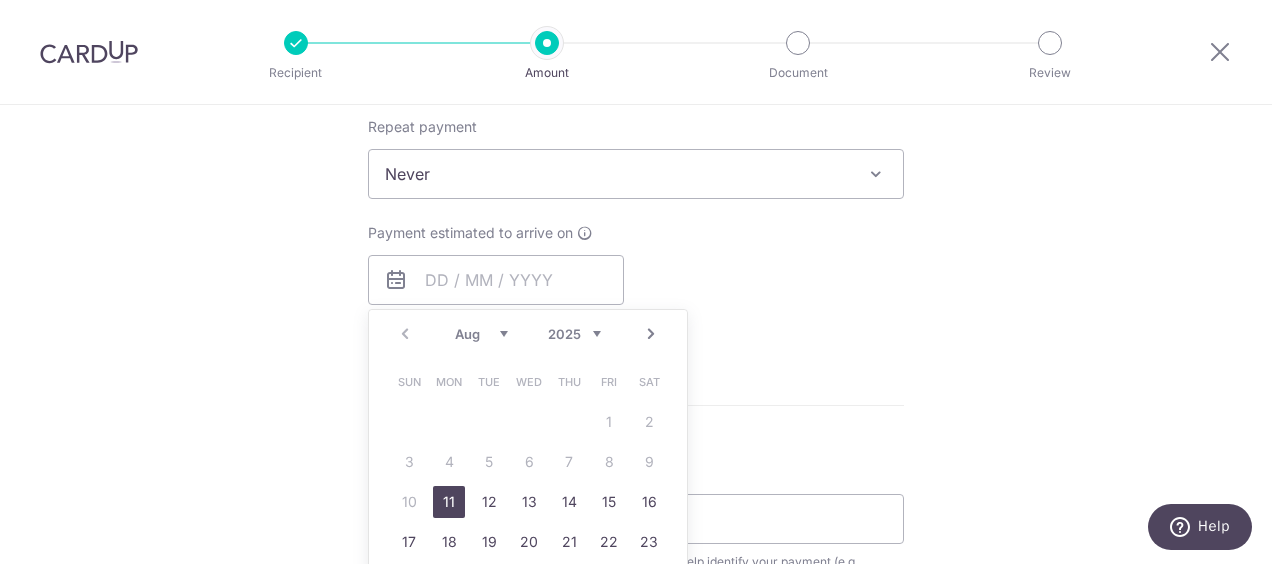 click on "11" at bounding box center [449, 502] 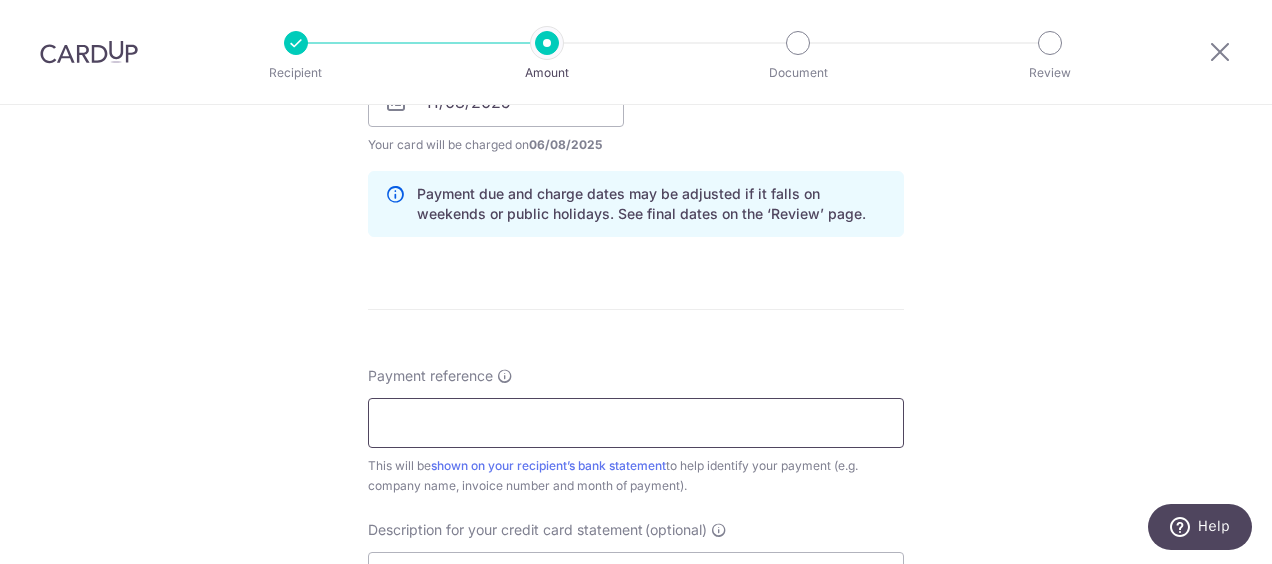scroll, scrollTop: 982, scrollLeft: 0, axis: vertical 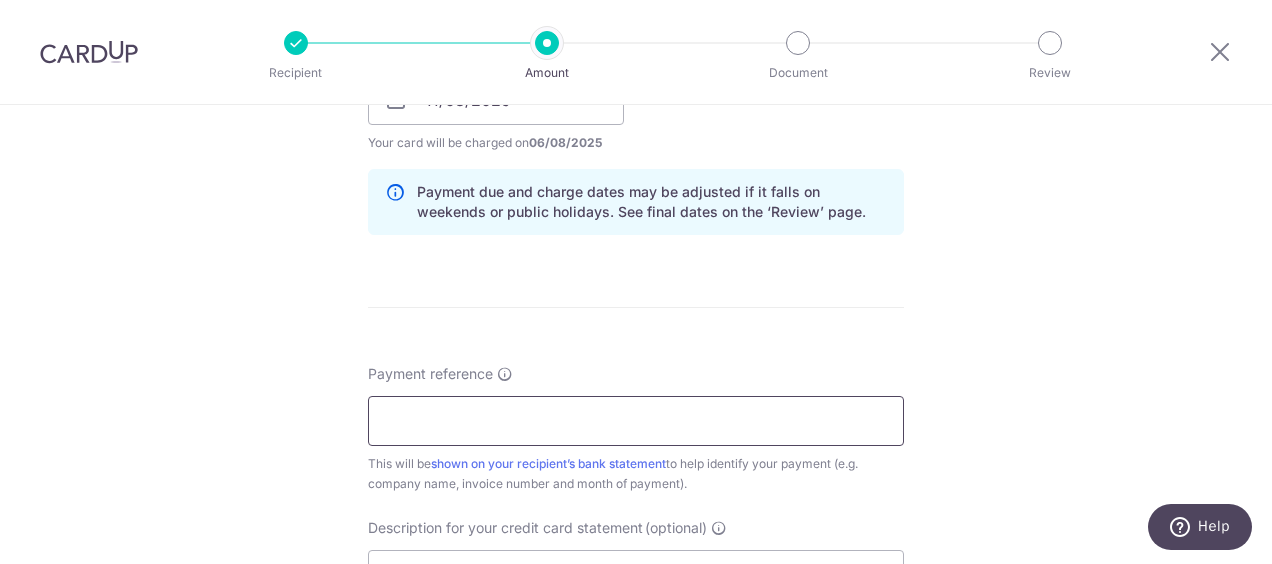 click on "Payment reference" at bounding box center (636, 421) 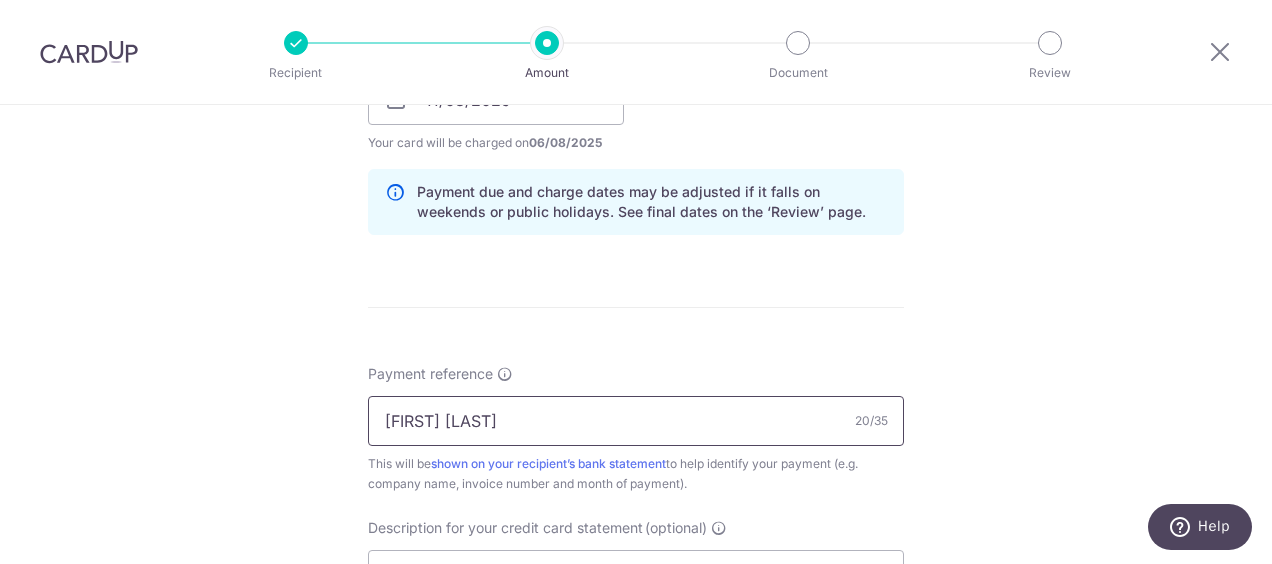 drag, startPoint x: 570, startPoint y: 425, endPoint x: 474, endPoint y: 420, distance: 96.13012 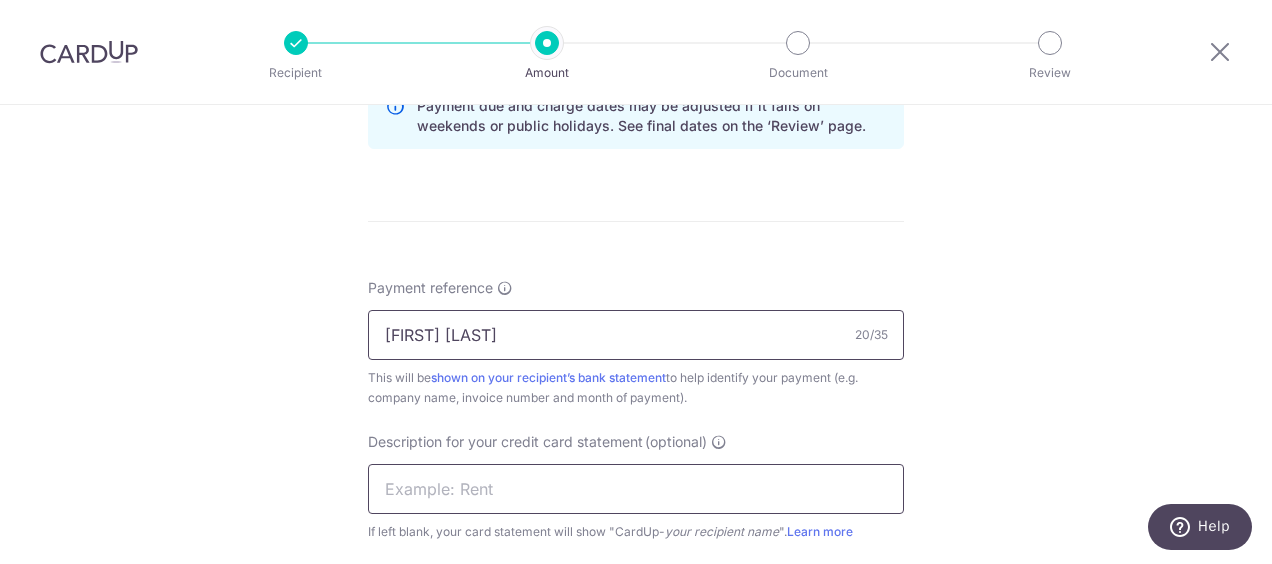 scroll, scrollTop: 1069, scrollLeft: 0, axis: vertical 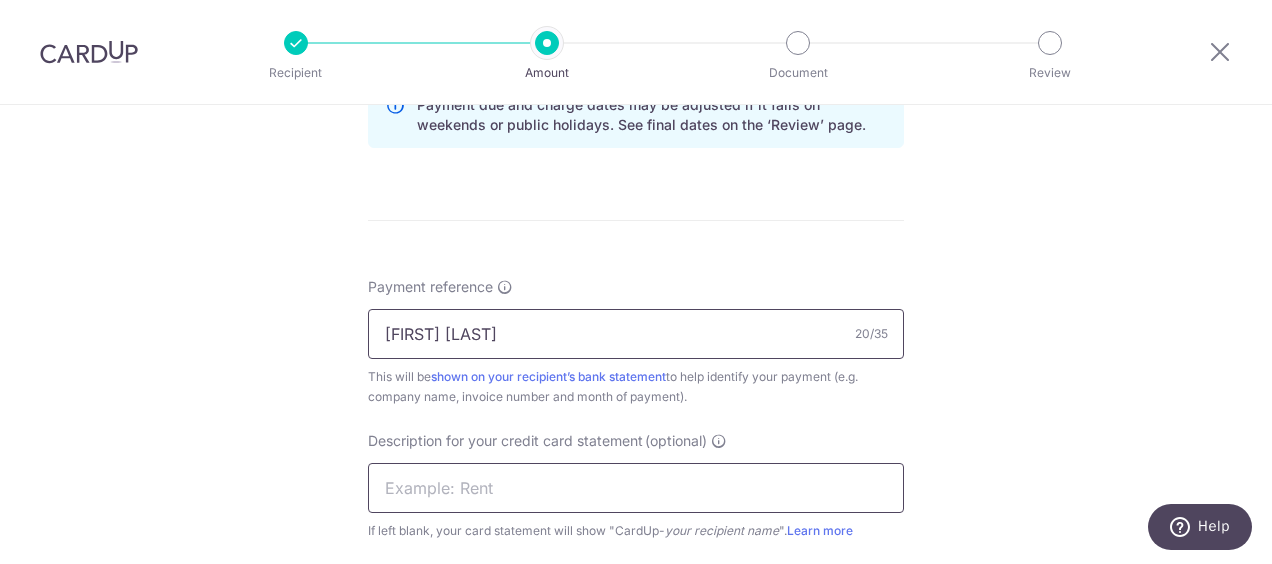 type on "ELIJAHPIES 902189144" 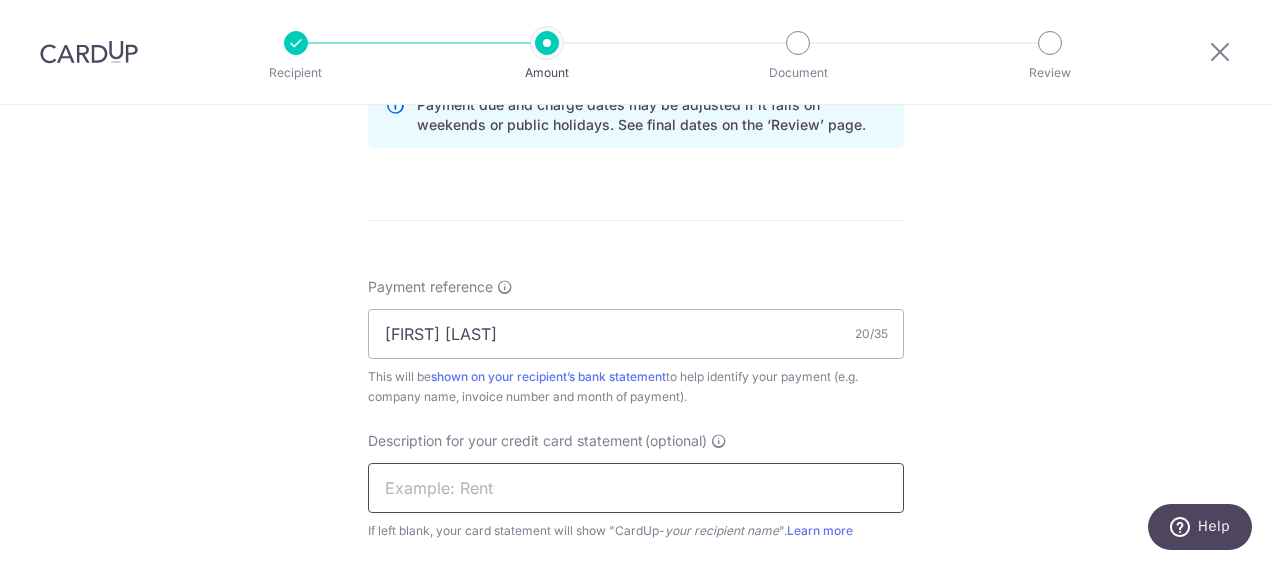 click at bounding box center (636, 488) 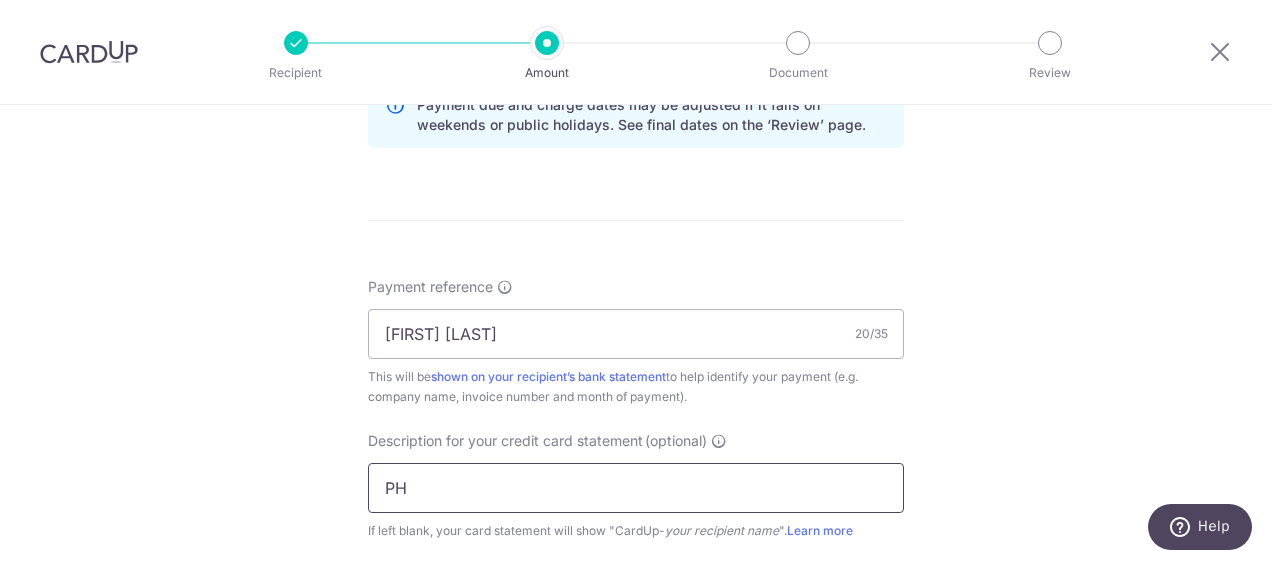 paste on "902189144" 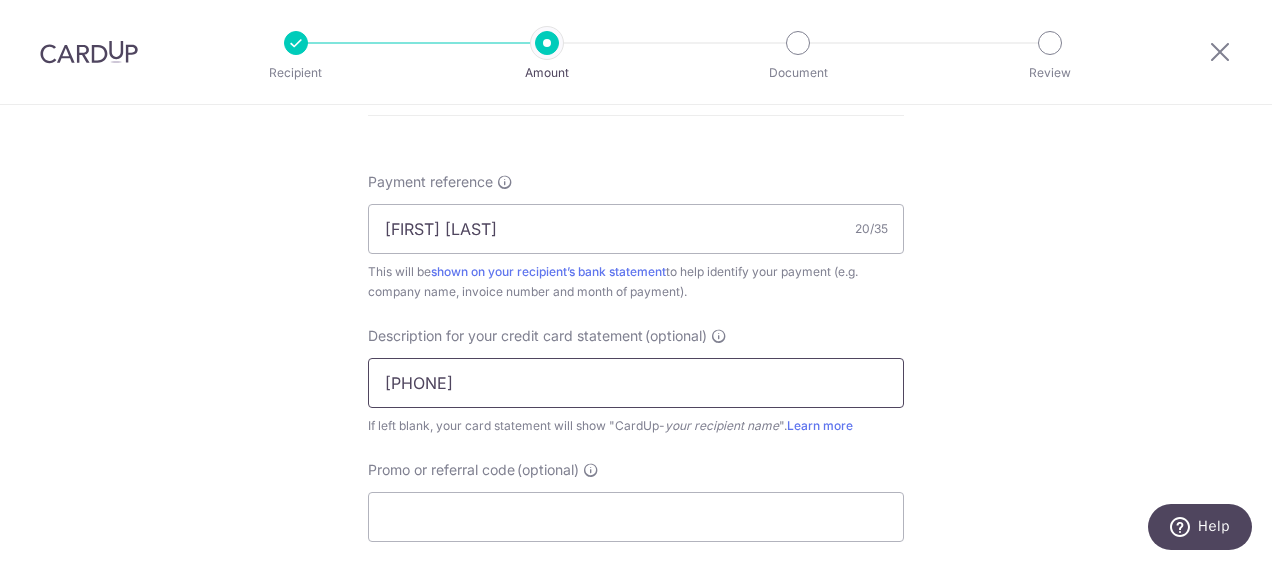scroll, scrollTop: 1175, scrollLeft: 0, axis: vertical 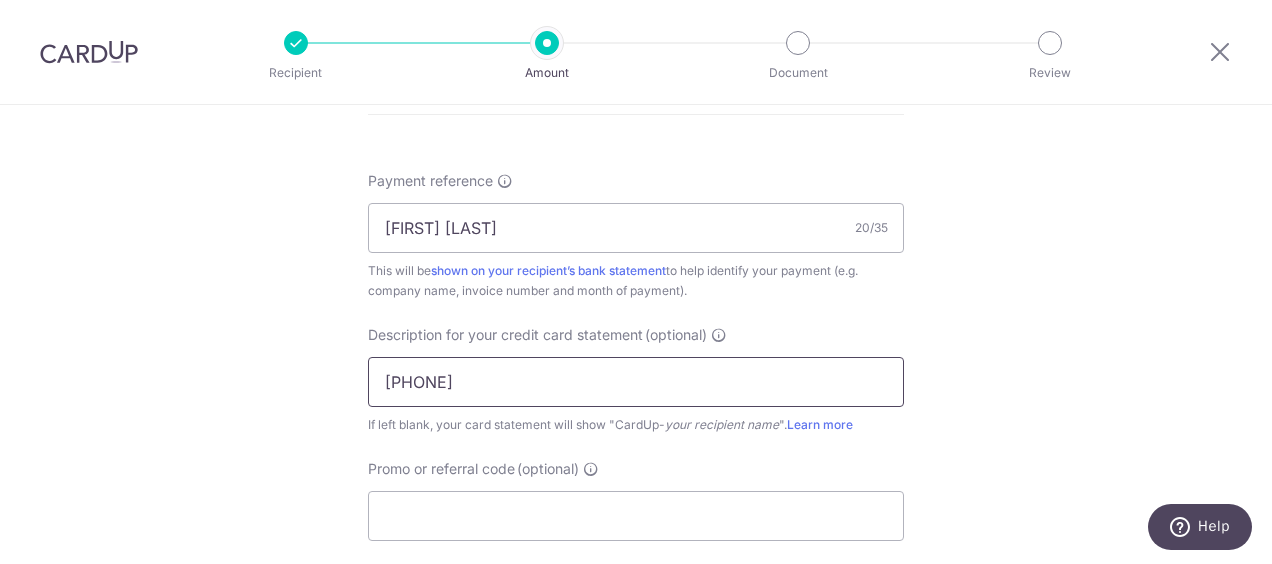 type on "PH902189144" 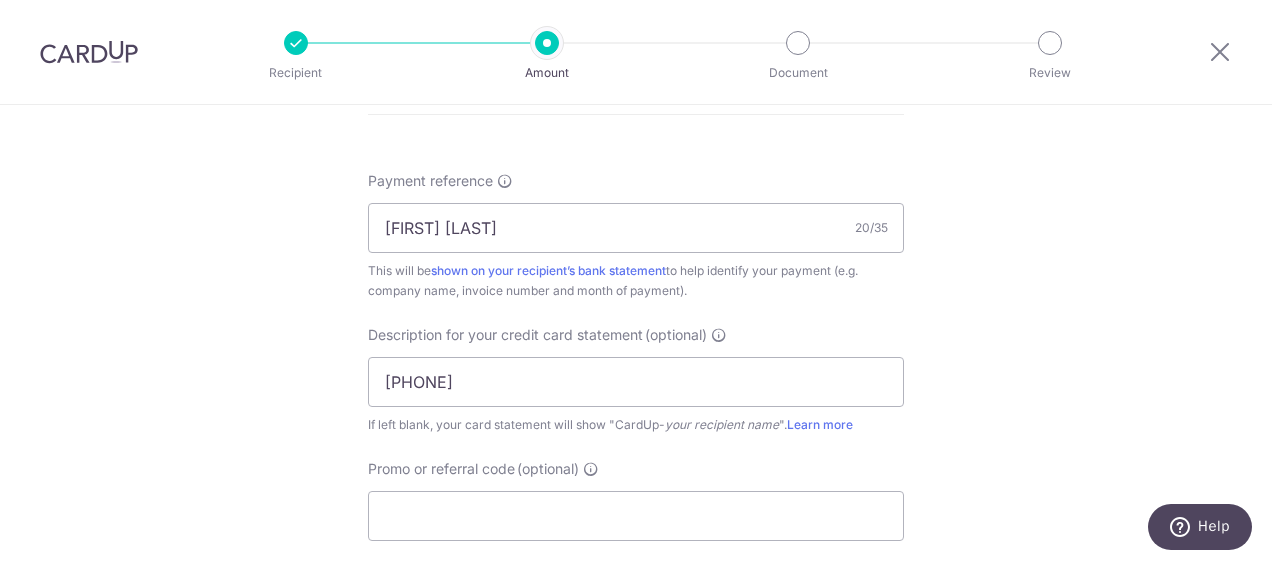 click on "Promo or referral code
(optional)
The discounted fee will be shown on the review step, right before you create your payments.
Add" at bounding box center (636, 500) 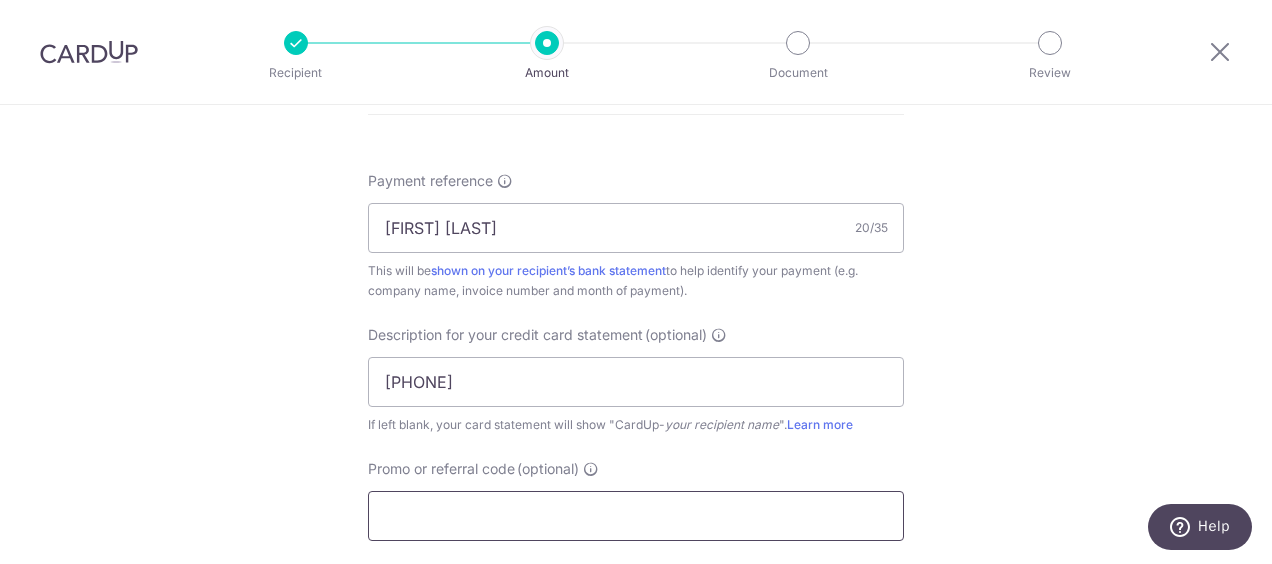 click on "Promo or referral code
(optional)" at bounding box center [636, 516] 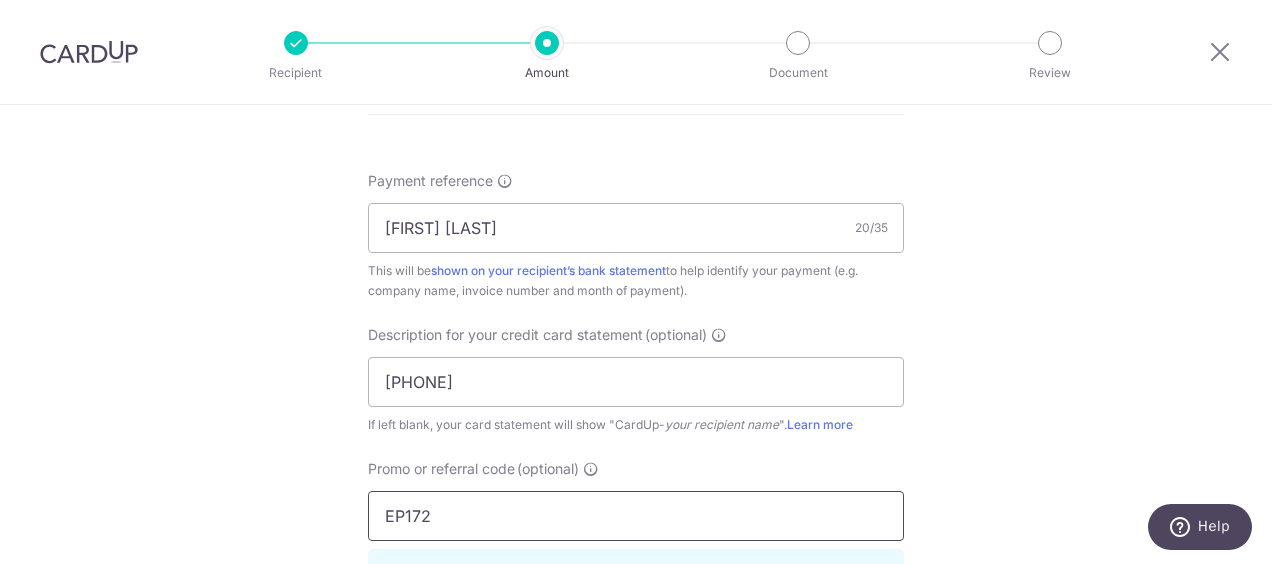 scroll, scrollTop: 1424, scrollLeft: 0, axis: vertical 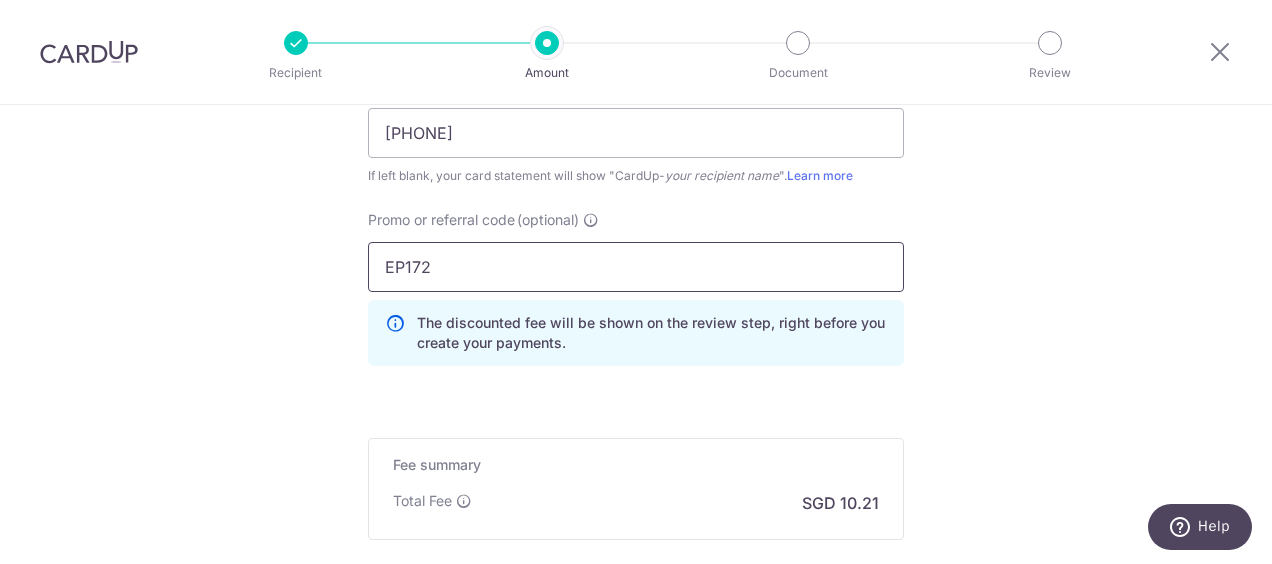 type on "EP172" 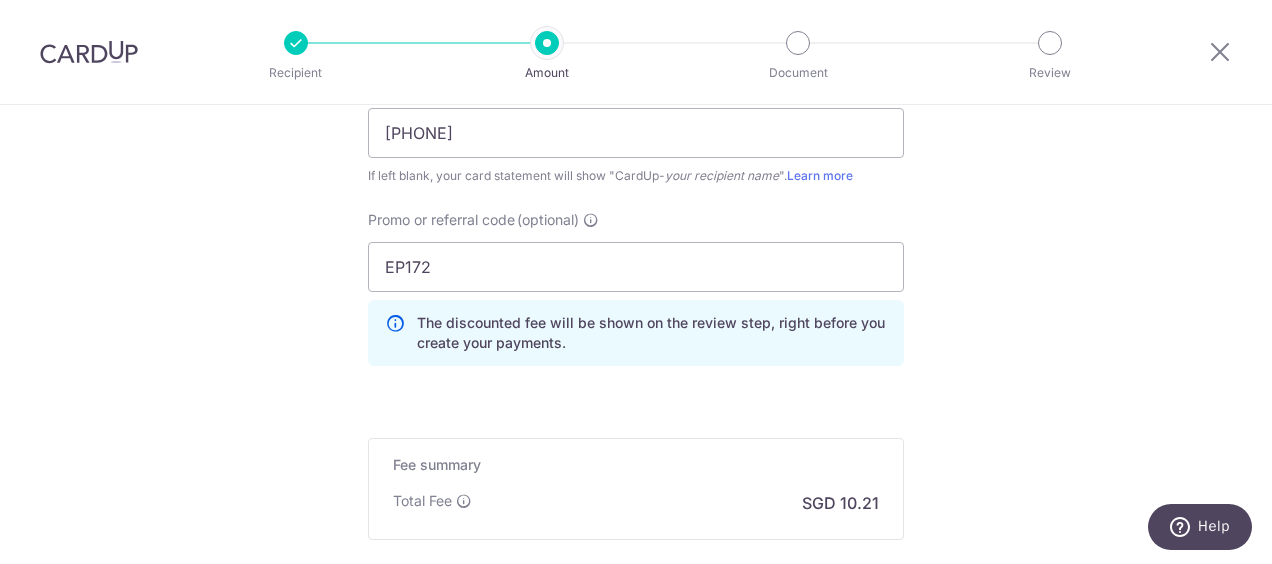 click on "Tell us more about your payment
Enter payment amount
SGD
360.30
360.30
GST
(optional)
SGD
32.43
32.43
Select Card
**** 1196
Add credit card
Your Cards
**** 1196
**** 3087
Secure 256-bit SSL" at bounding box center [636, -262] 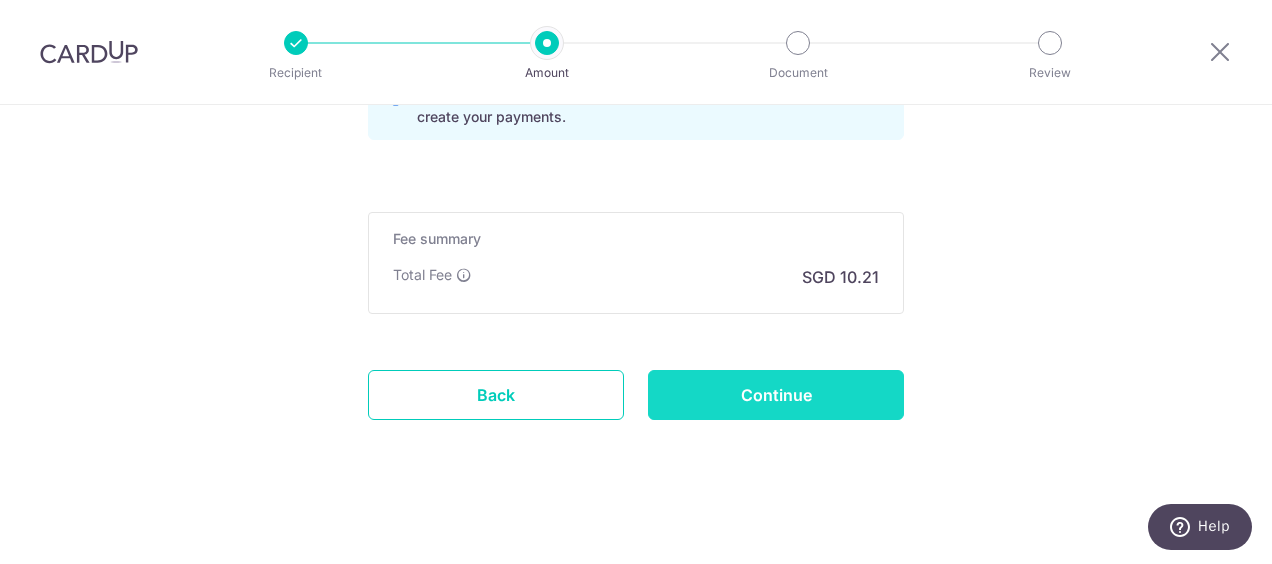click on "Continue" at bounding box center (776, 395) 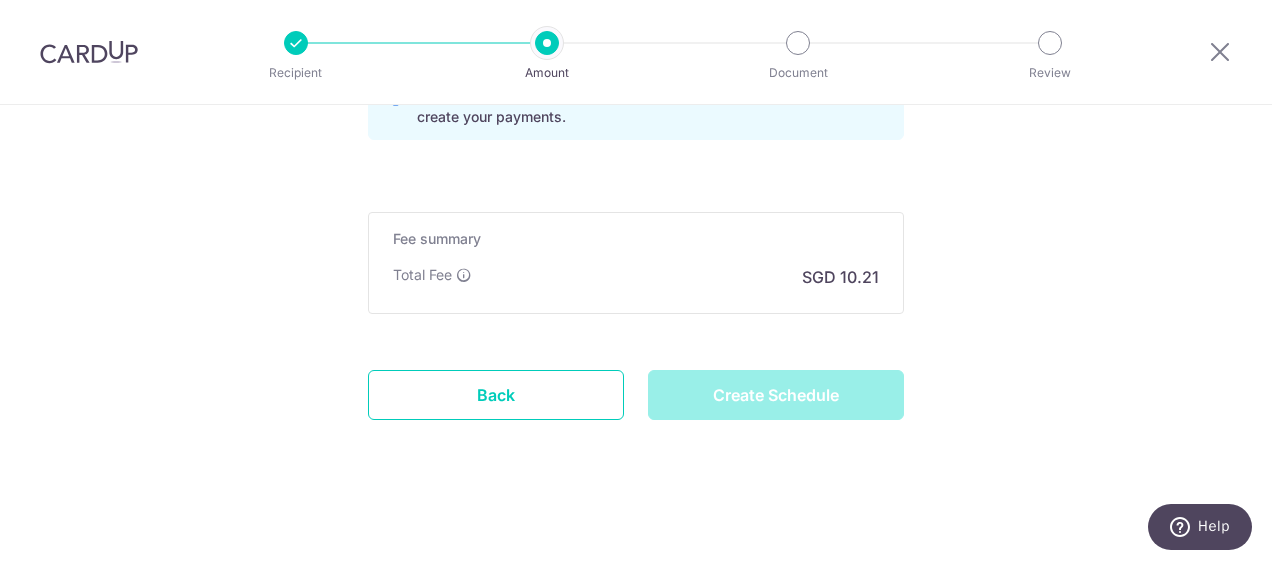 type on "Create Schedule" 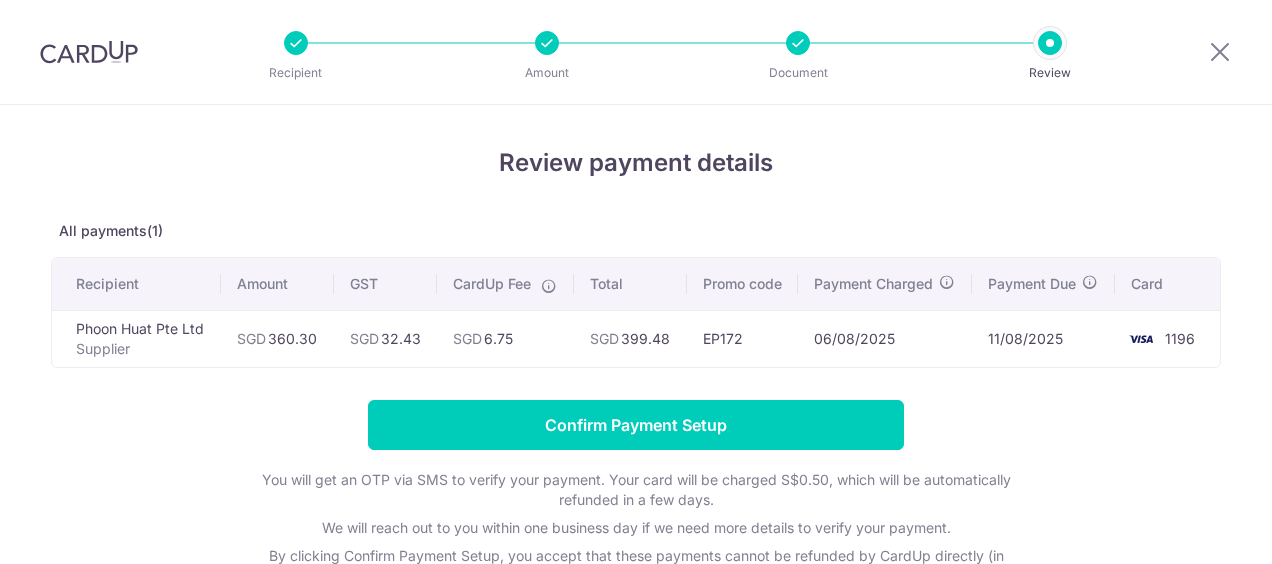 scroll, scrollTop: 0, scrollLeft: 0, axis: both 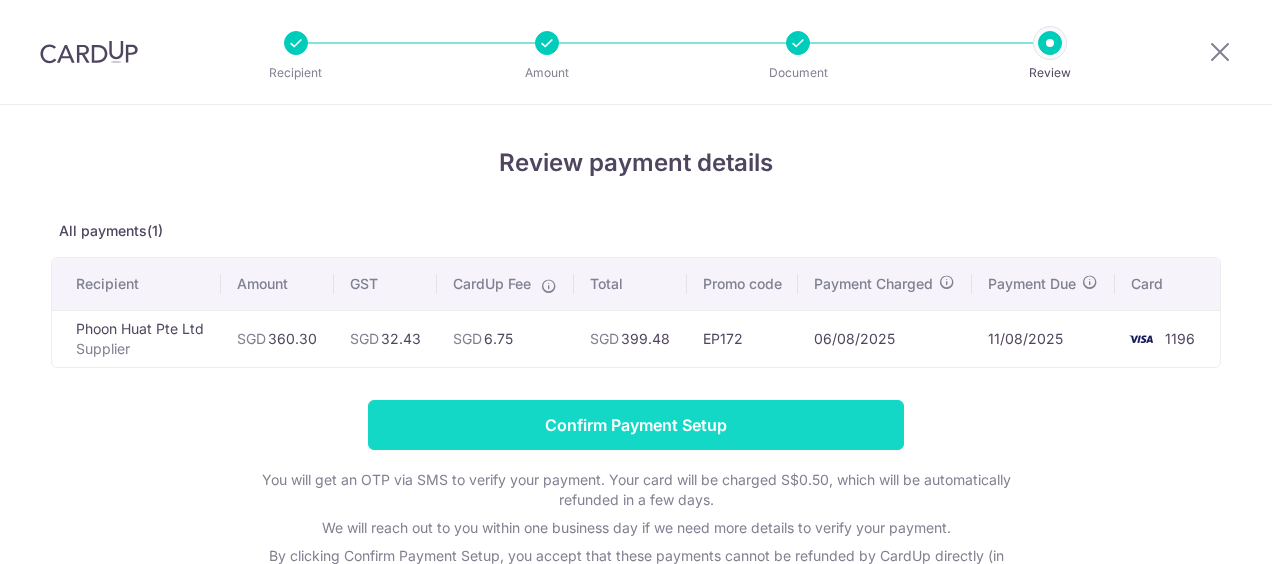 click on "Confirm Payment Setup" at bounding box center (636, 425) 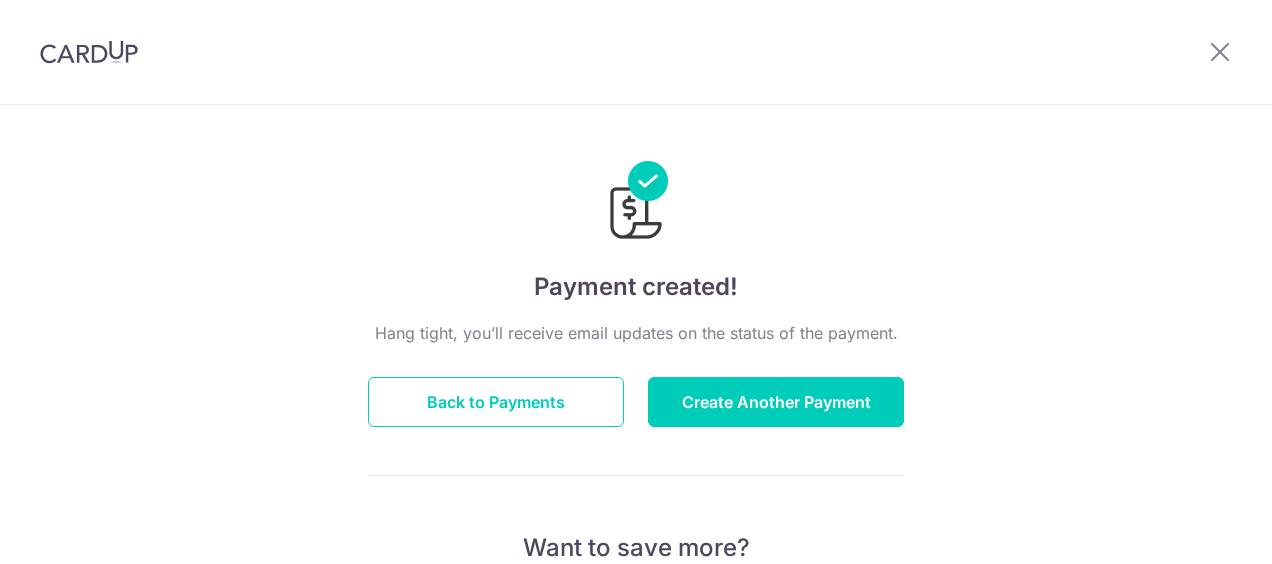 scroll, scrollTop: 0, scrollLeft: 0, axis: both 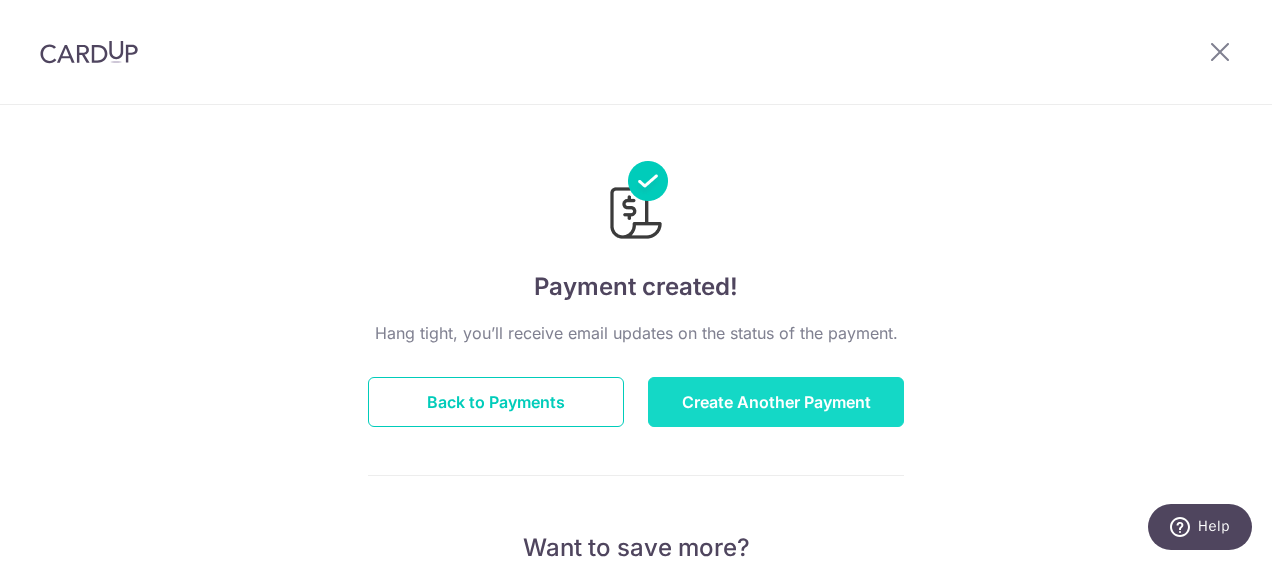 click on "Create Another Payment" at bounding box center (776, 402) 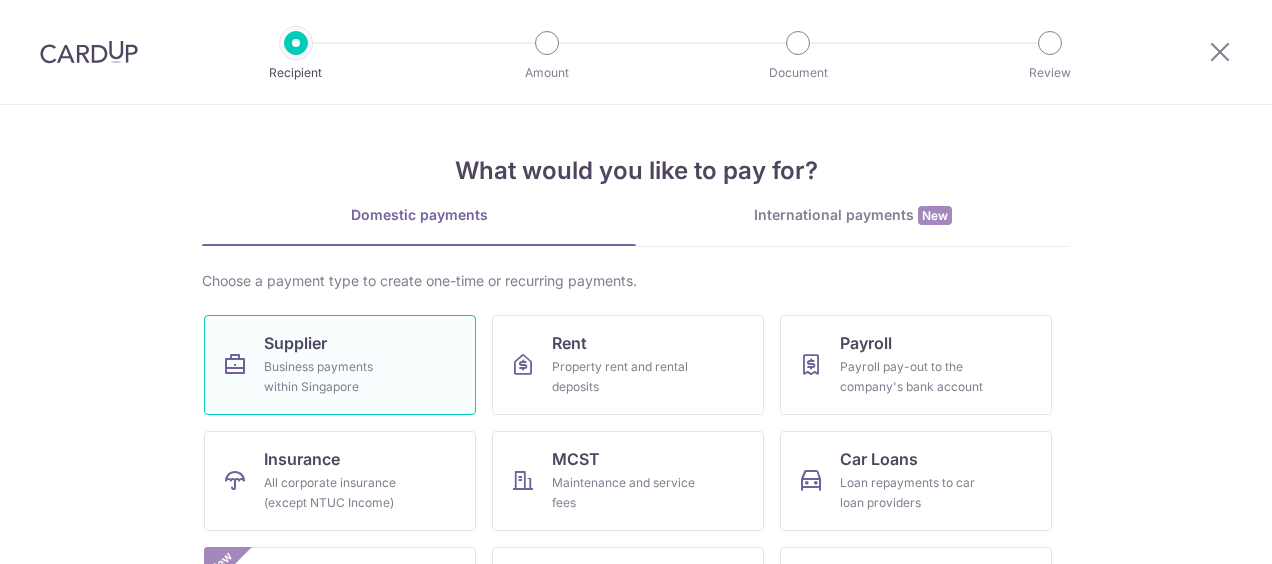 scroll, scrollTop: 0, scrollLeft: 0, axis: both 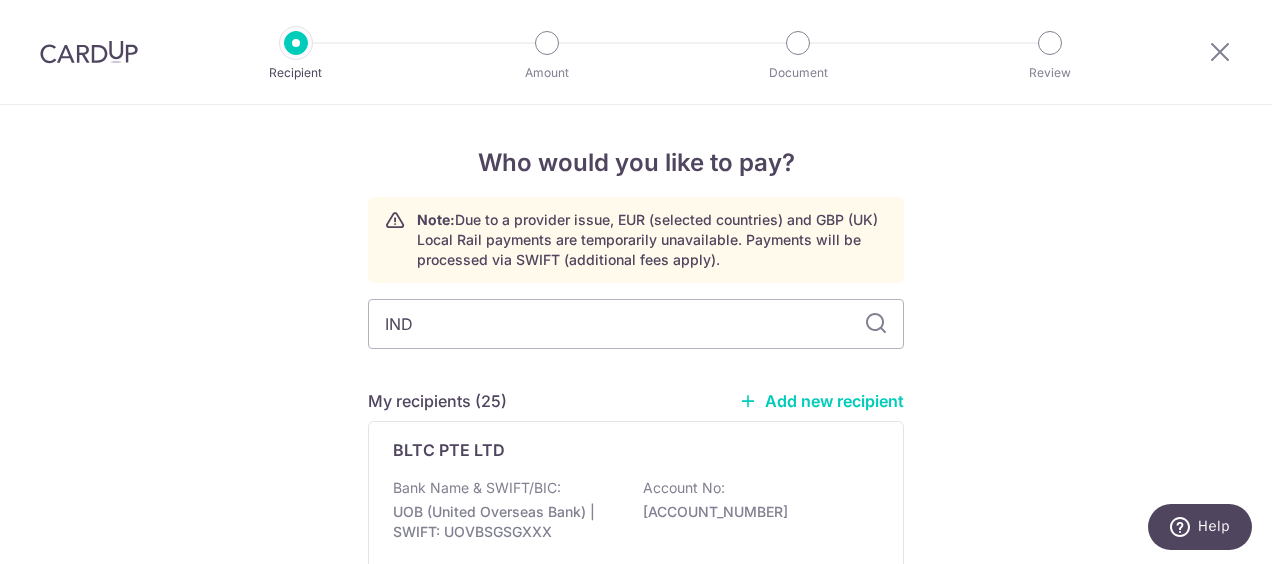 type on "INDO" 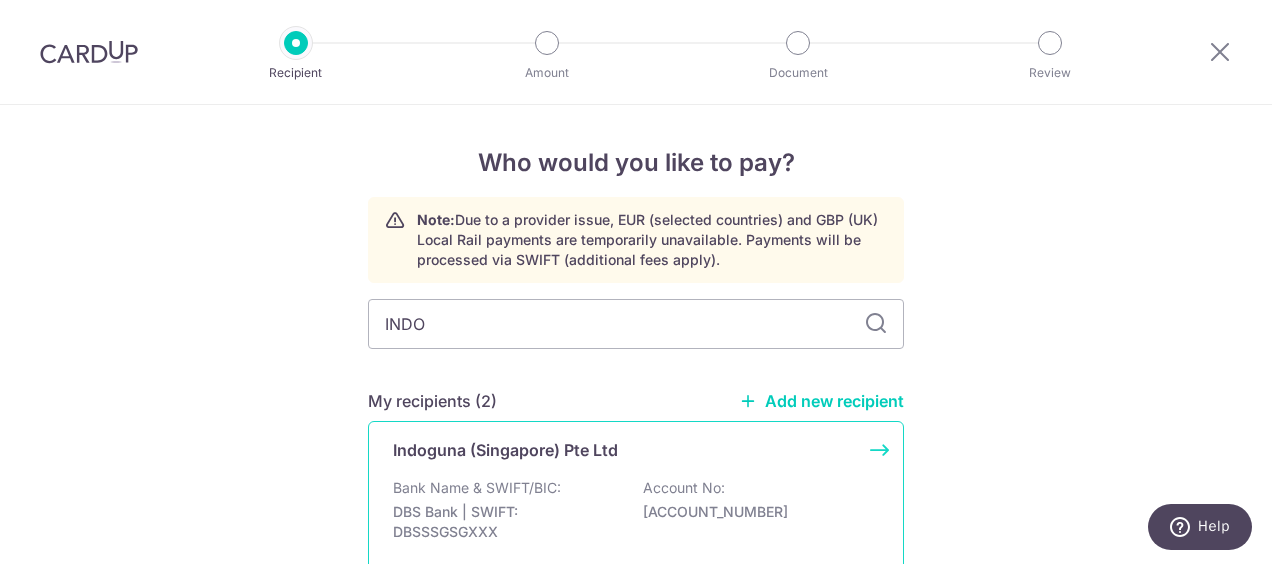 click on "Indoguna (Singapore) Pte Ltd
Bank Name & SWIFT/BIC:
DBS Bank | SWIFT: DBSSSGSGXXX
Account No:
0630032484
Update/View" at bounding box center [636, 513] 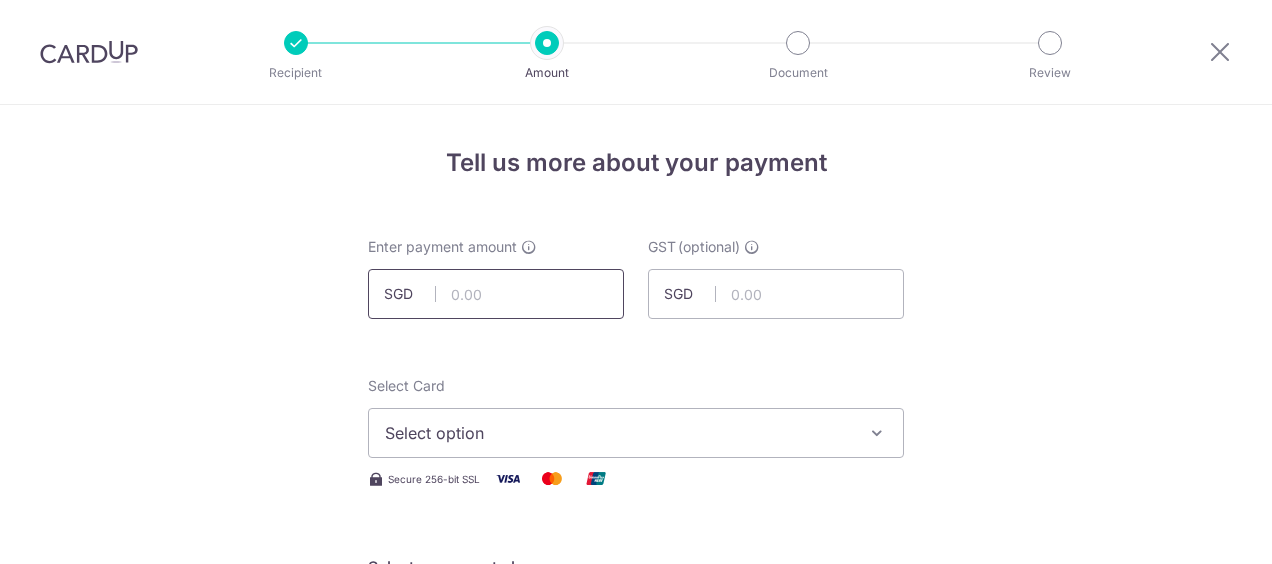 scroll, scrollTop: 0, scrollLeft: 0, axis: both 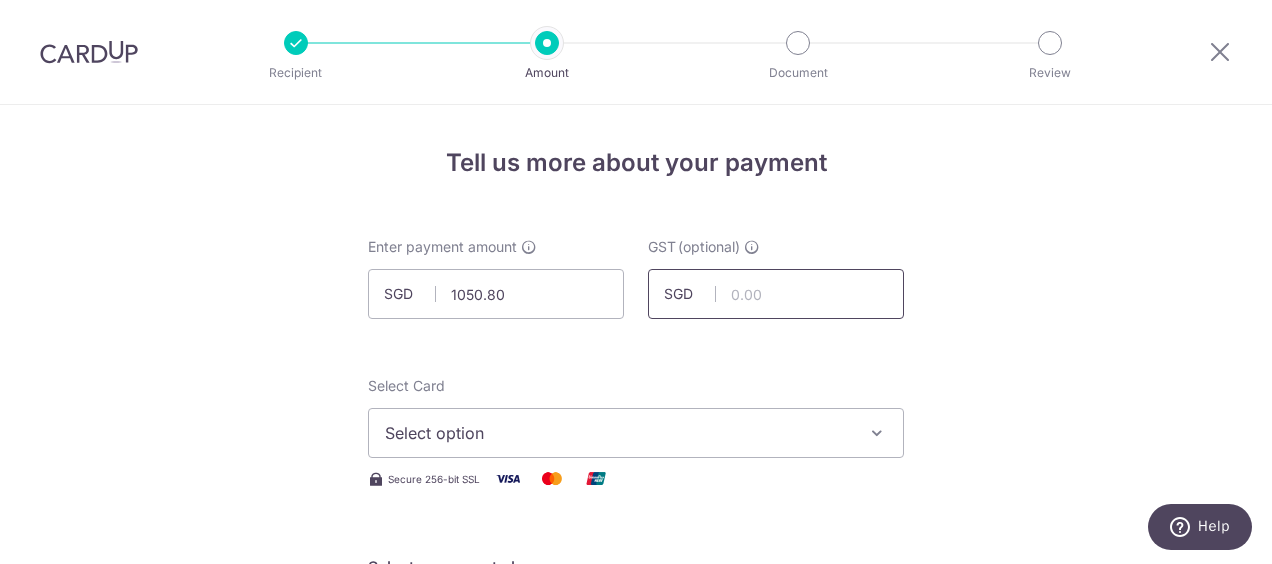 type on "1,050.80" 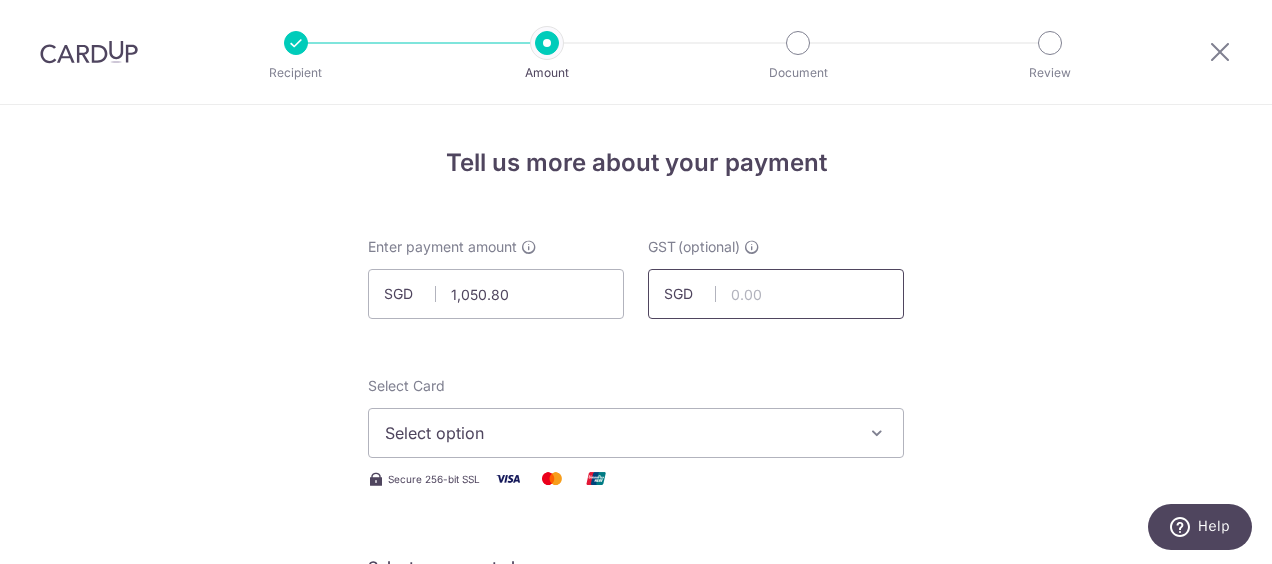 click at bounding box center (776, 294) 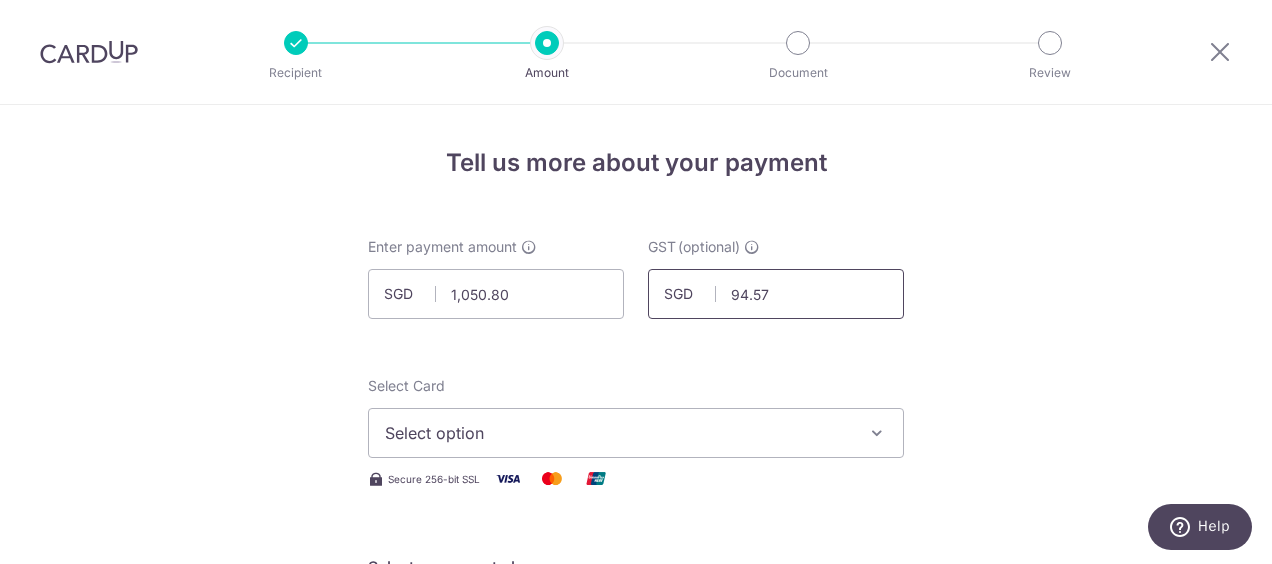 type on "94.57" 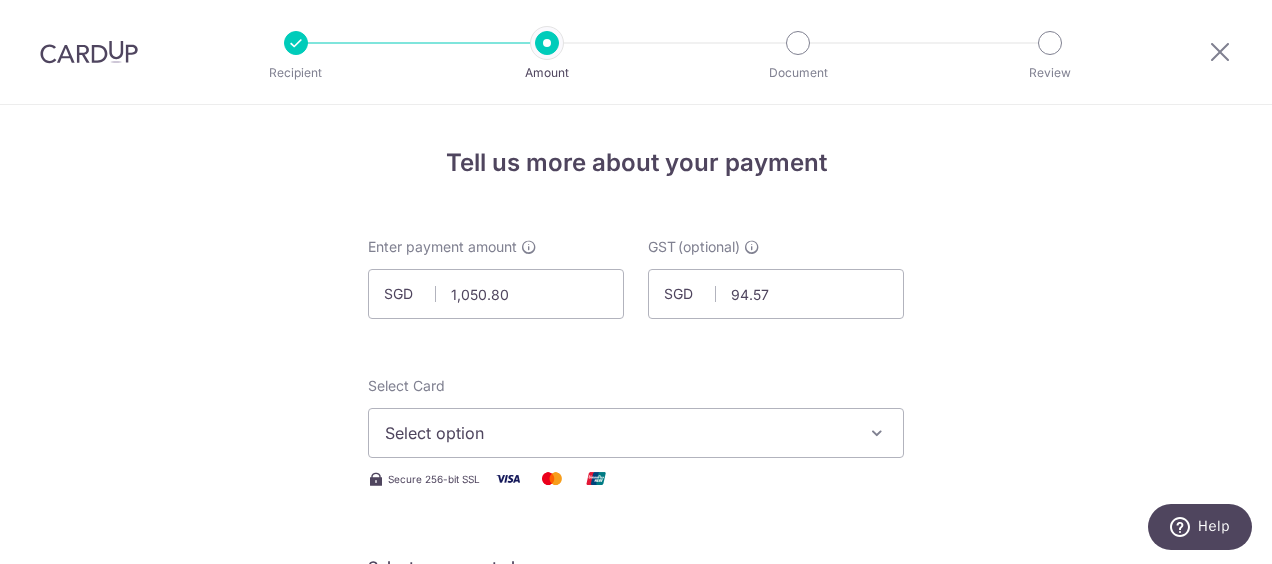 click on "Select option" at bounding box center [618, 433] 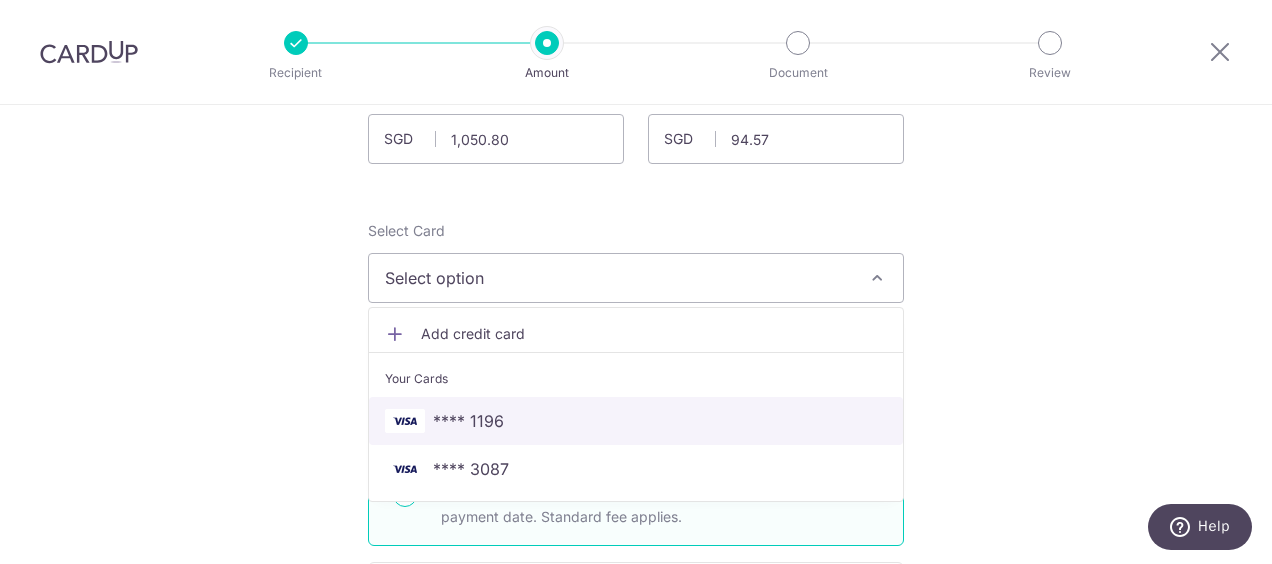 click on "**** 1196" at bounding box center (468, 421) 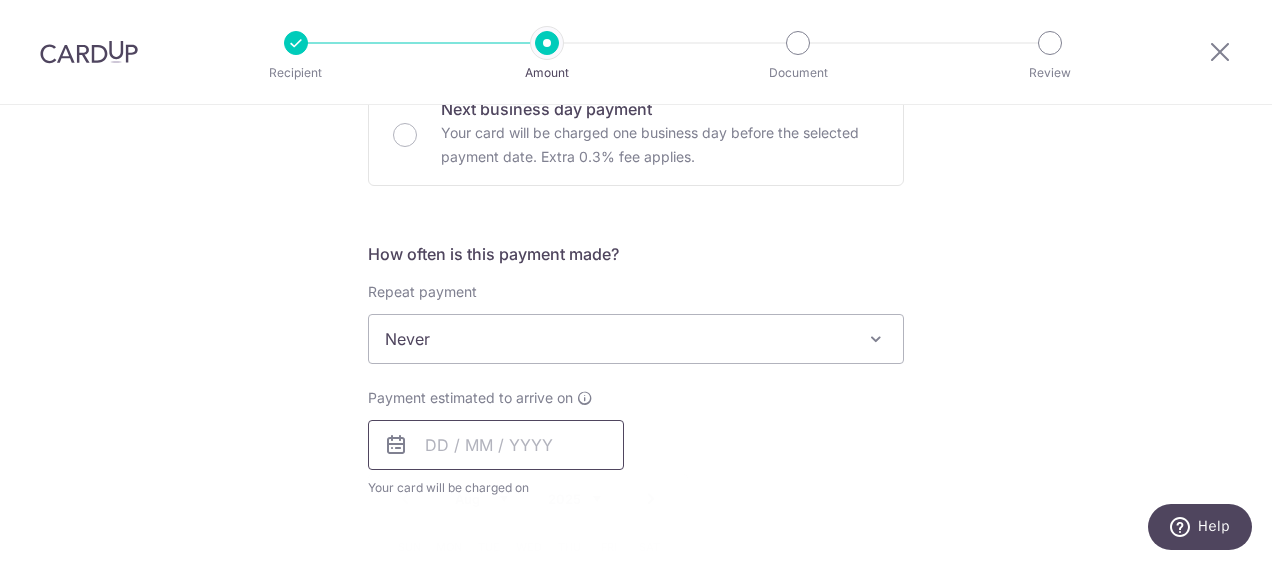 click at bounding box center (496, 445) 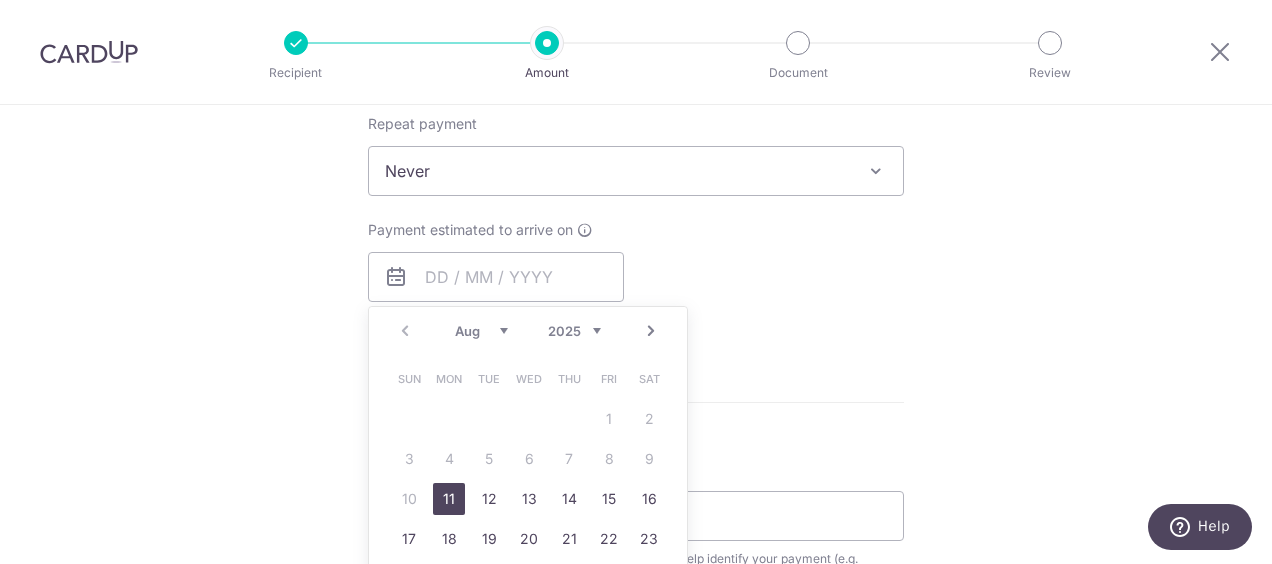 click on "11" at bounding box center [449, 499] 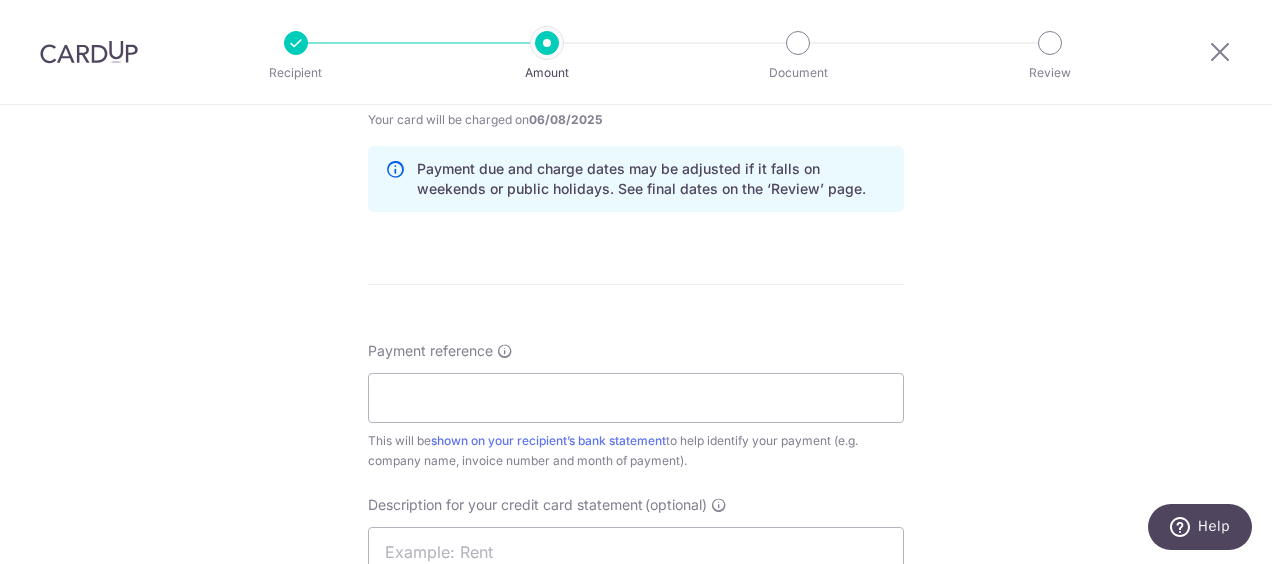 scroll, scrollTop: 1011, scrollLeft: 0, axis: vertical 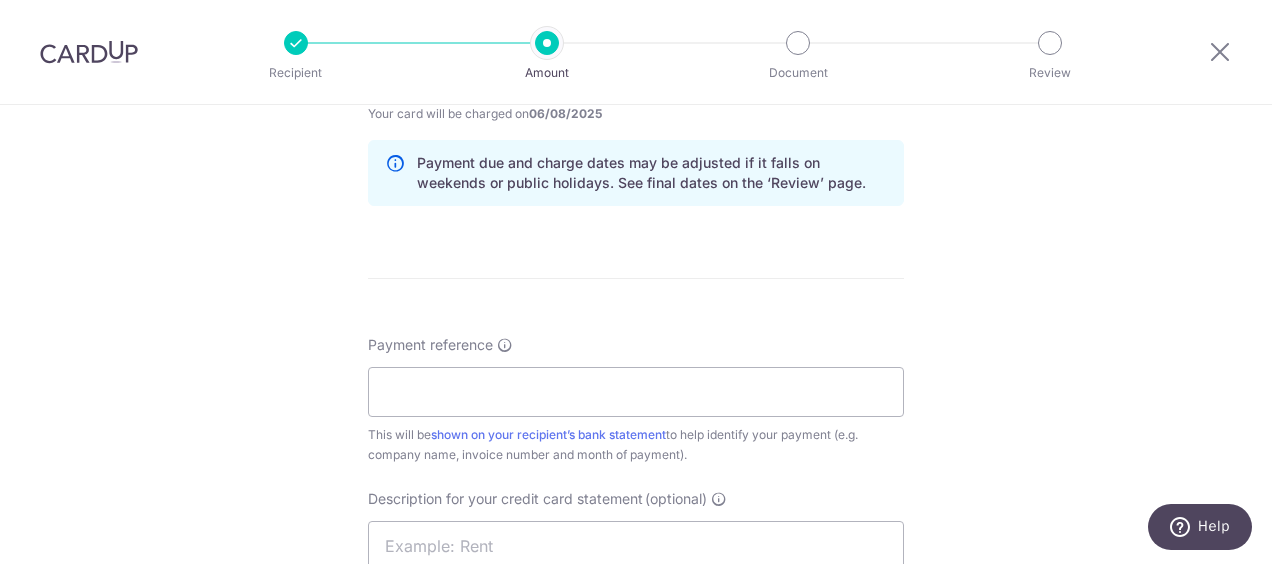 click on "Payment reference
This will be  shown on your recipient’s bank statement  to help identify your payment (e.g. company name, invoice number and month of payment)." at bounding box center (636, 400) 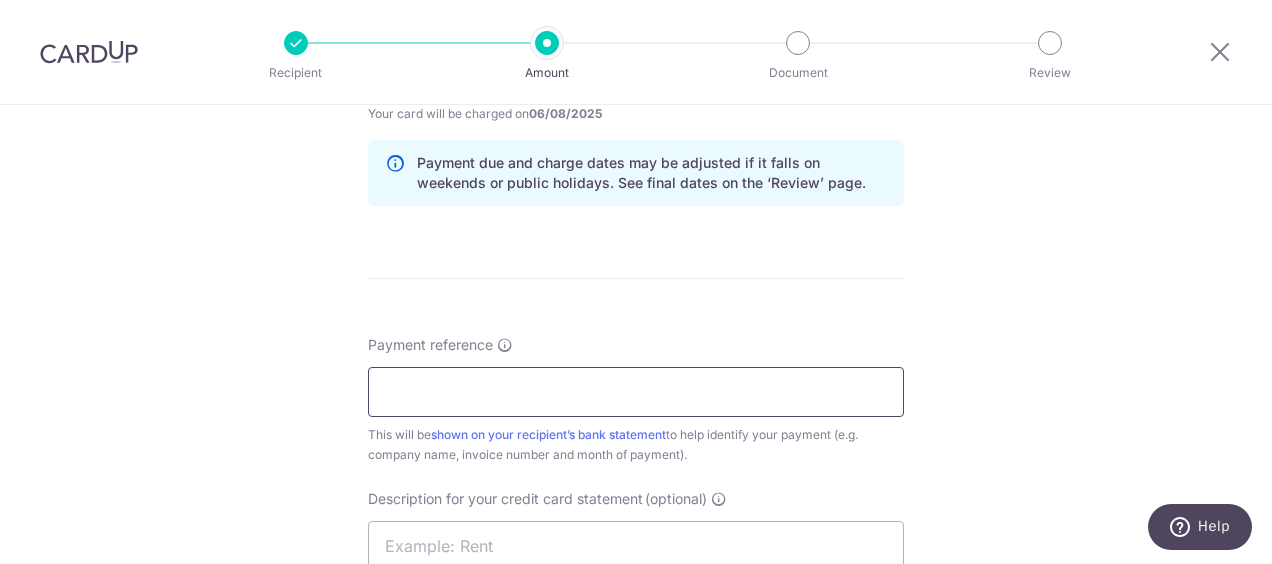 click on "Payment reference" at bounding box center [636, 392] 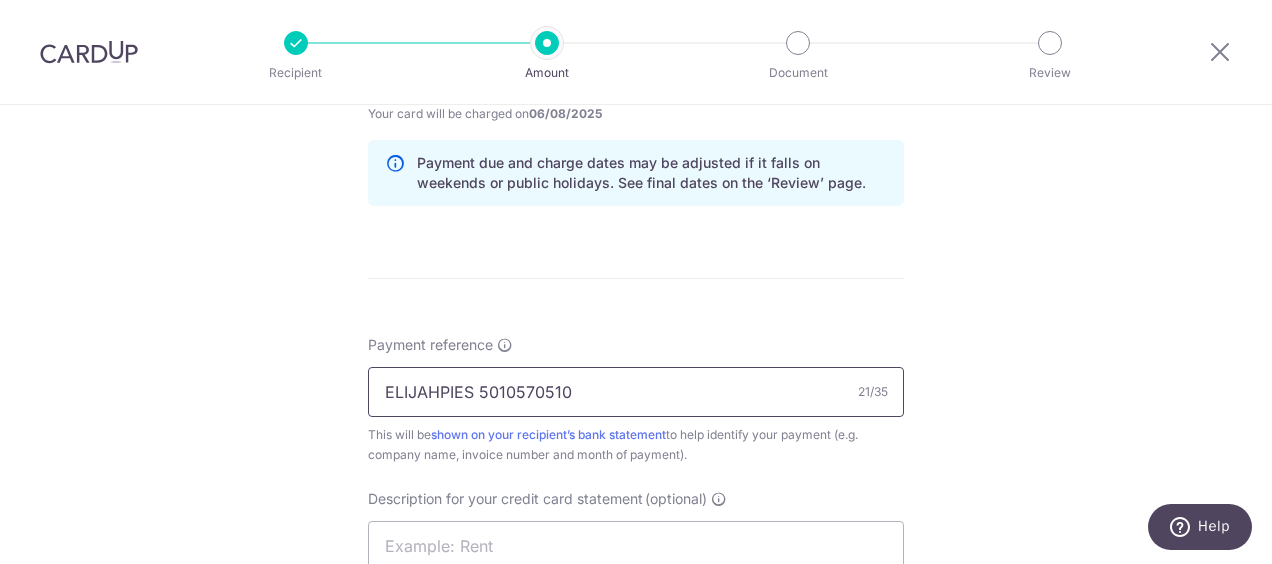 scroll, scrollTop: 1061, scrollLeft: 0, axis: vertical 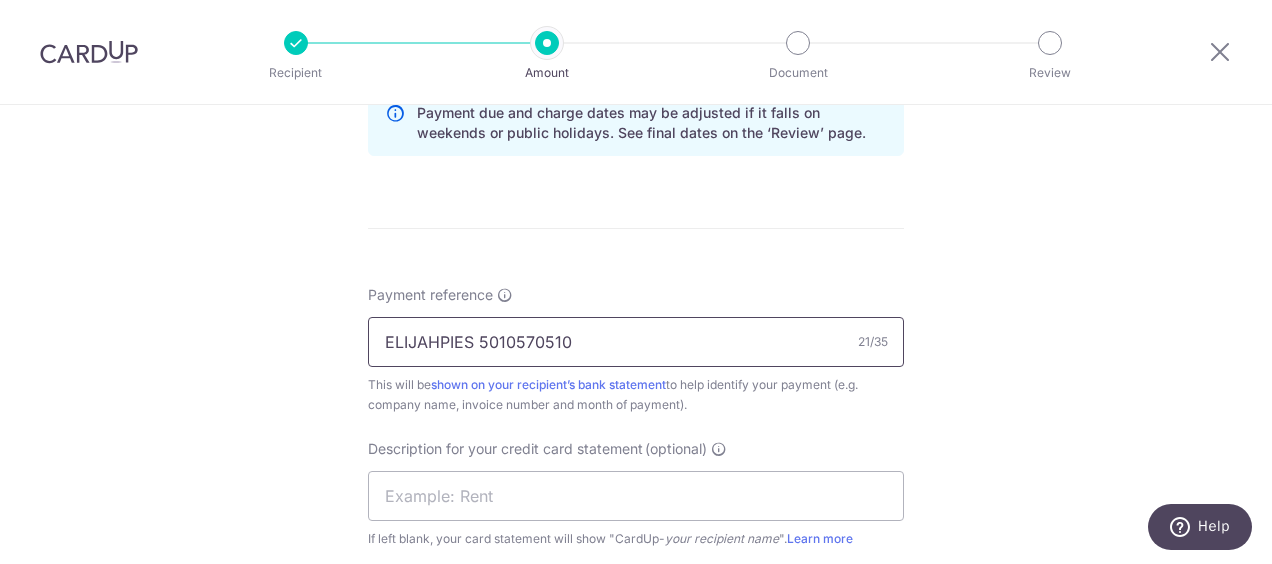 drag, startPoint x: 586, startPoint y: 342, endPoint x: 475, endPoint y: 339, distance: 111.040535 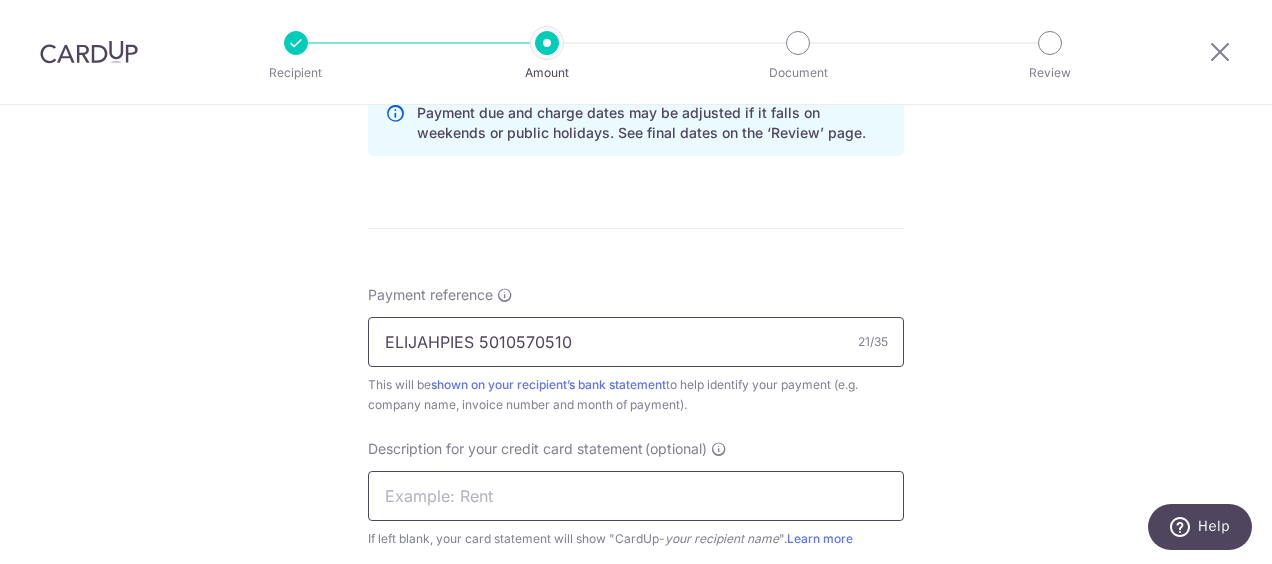 type on "ELIJAHPIES 5010570510" 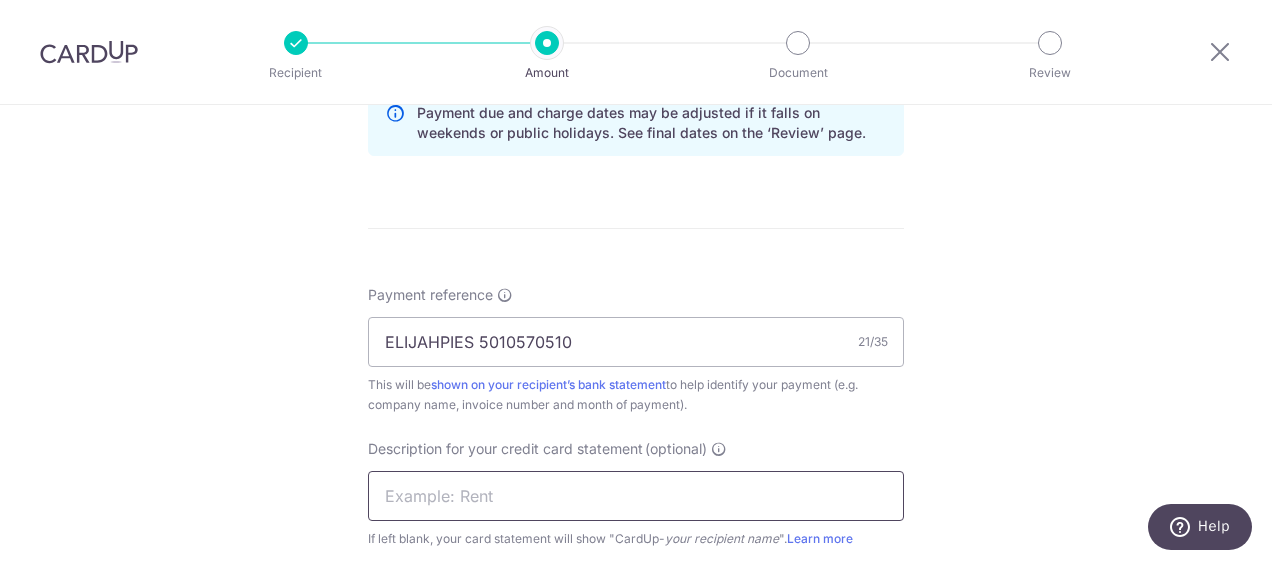 click at bounding box center (636, 496) 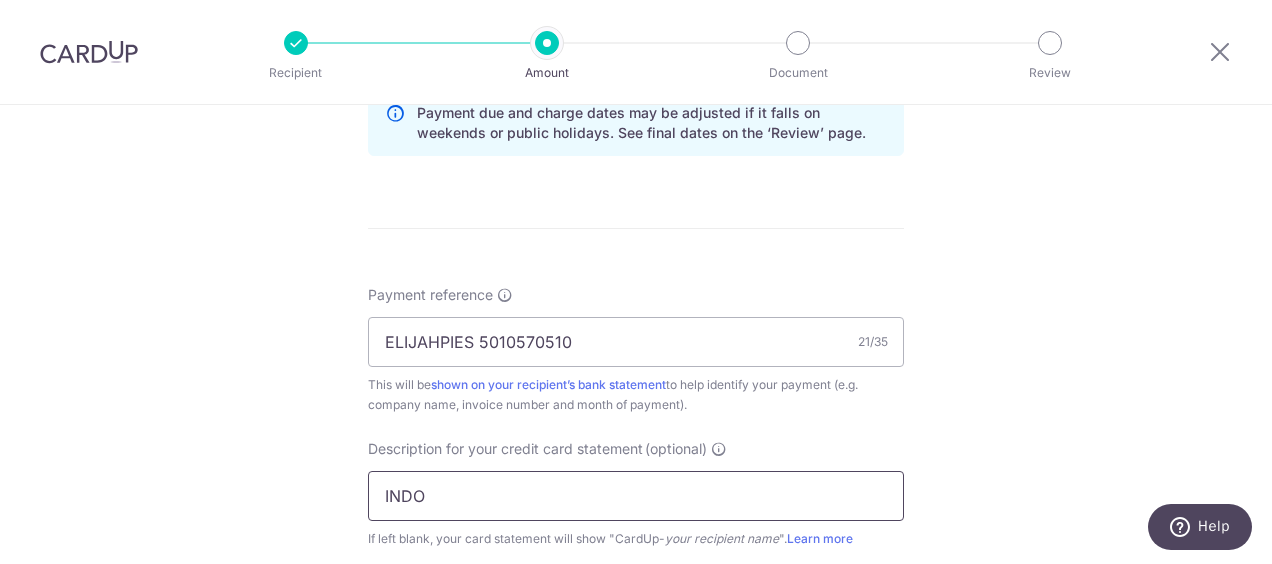 paste on "5010570510" 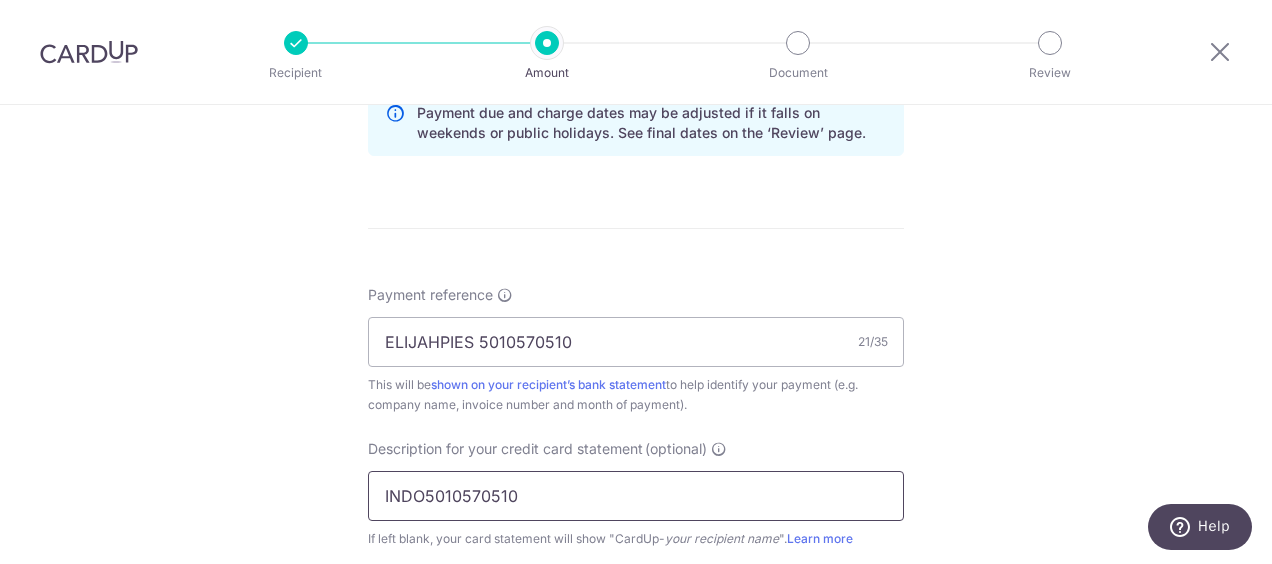scroll, scrollTop: 1252, scrollLeft: 0, axis: vertical 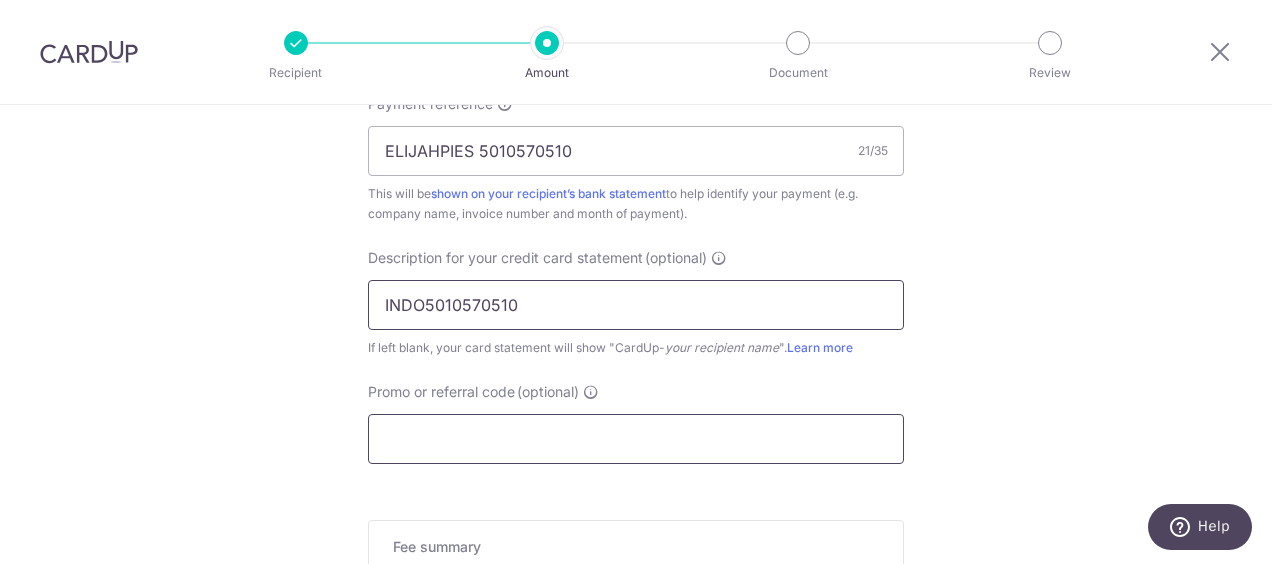 type on "INDO5010570510" 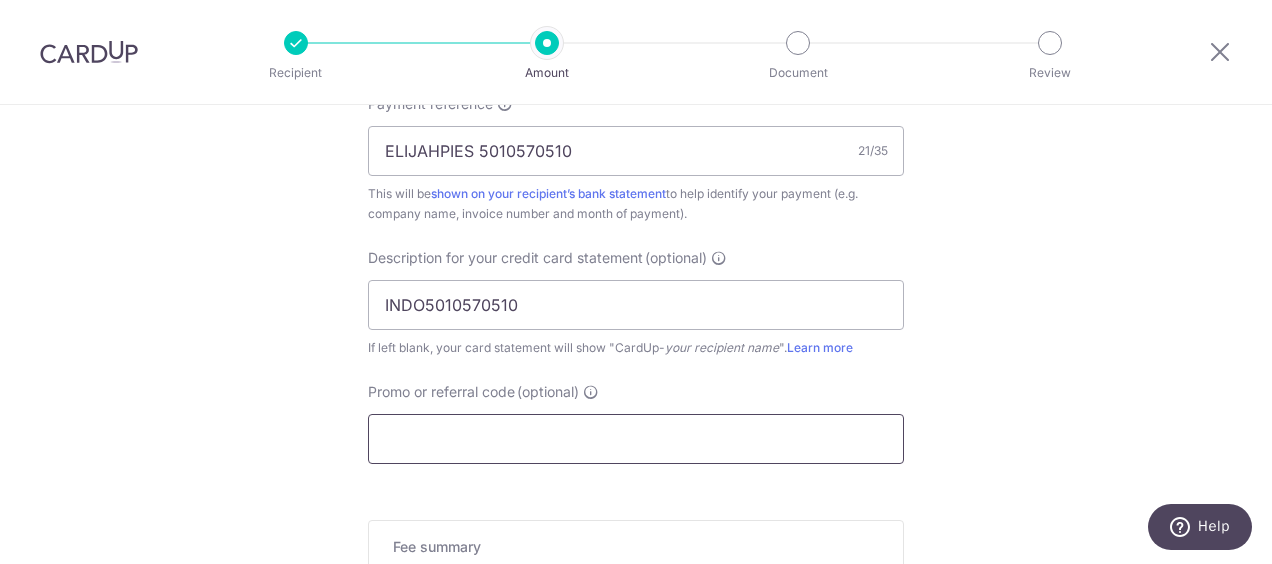 click on "Promo or referral code
(optional)" at bounding box center (636, 439) 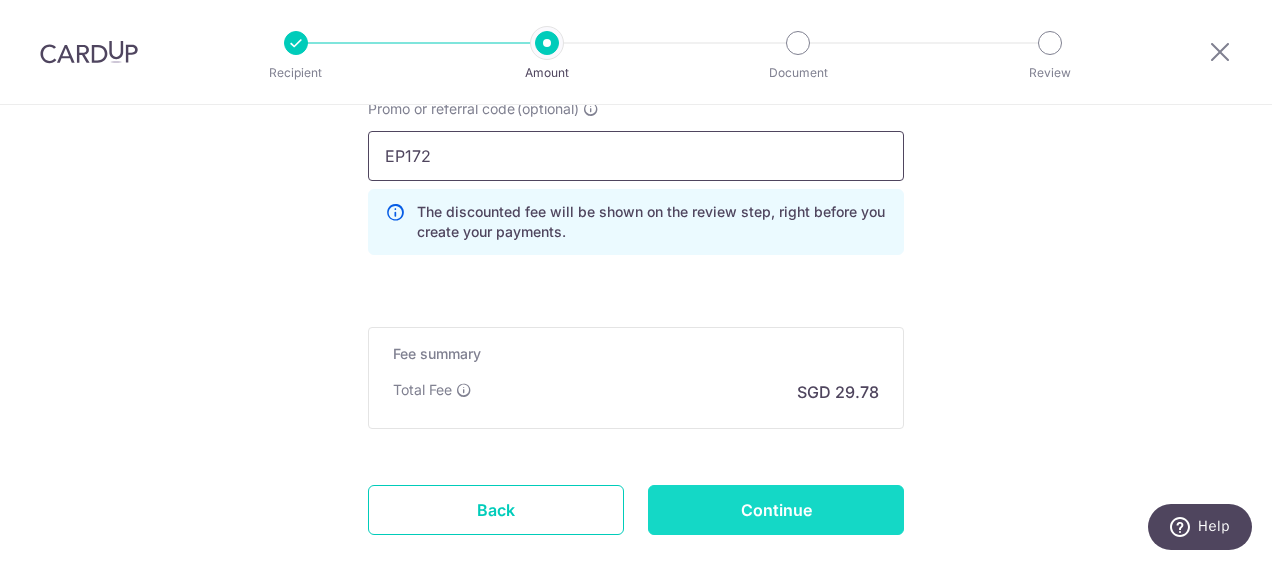 scroll, scrollTop: 1536, scrollLeft: 0, axis: vertical 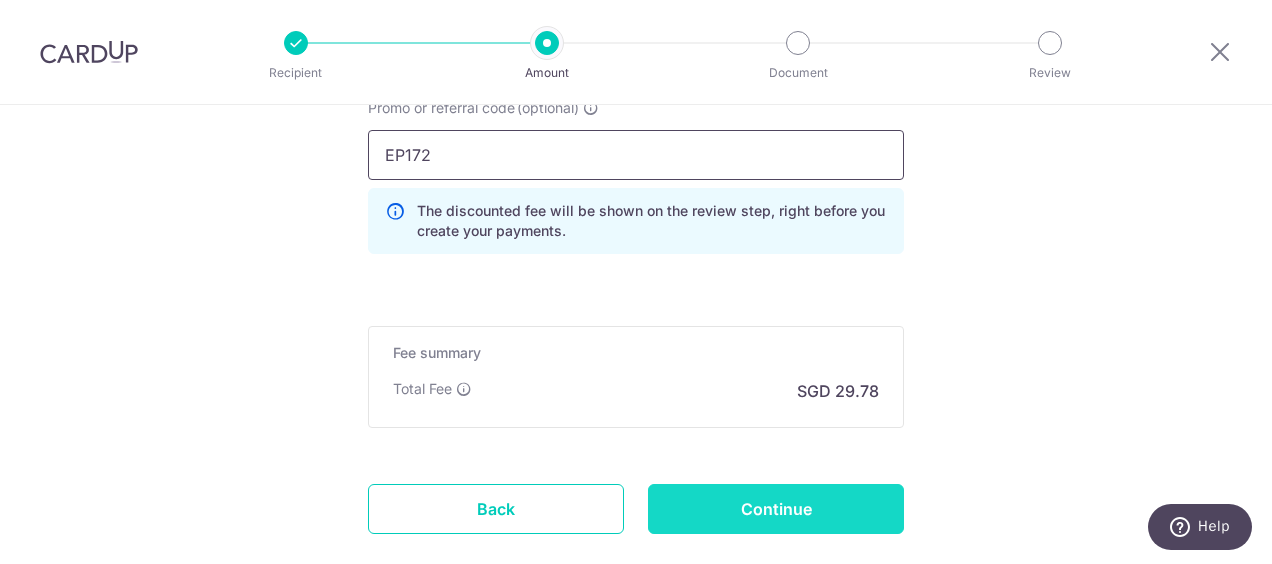 type on "EP172" 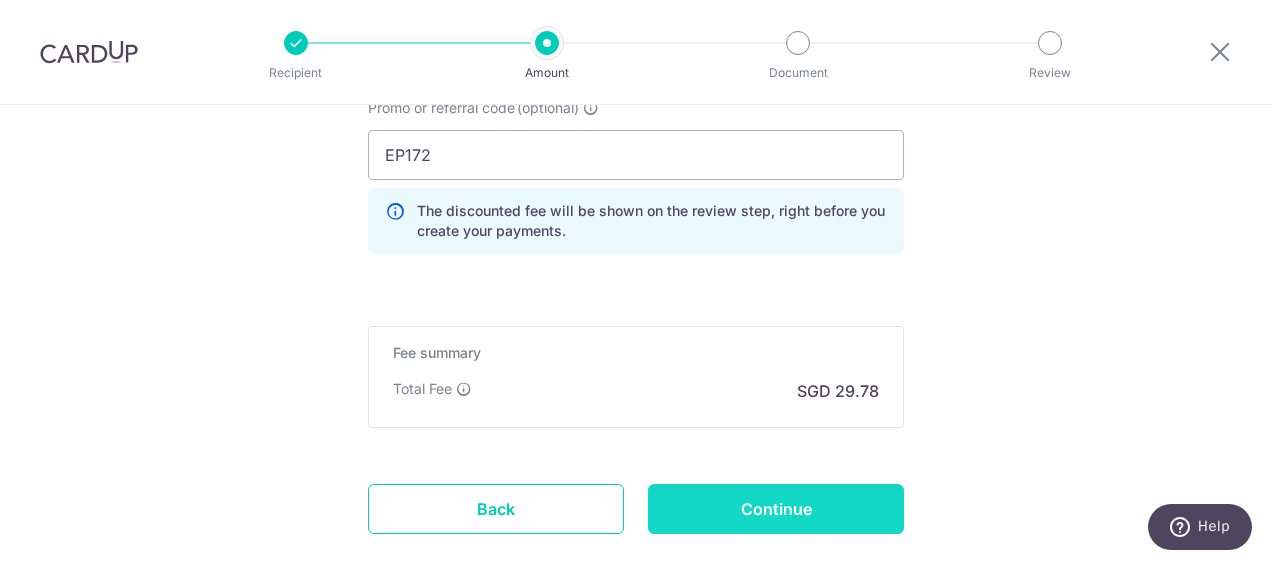 click on "Continue" at bounding box center (776, 509) 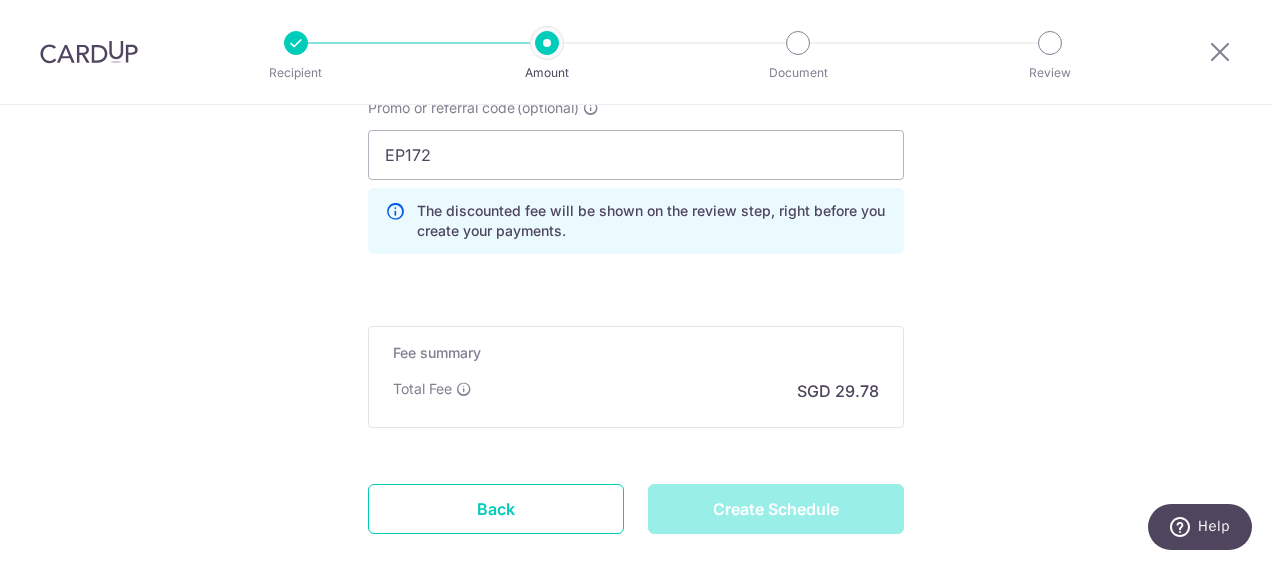 type on "Create Schedule" 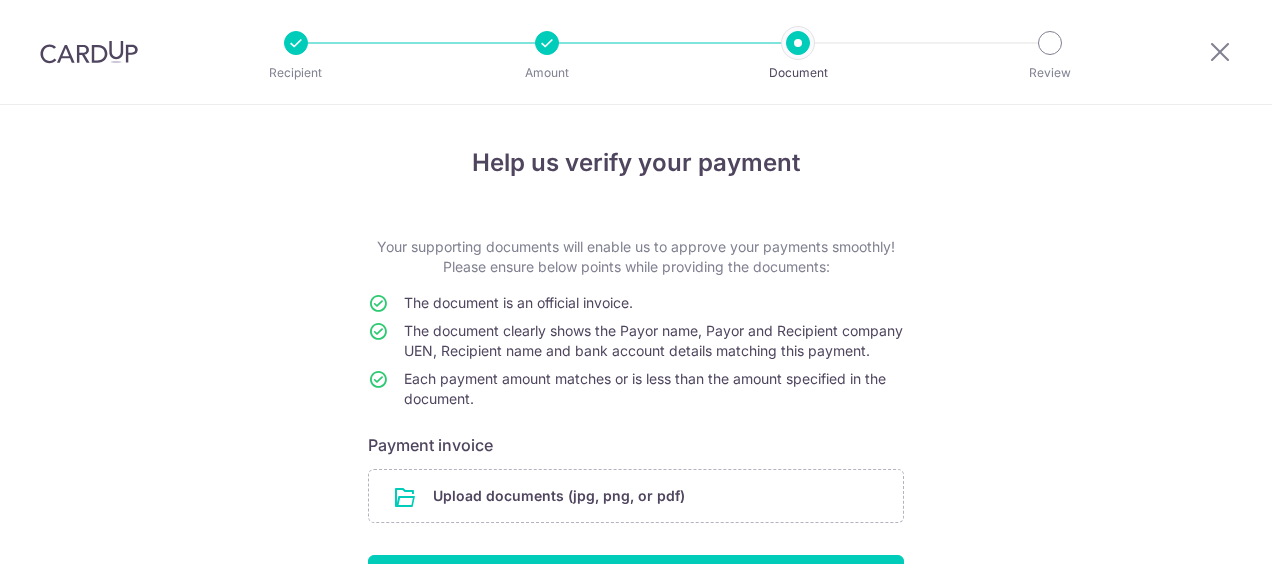 scroll, scrollTop: 0, scrollLeft: 0, axis: both 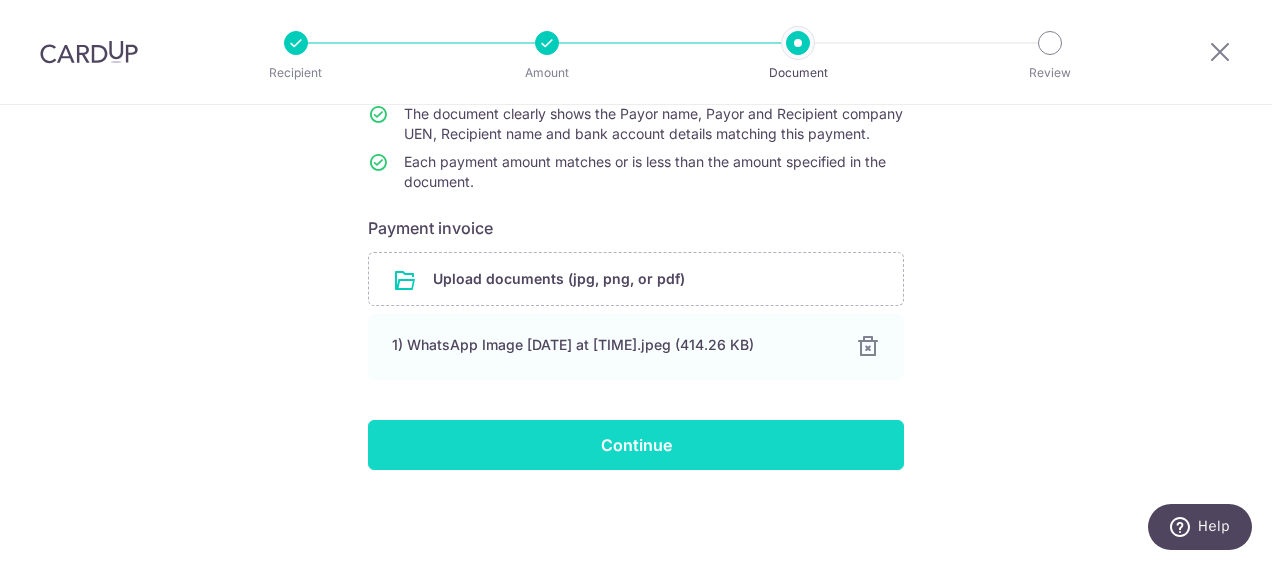 click on "Continue" at bounding box center (636, 445) 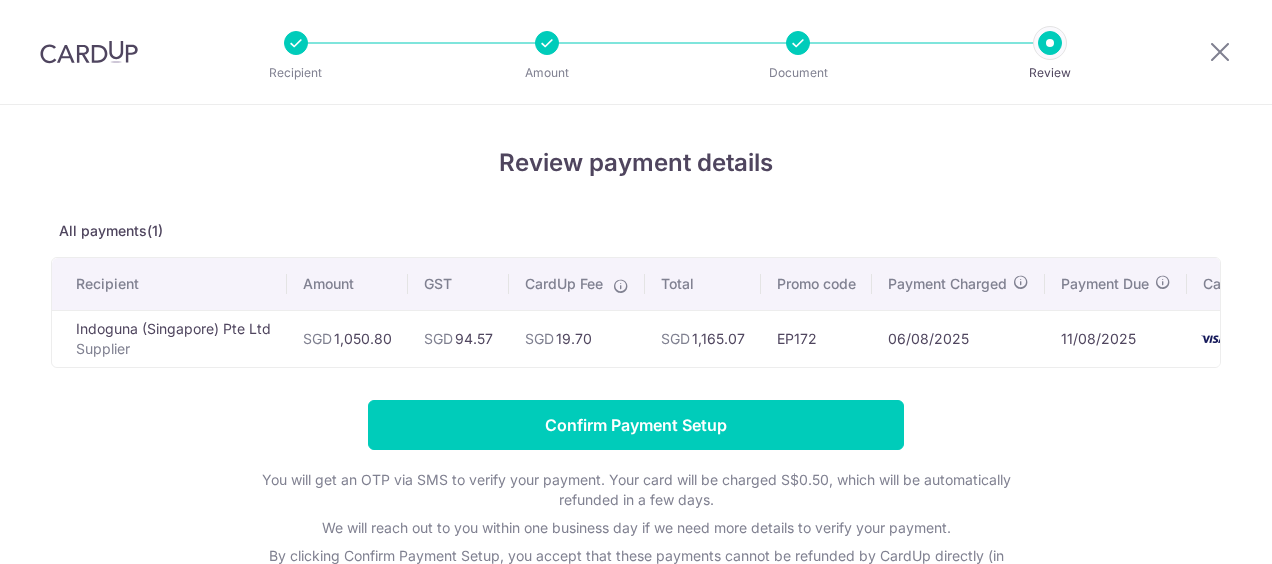 scroll, scrollTop: 0, scrollLeft: 0, axis: both 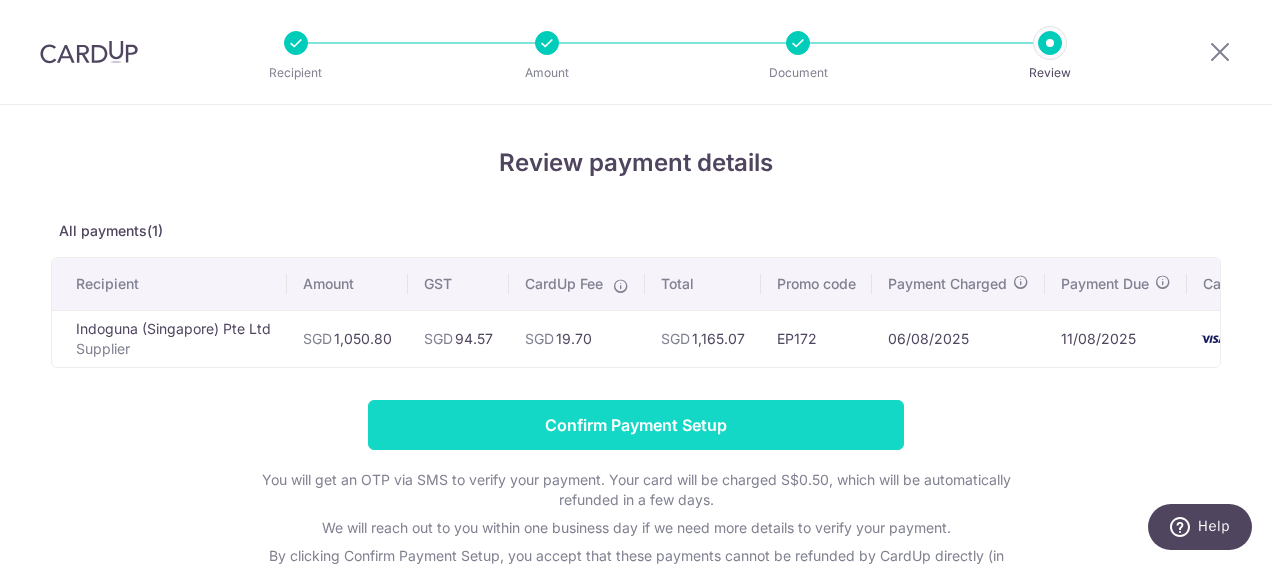 click on "Confirm Payment Setup" at bounding box center [636, 425] 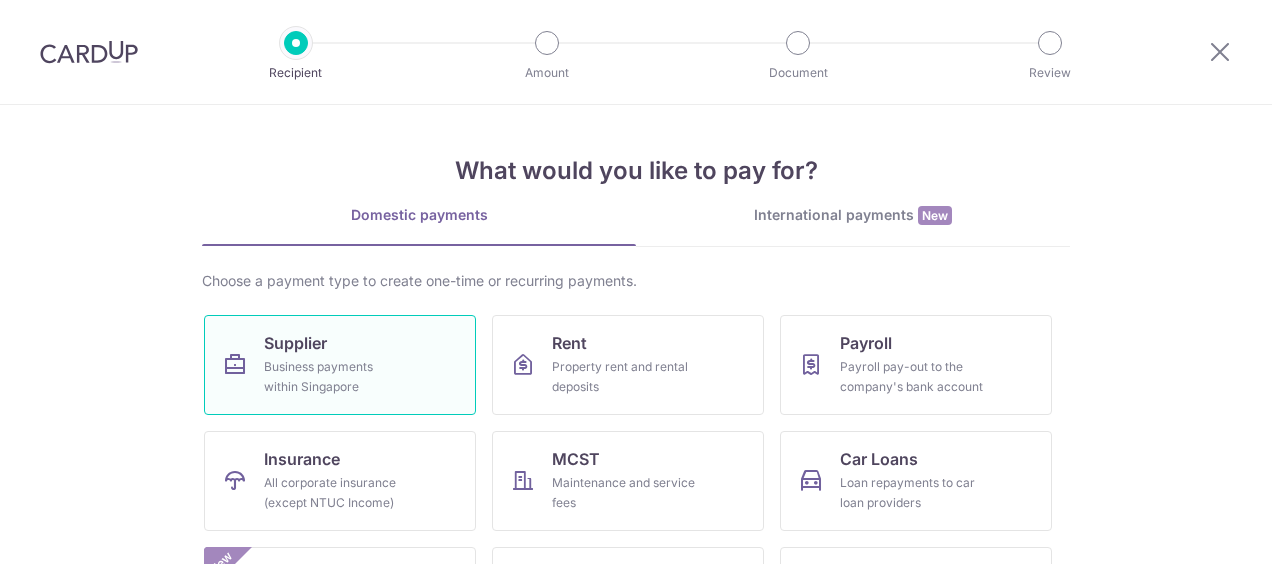 scroll, scrollTop: 0, scrollLeft: 0, axis: both 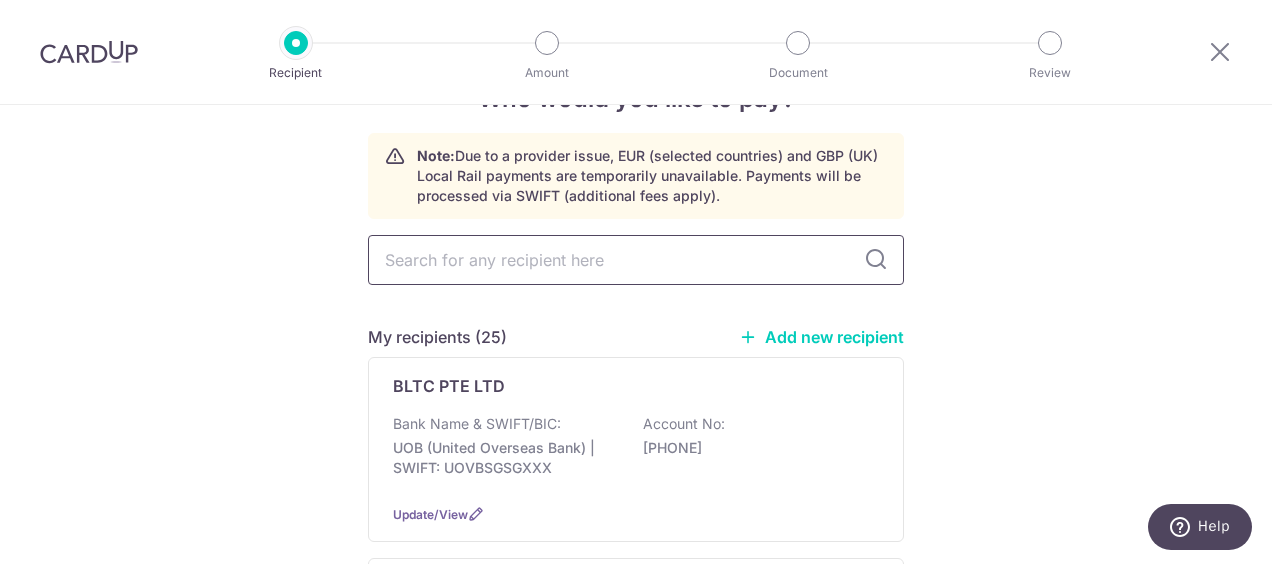 click at bounding box center (636, 260) 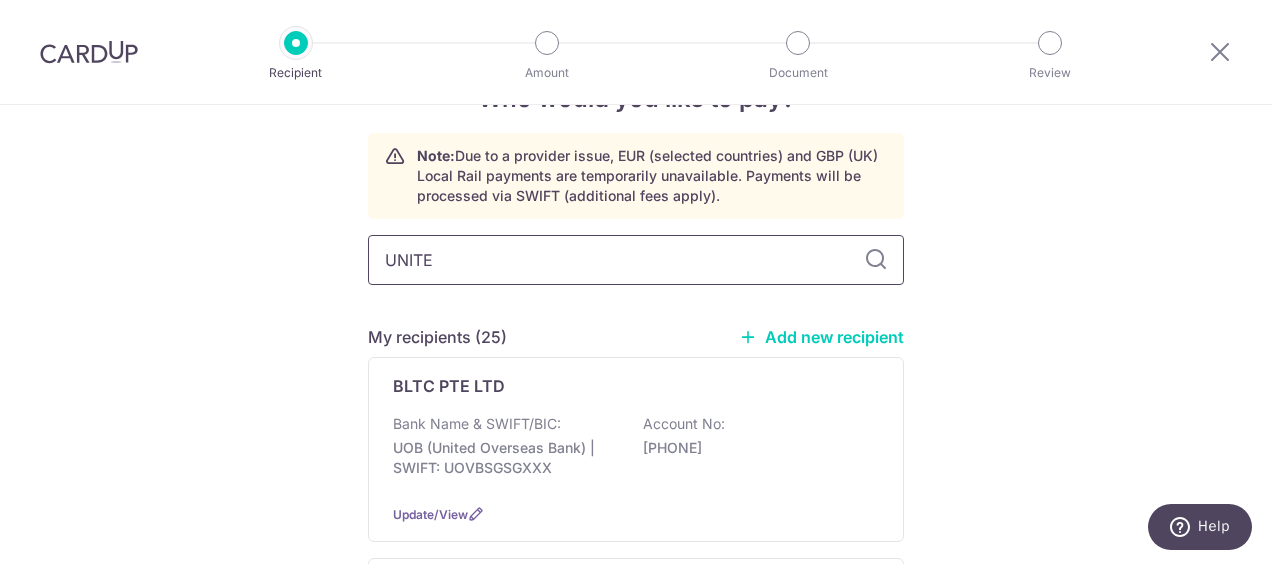 type on "UNITED" 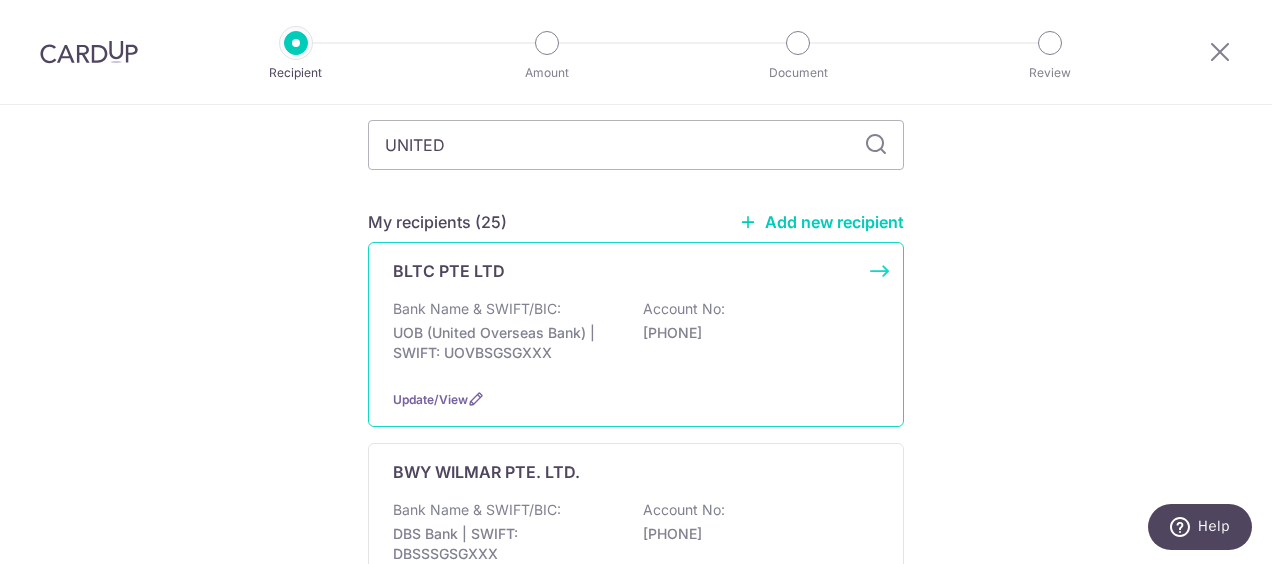 scroll, scrollTop: 166, scrollLeft: 0, axis: vertical 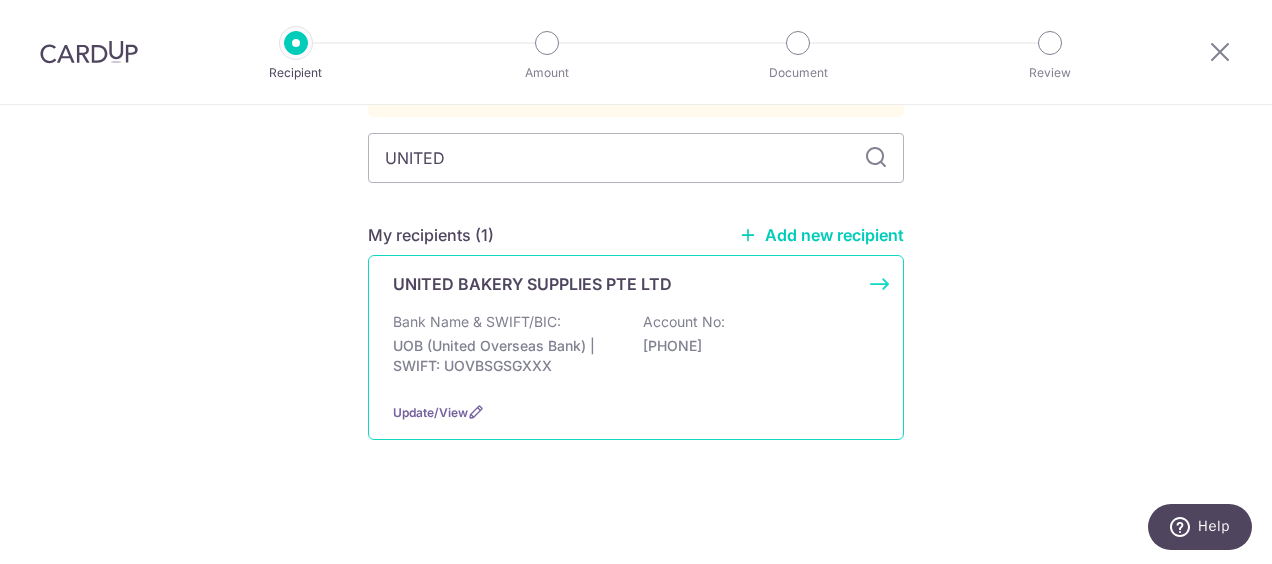 click on "UOB (United Overseas Bank) | SWIFT: UOVBSGSGXXX" at bounding box center [505, 356] 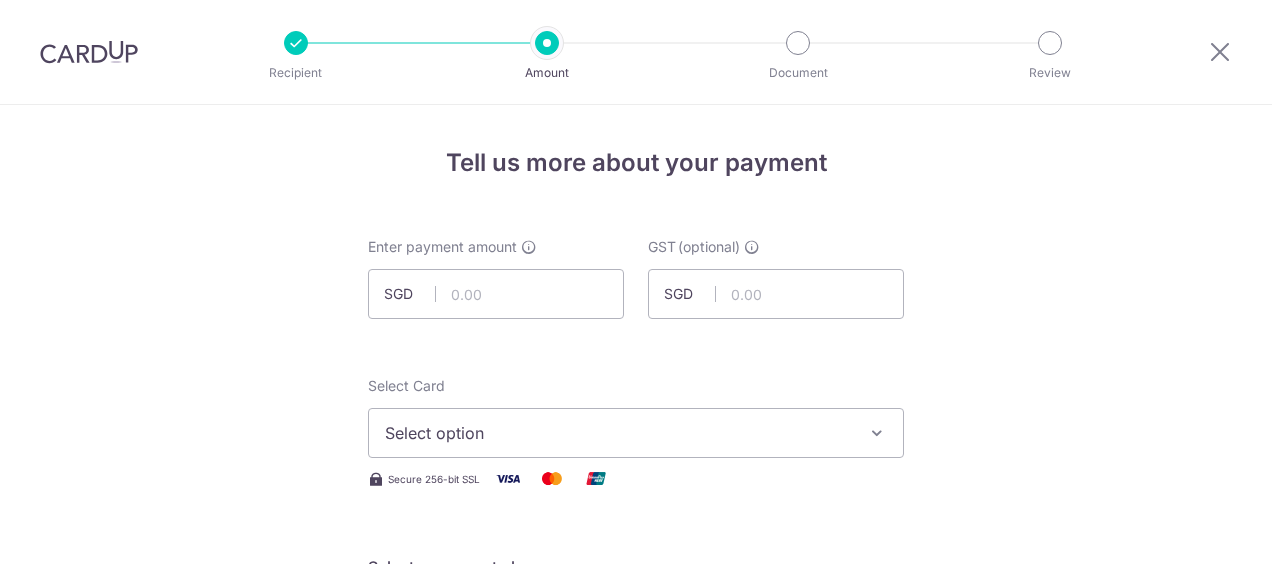 scroll, scrollTop: 0, scrollLeft: 0, axis: both 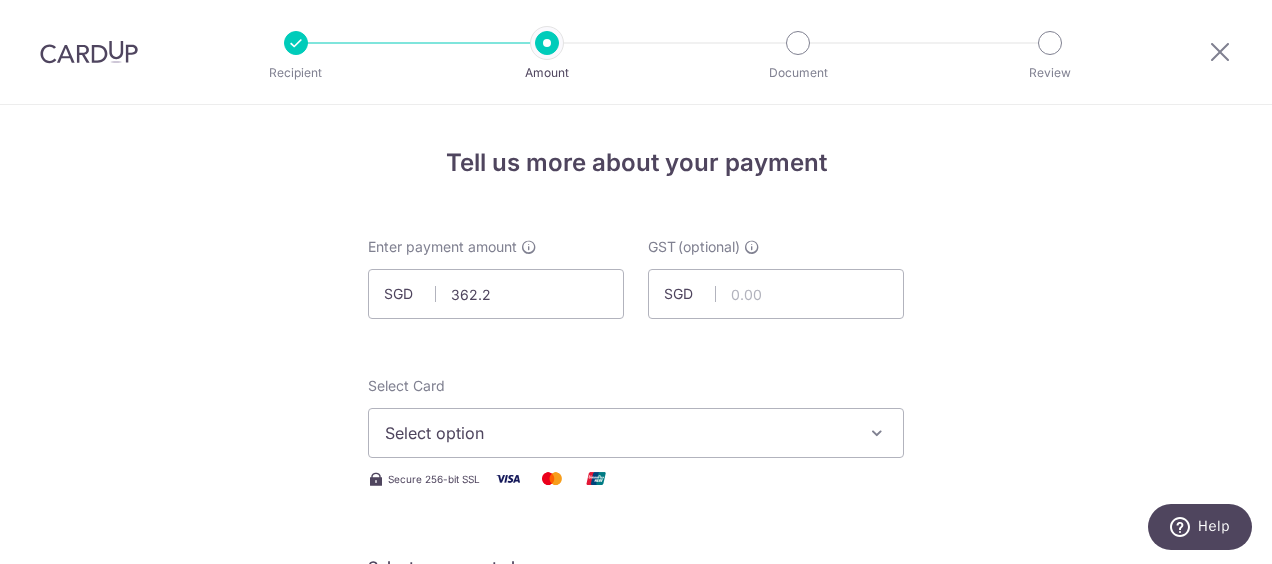 type on "362.20" 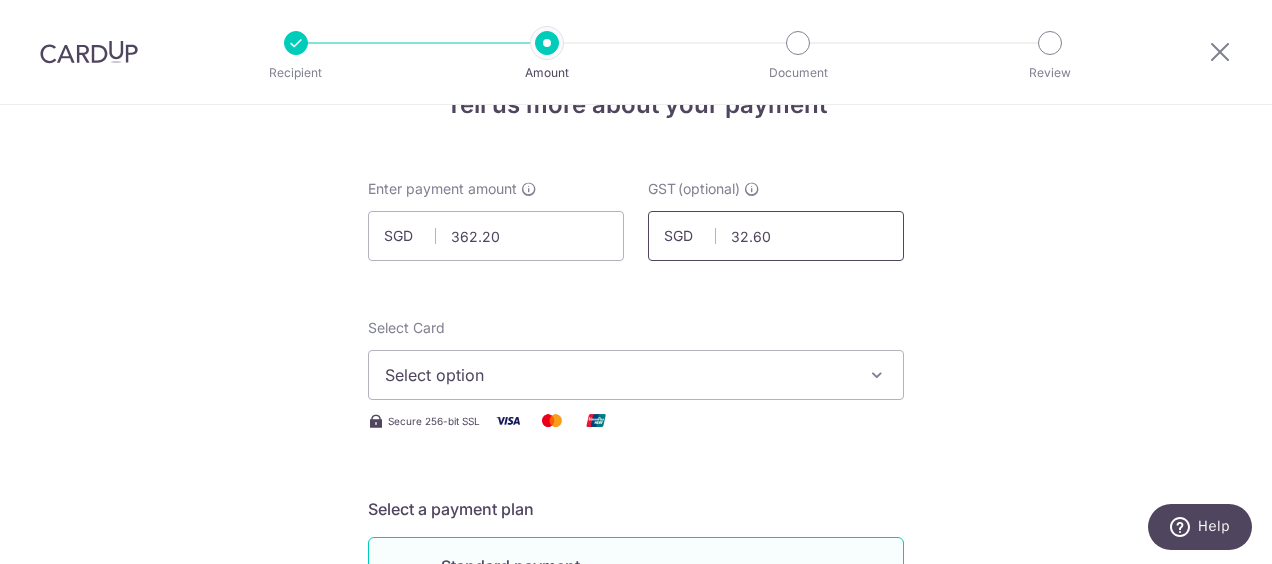 scroll, scrollTop: 60, scrollLeft: 0, axis: vertical 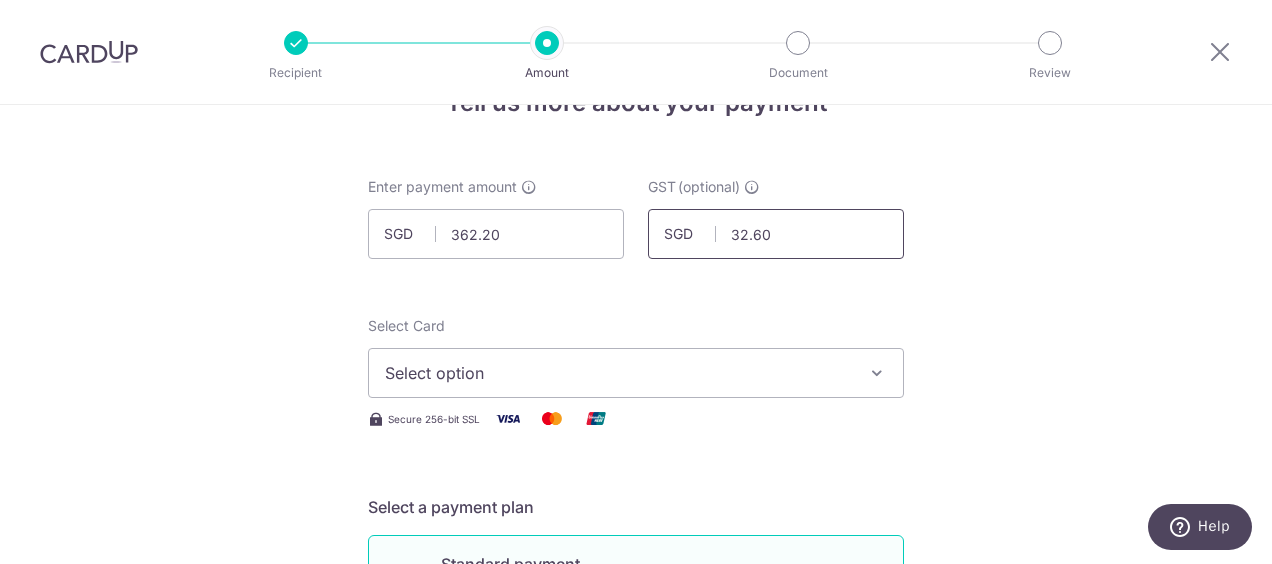 type on "32.60" 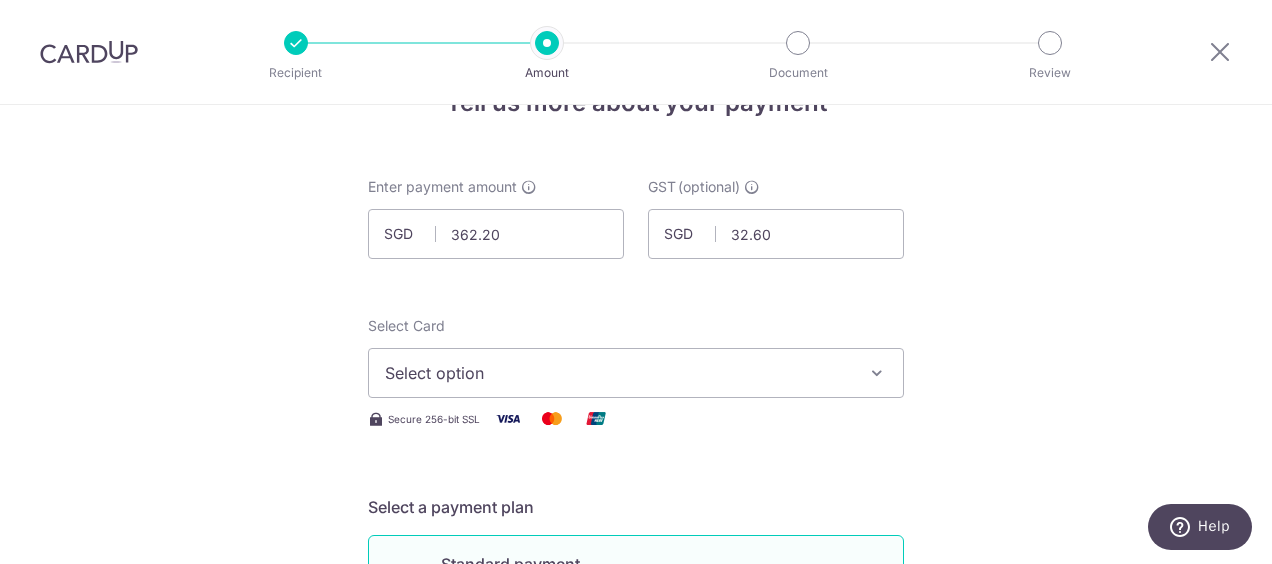 click on "Select option" at bounding box center [636, 373] 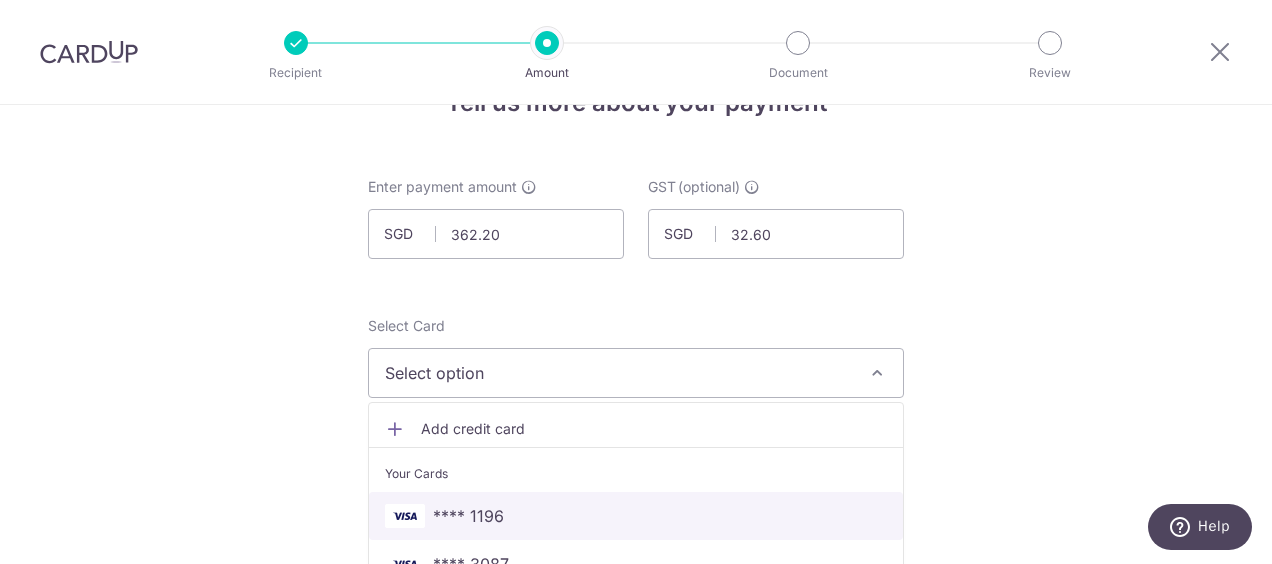 click on "**** 1196" at bounding box center (636, 516) 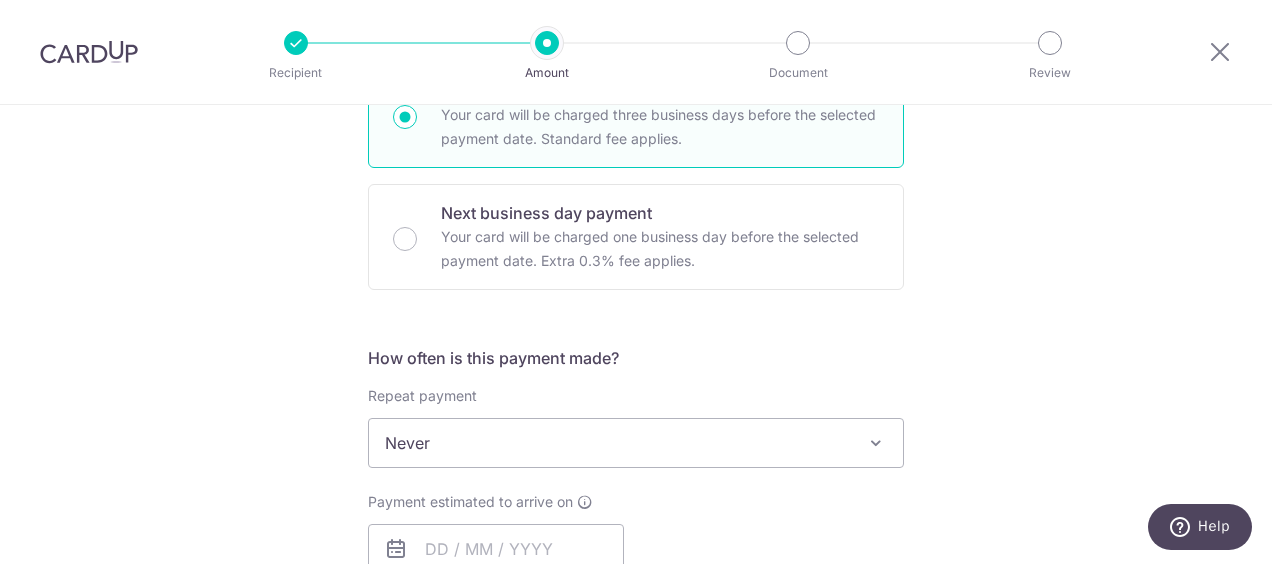 scroll, scrollTop: 703, scrollLeft: 0, axis: vertical 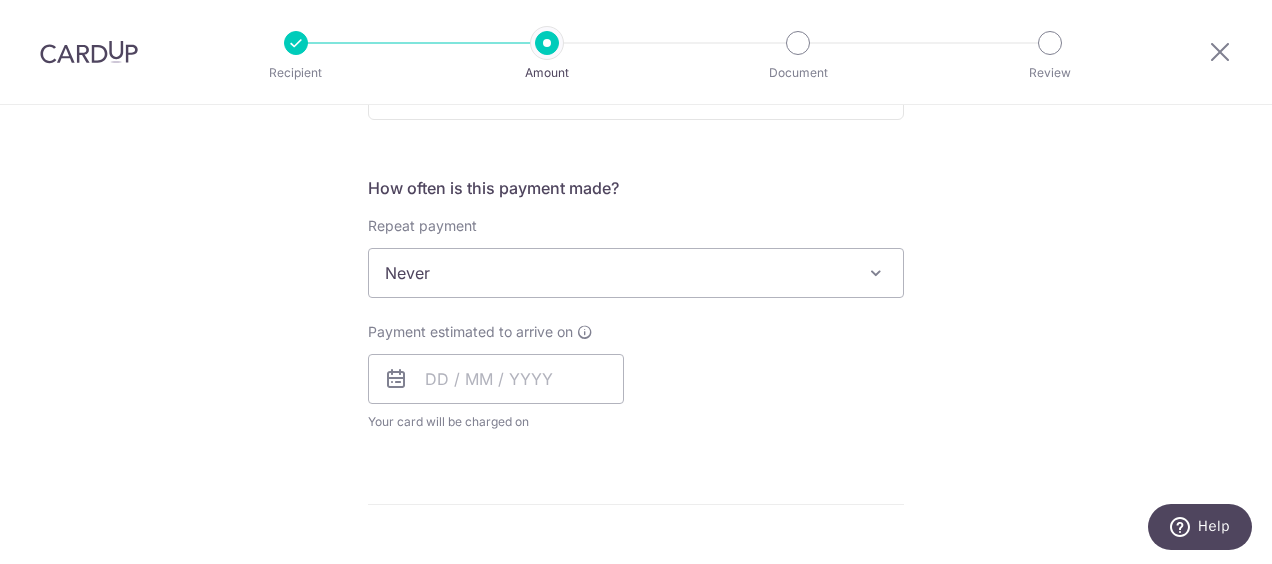 click on "Payment estimated to arrive on
Your card will be charged on   for the first payment
* If your payment is funded by  9:00am SGT on Thursday 07/08/2025
07/08/2025" at bounding box center (496, 377) 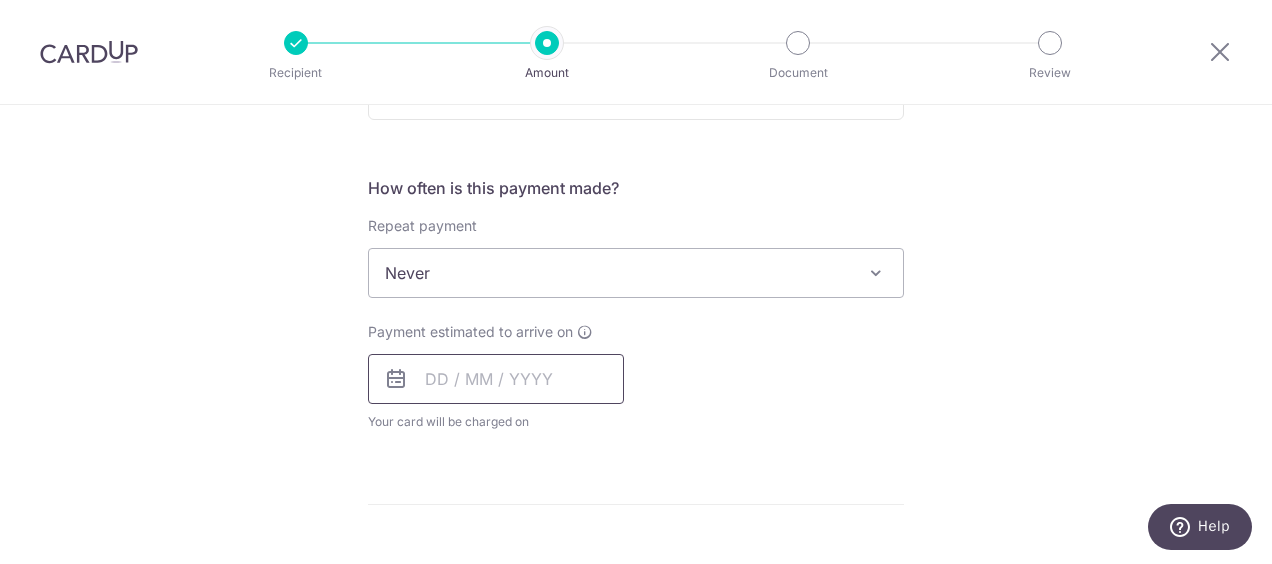 click at bounding box center [496, 379] 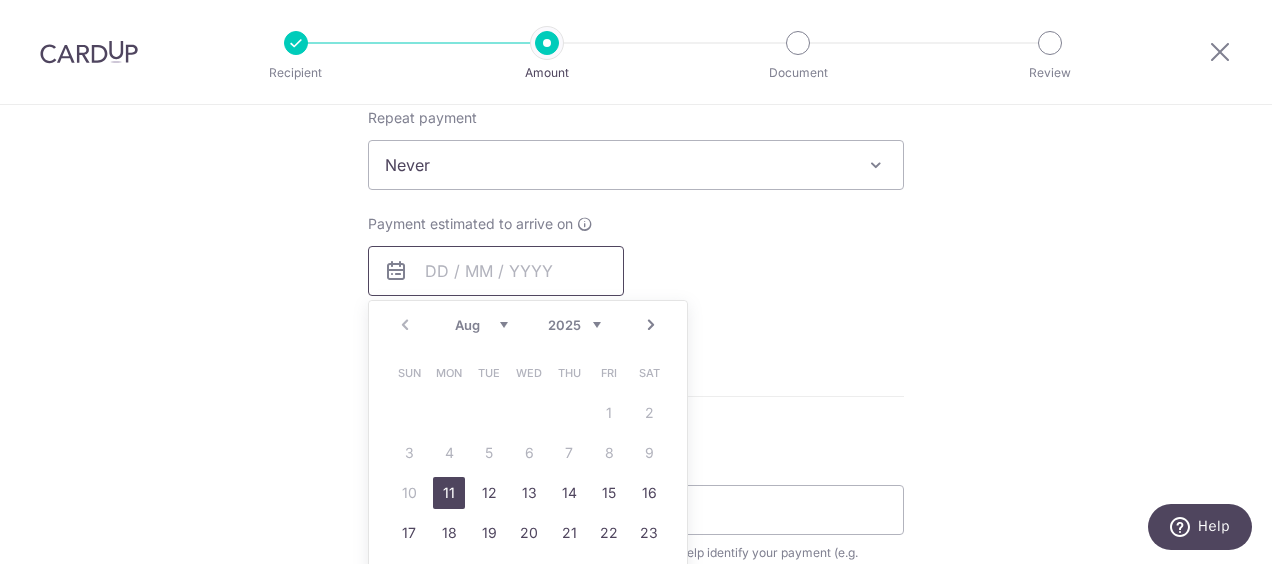 scroll, scrollTop: 817, scrollLeft: 0, axis: vertical 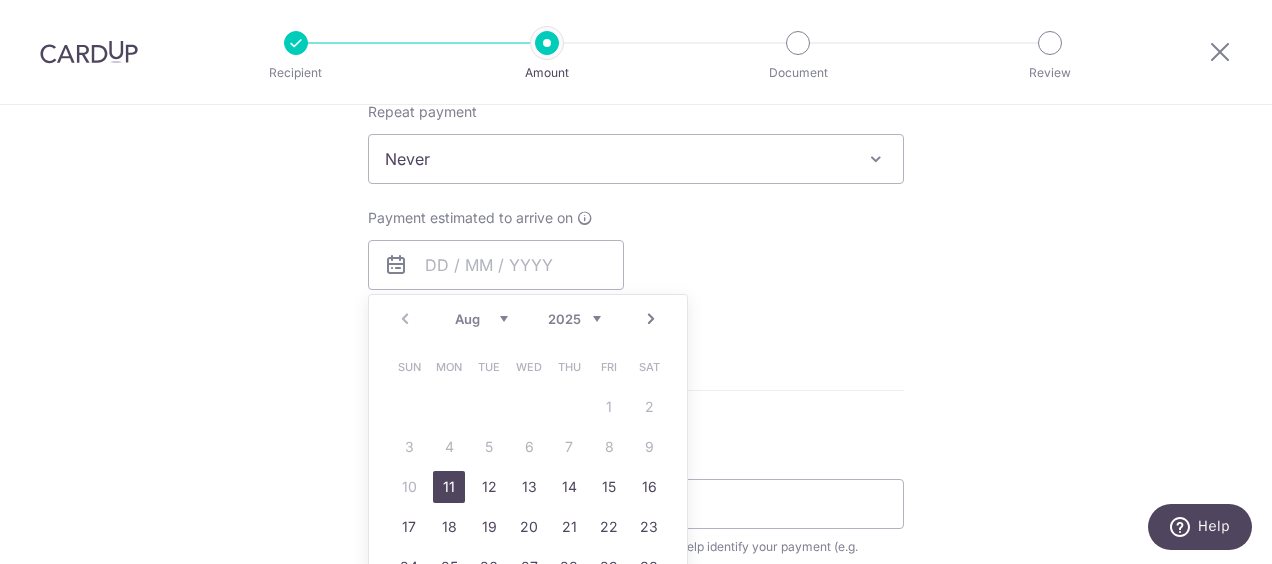 click on "11" at bounding box center (449, 487) 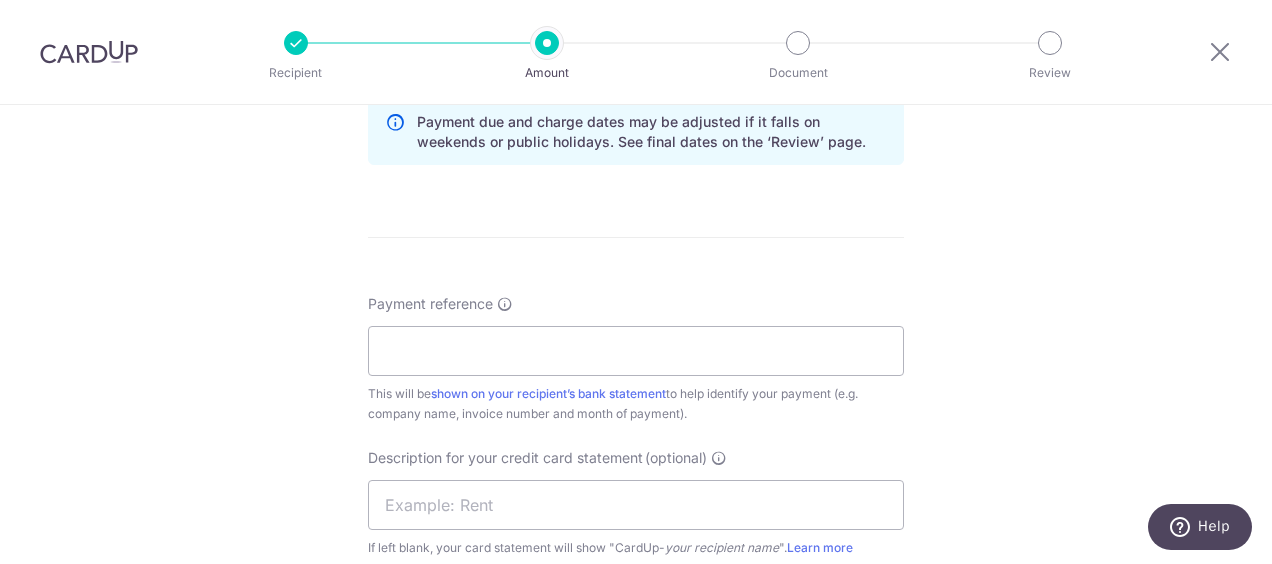 scroll, scrollTop: 1053, scrollLeft: 0, axis: vertical 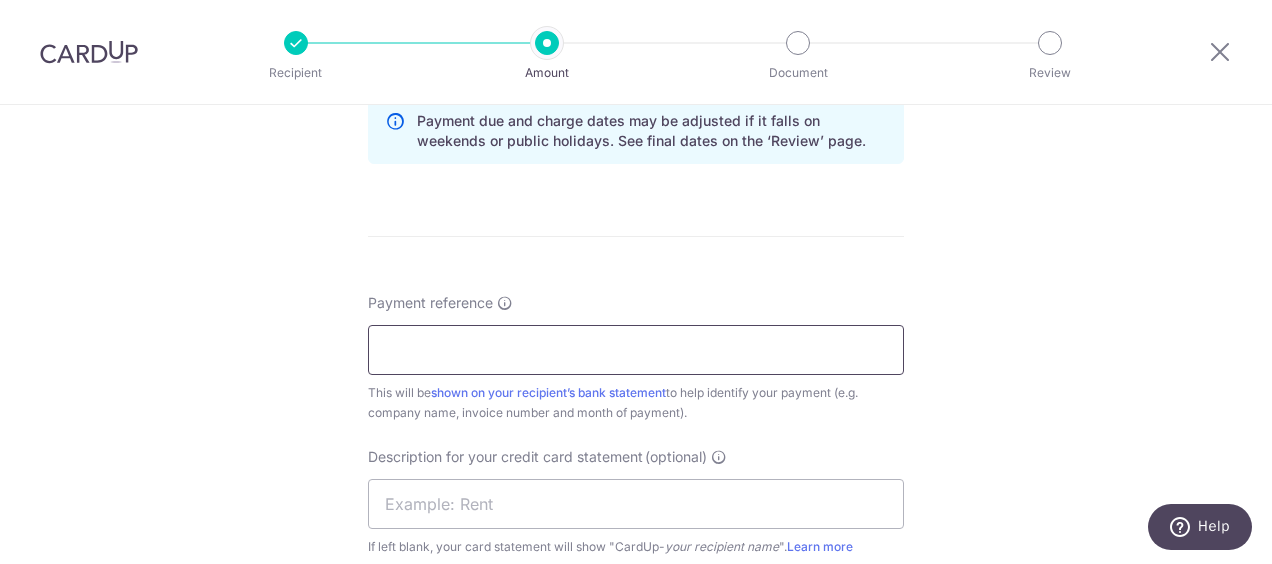 click on "Payment reference" at bounding box center (636, 350) 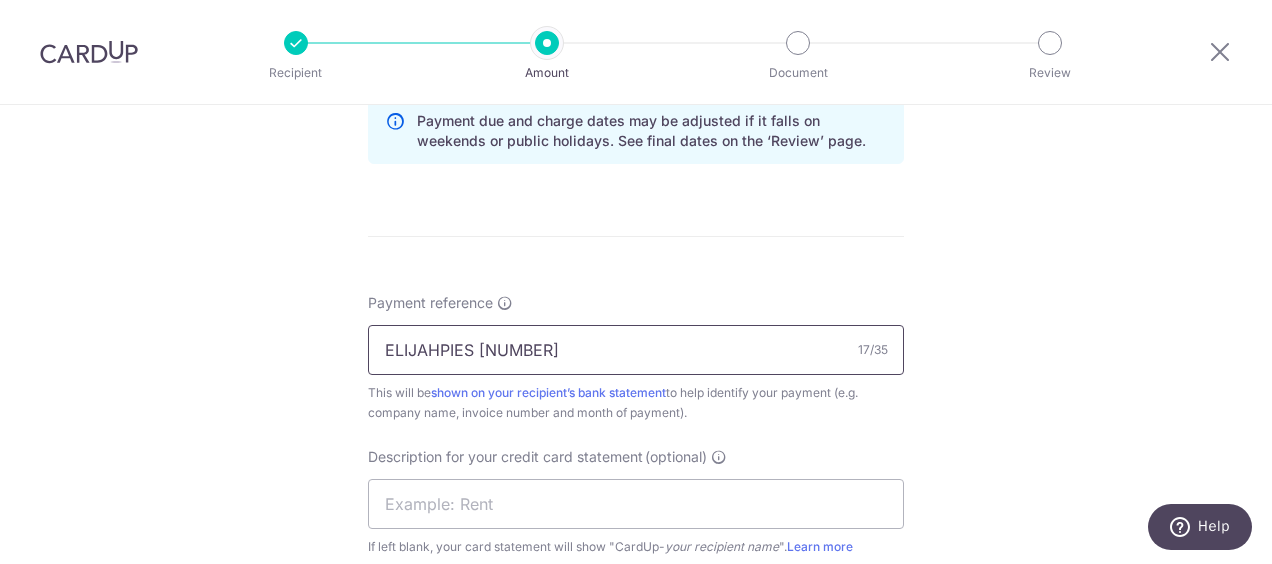 drag, startPoint x: 529, startPoint y: 347, endPoint x: 476, endPoint y: 348, distance: 53.009434 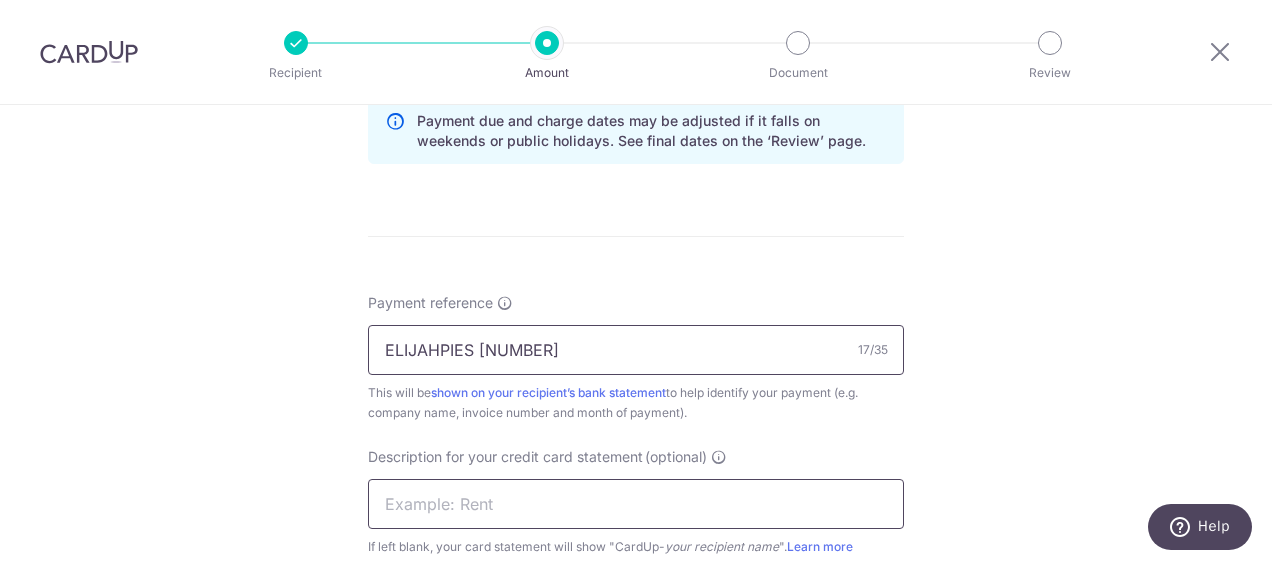 type on "ELIJAHPIES 259046" 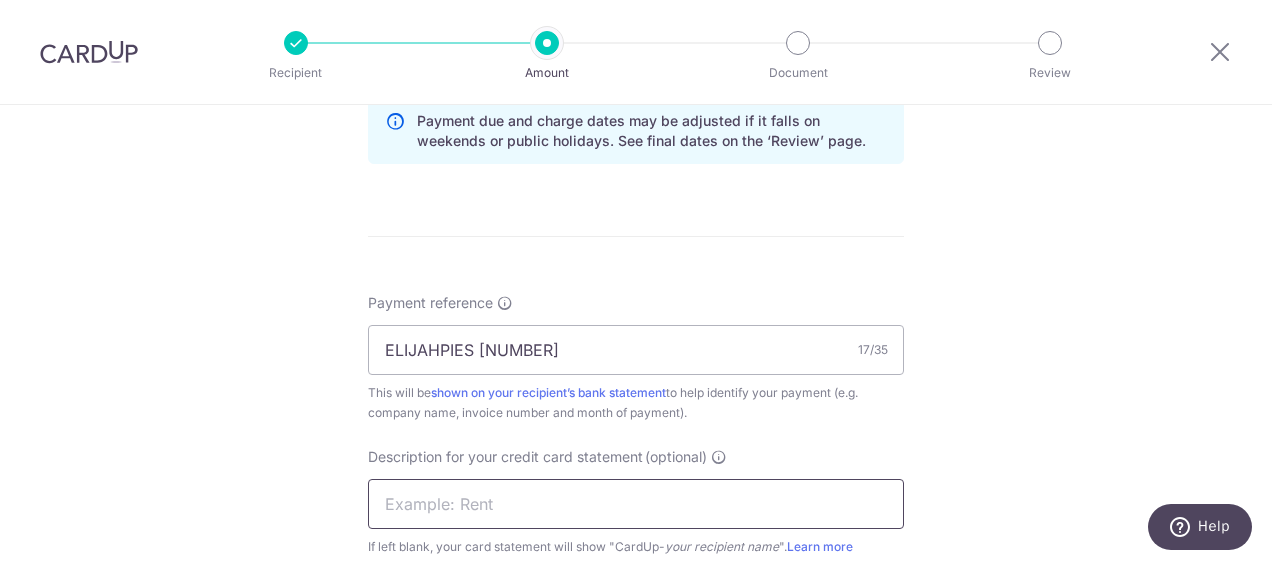click at bounding box center [636, 504] 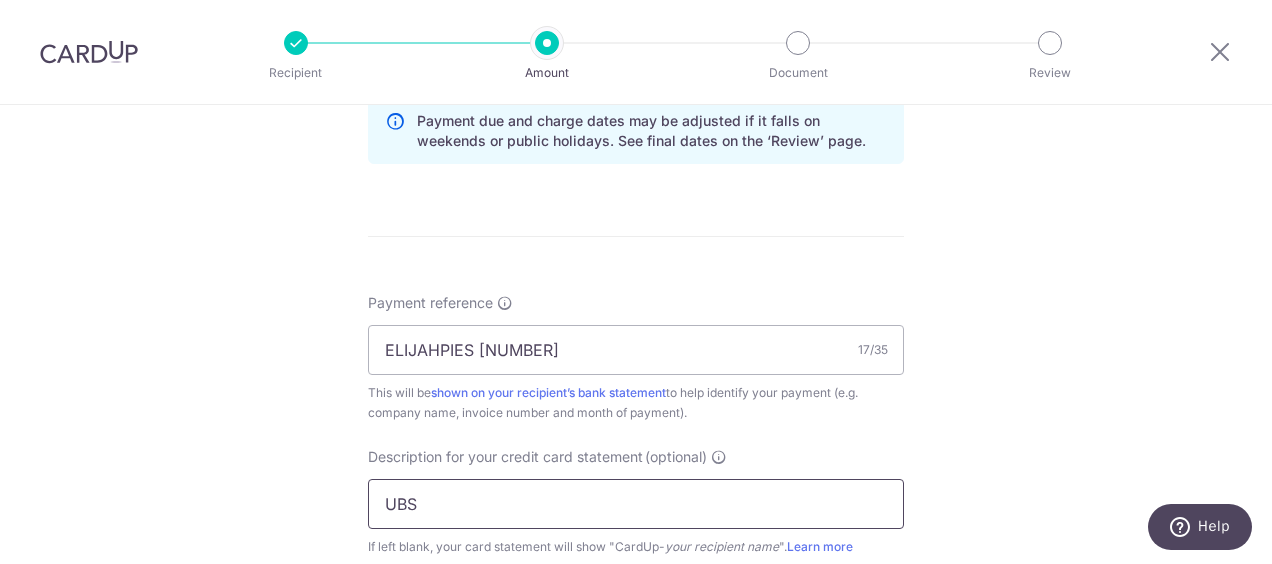 paste on "259046" 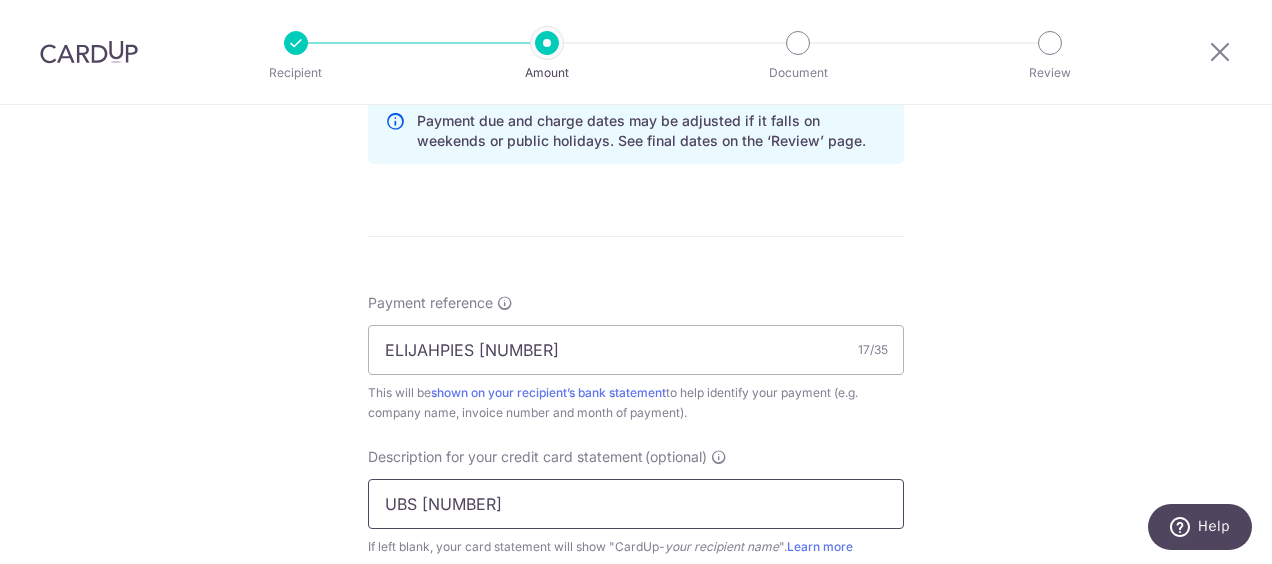 scroll, scrollTop: 1304, scrollLeft: 0, axis: vertical 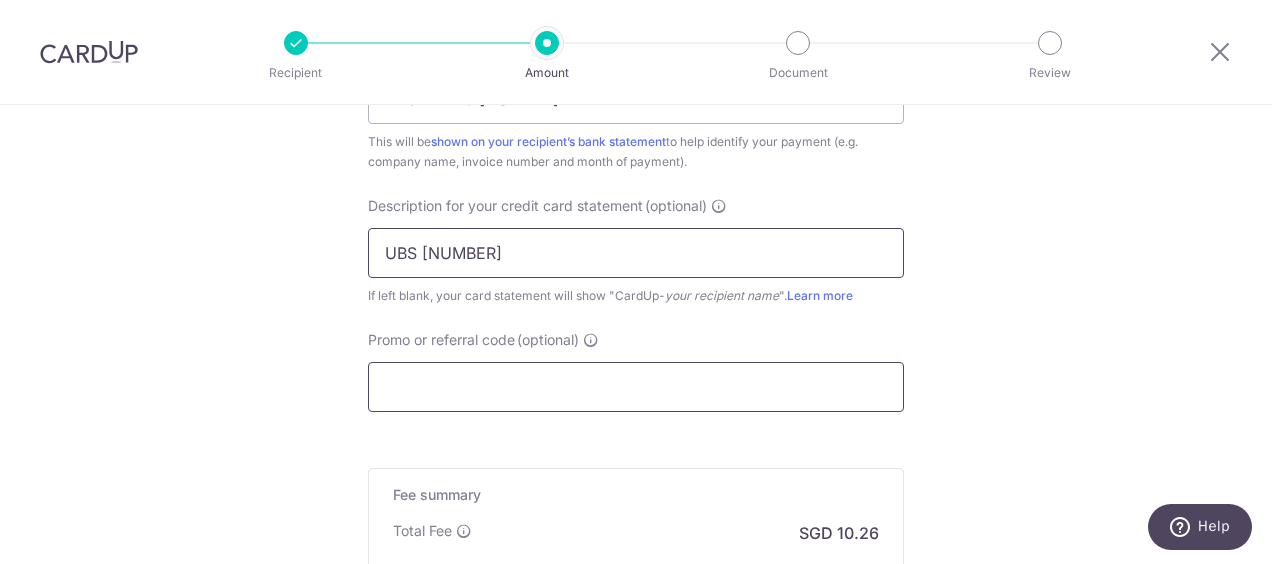 type on "UBS 259046" 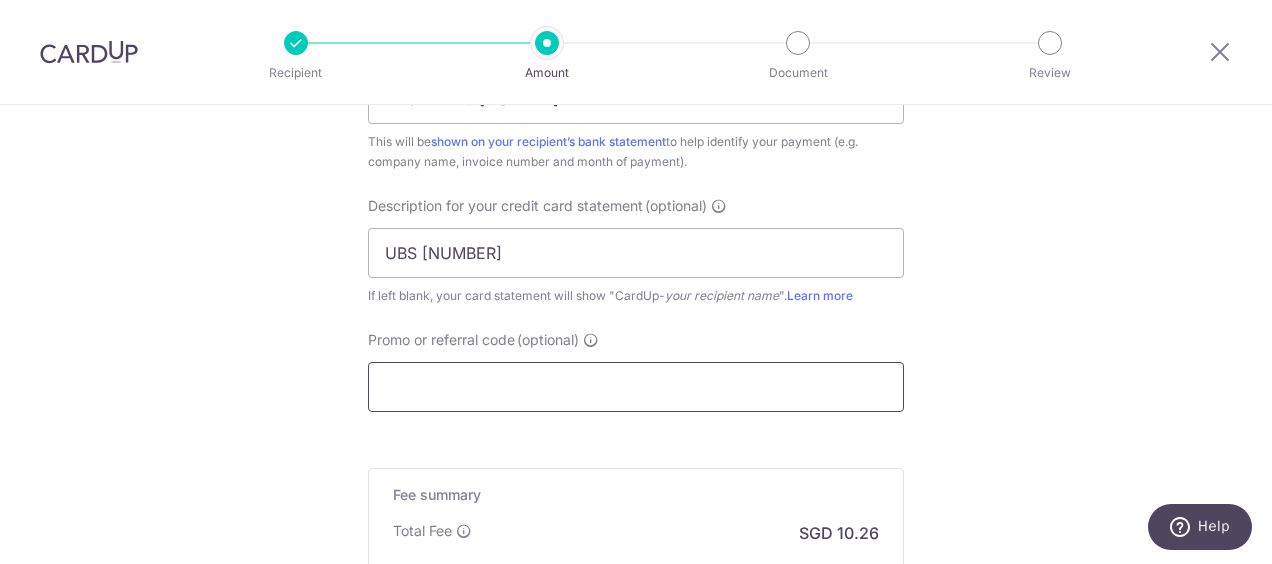click on "Promo or referral code
(optional)" at bounding box center (636, 387) 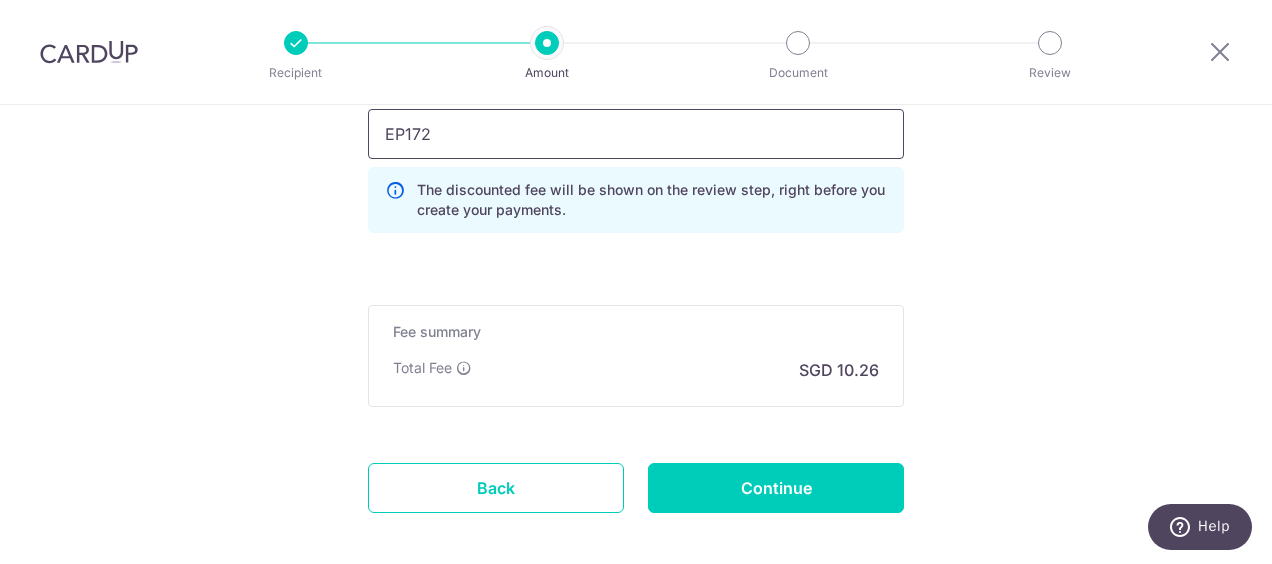 scroll, scrollTop: 1564, scrollLeft: 0, axis: vertical 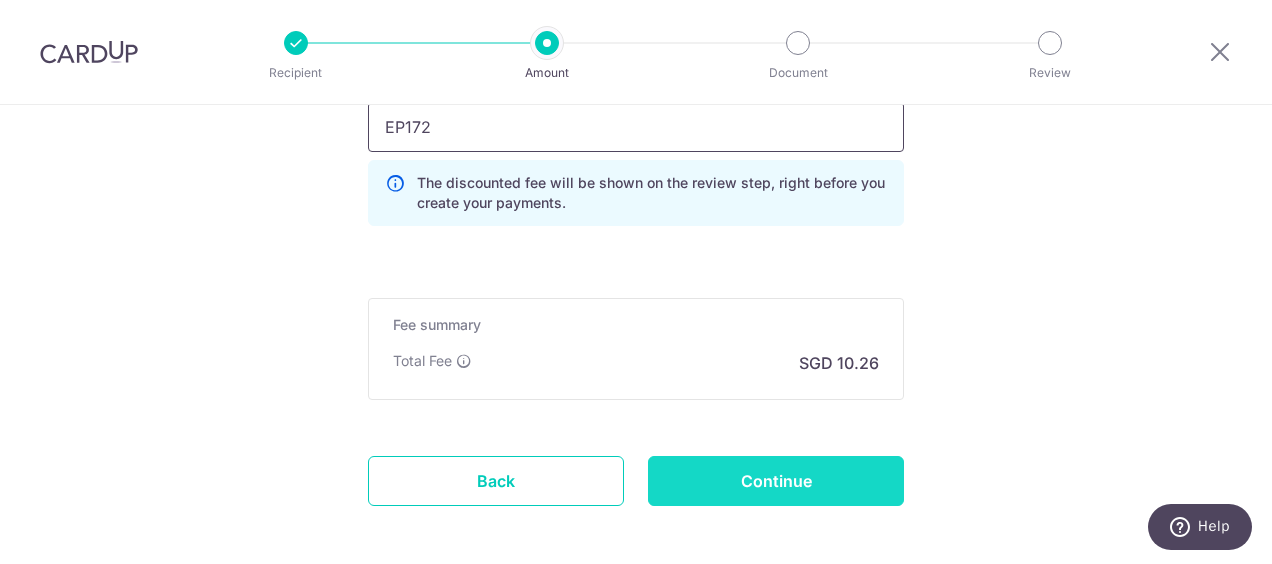 type on "EP172" 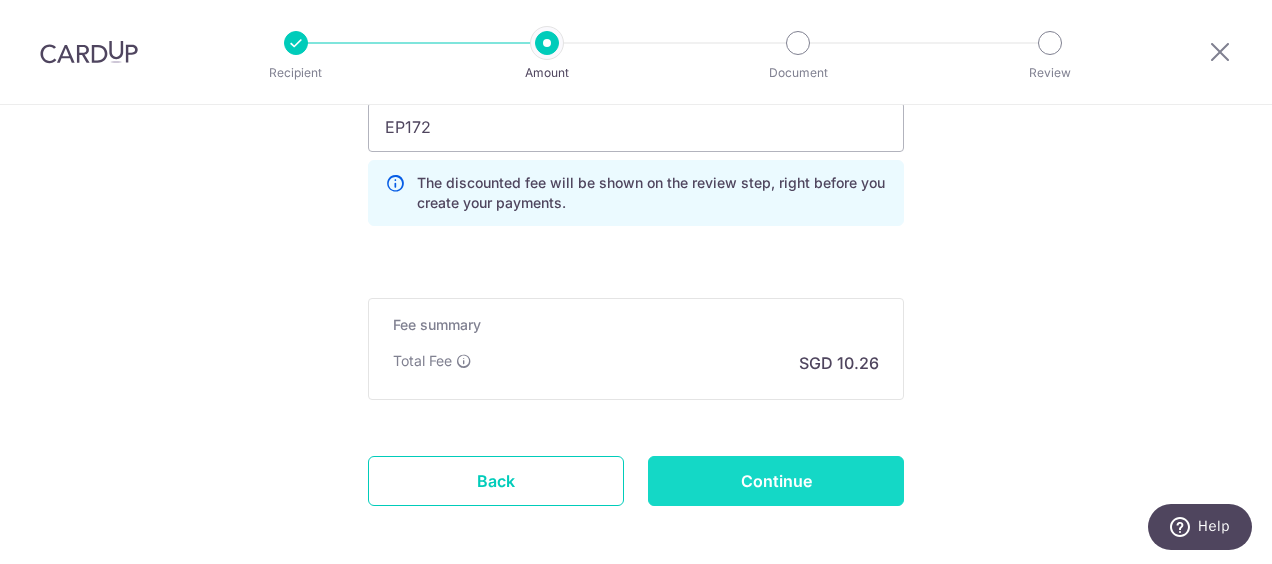 click on "Continue" at bounding box center [776, 481] 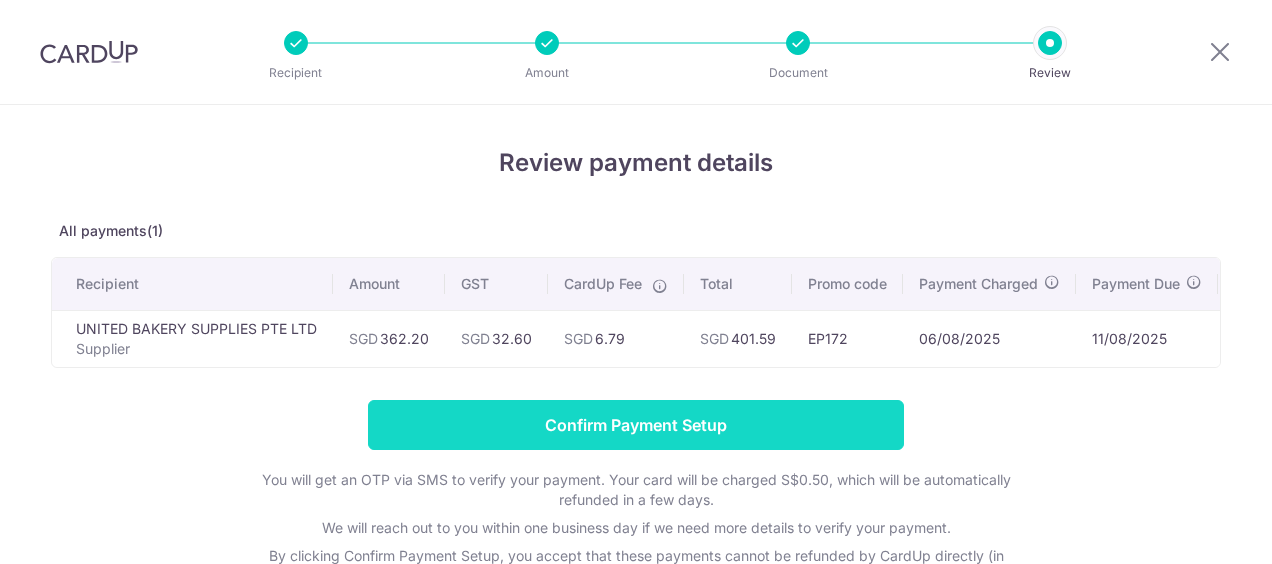 scroll, scrollTop: 0, scrollLeft: 0, axis: both 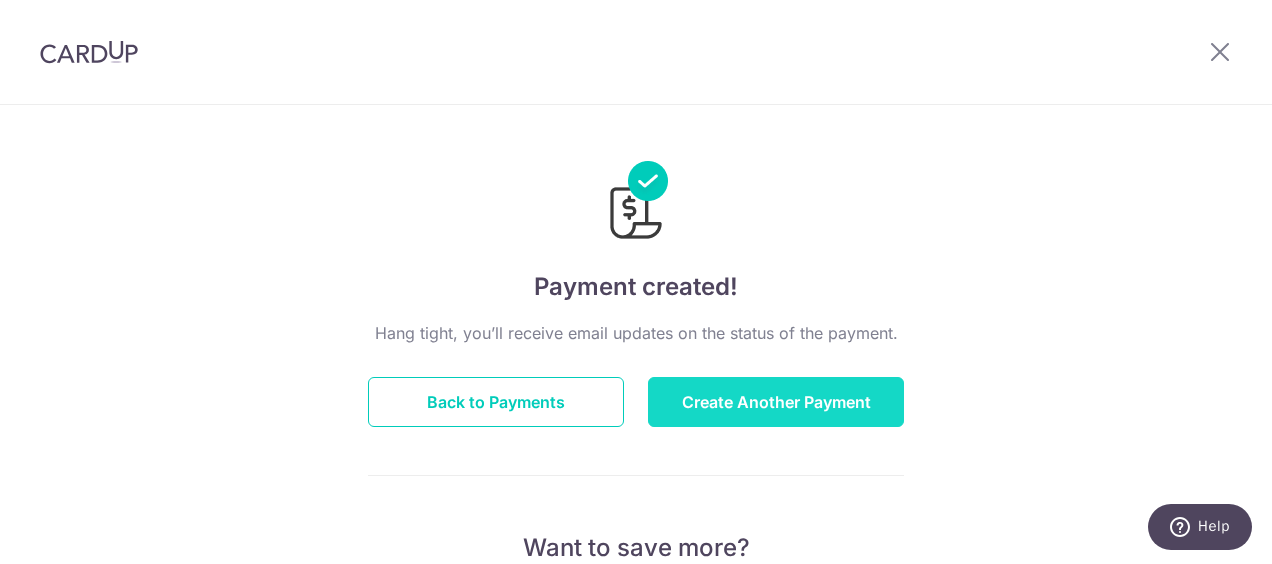 click on "Create Another Payment" at bounding box center [776, 402] 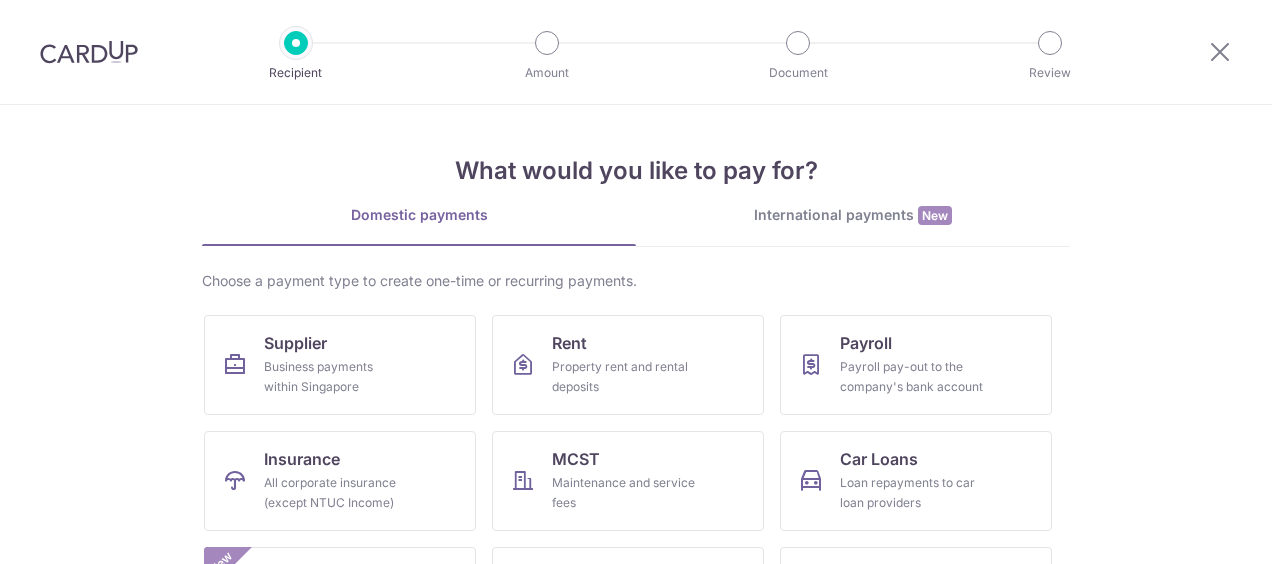 click on "Supplier Business payments within Singapore" at bounding box center (340, 365) 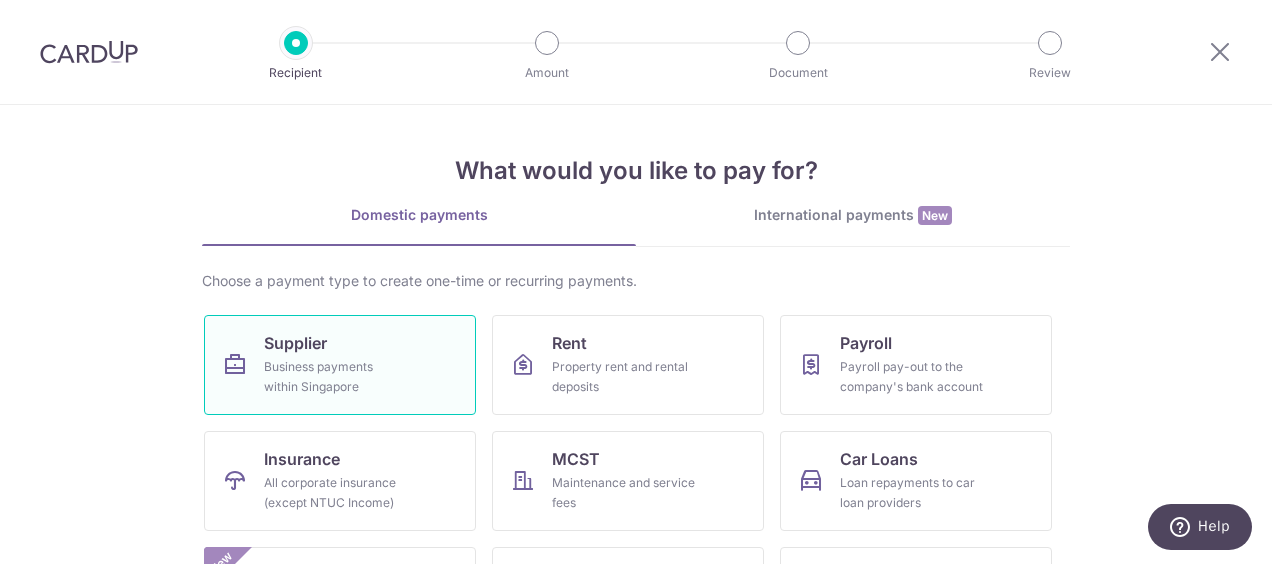 scroll, scrollTop: 0, scrollLeft: 0, axis: both 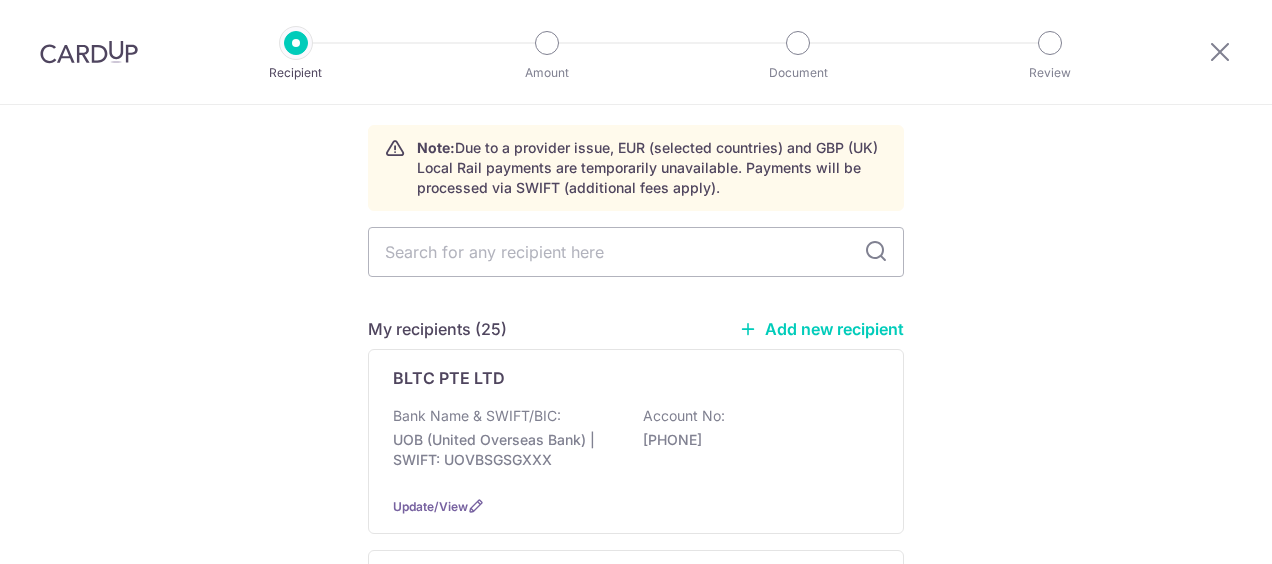 click at bounding box center [636, 252] 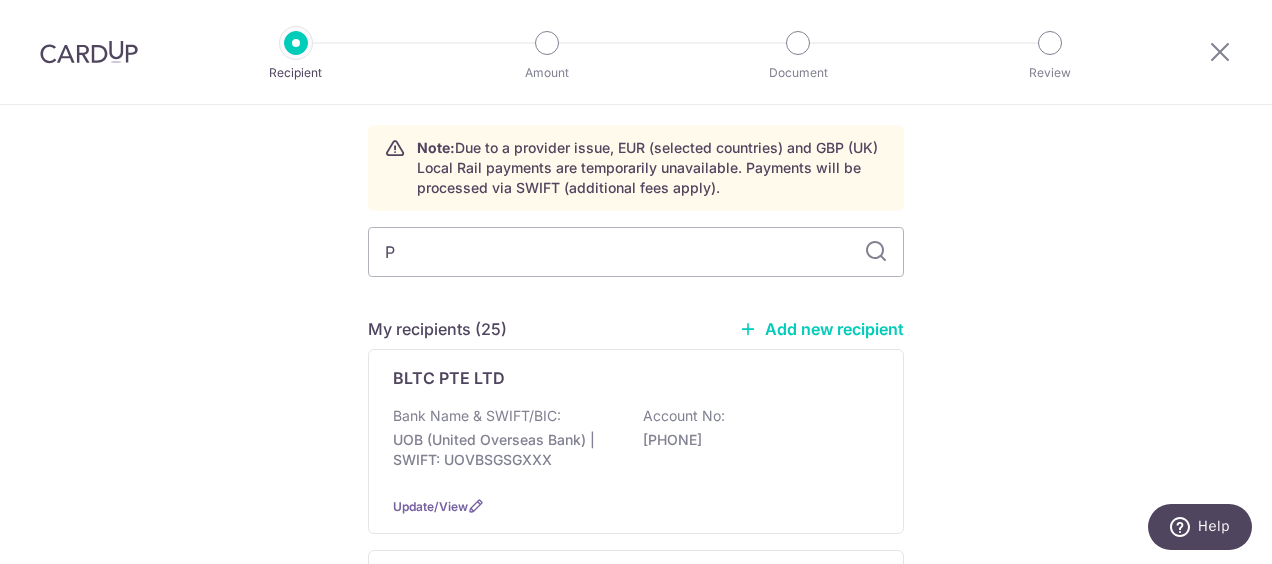 type on "PH" 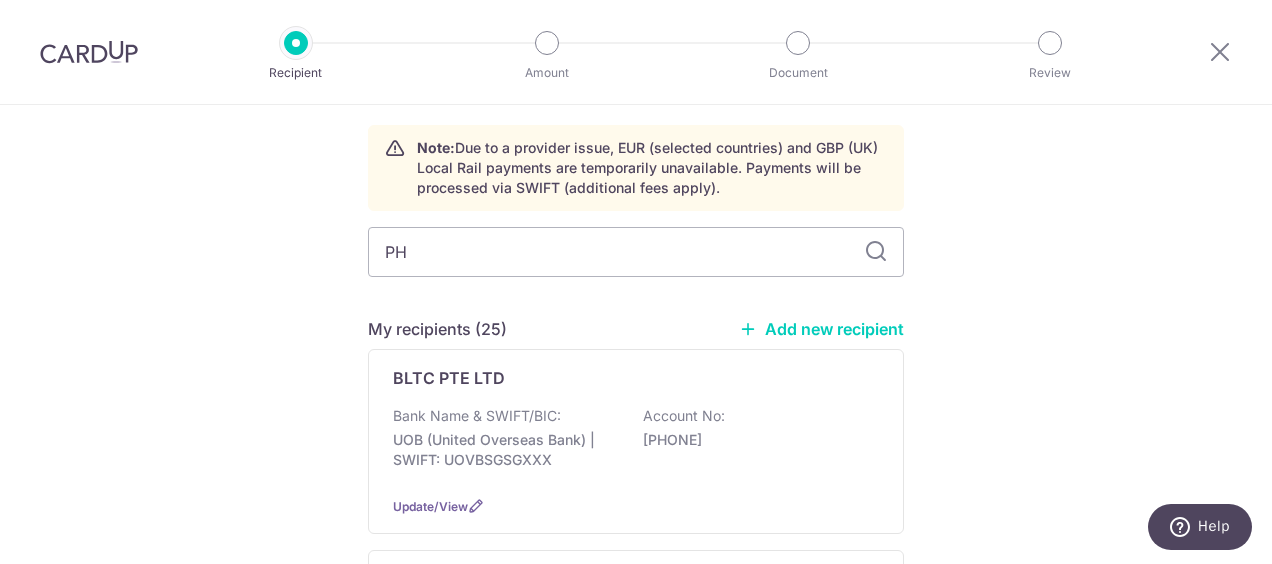 scroll, scrollTop: 143, scrollLeft: 0, axis: vertical 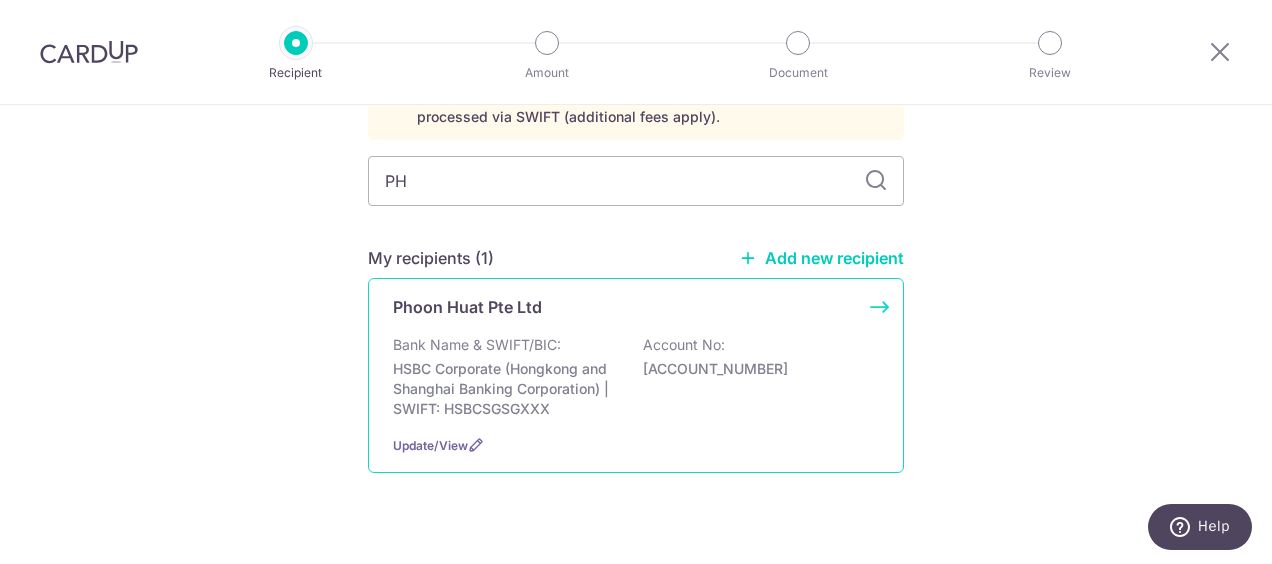 click on "Bank Name & SWIFT/BIC:
HSBC Corporate (Hongkong and Shanghai Banking Corporation) | SWIFT: HSBCSGSGXXX
Account No:
[ACCOUNT_NUMBER]" at bounding box center [636, 377] 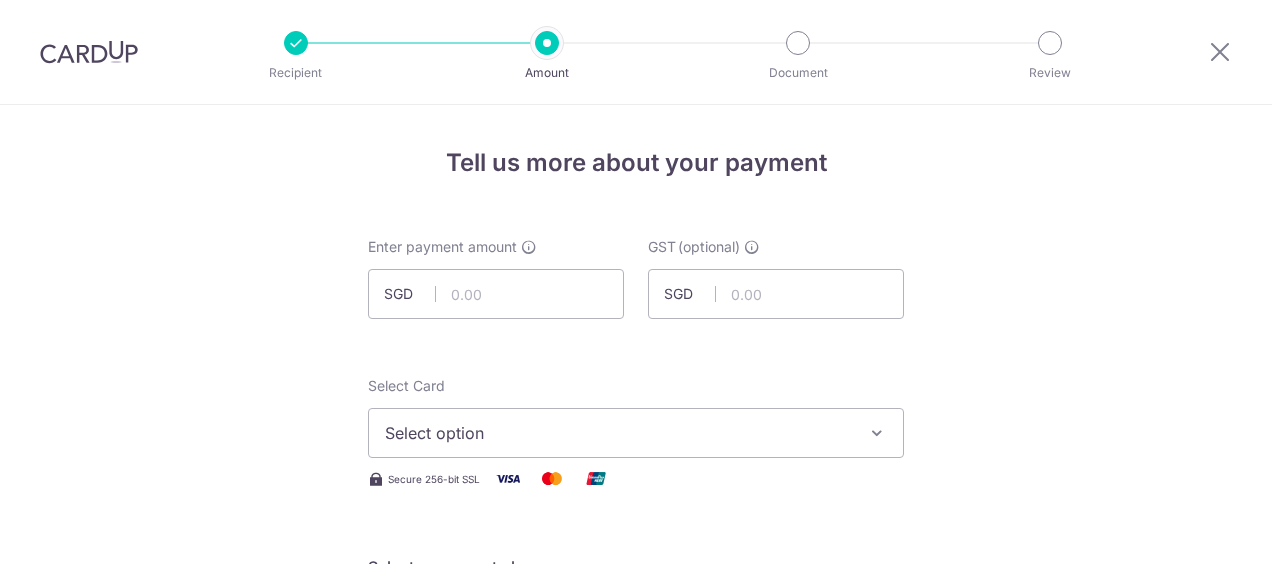 scroll, scrollTop: 0, scrollLeft: 0, axis: both 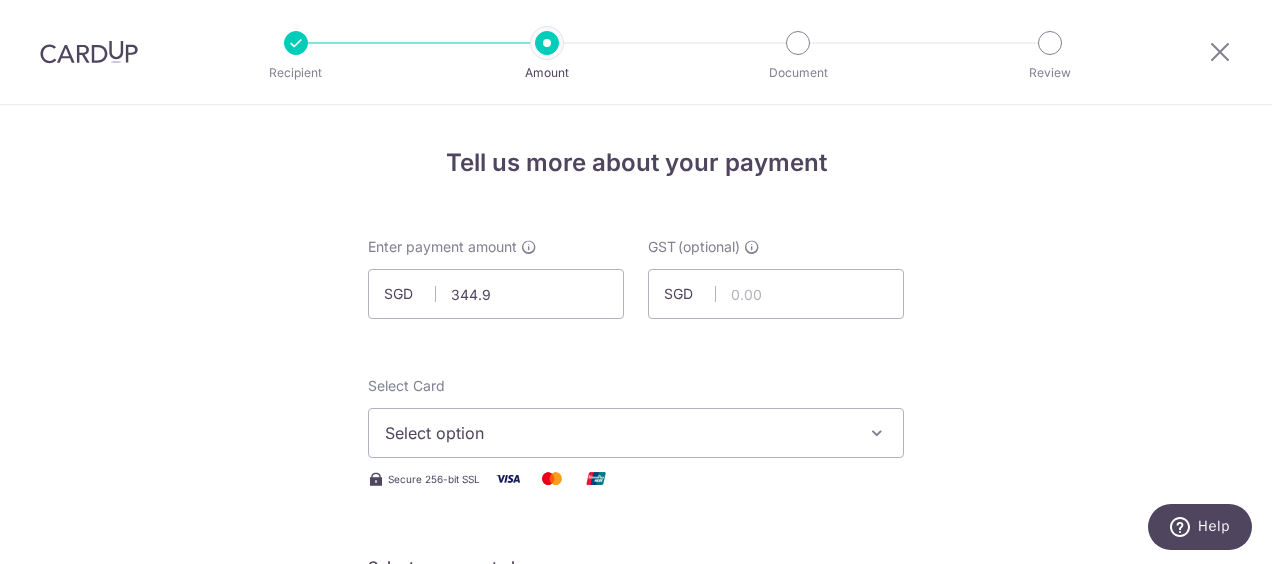 type on "344.90" 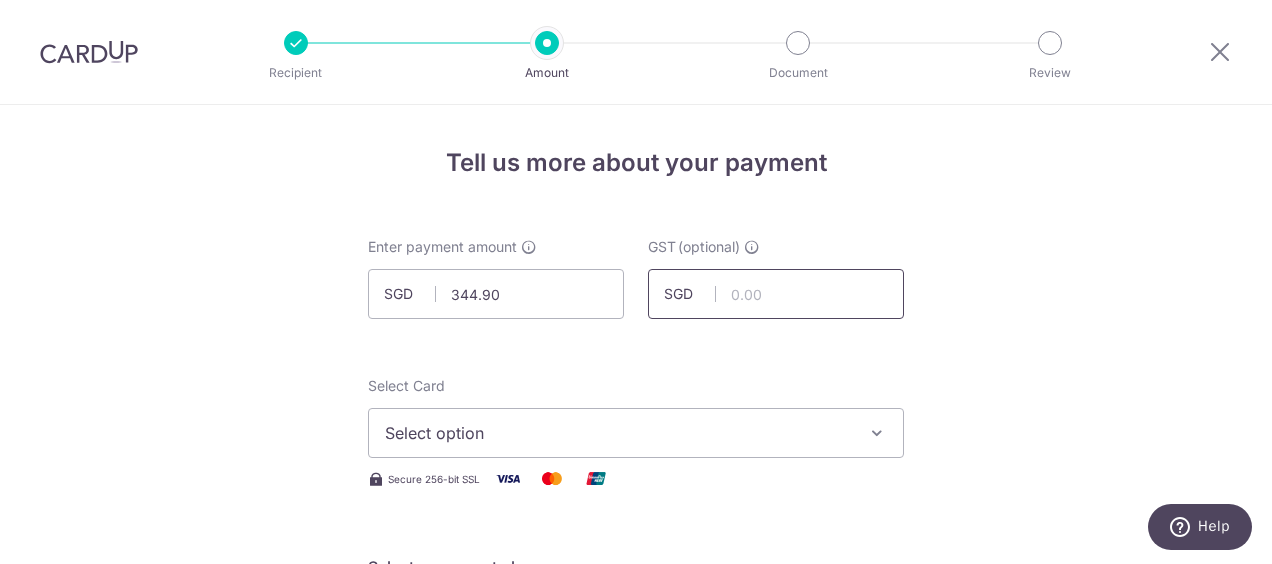 click at bounding box center (776, 294) 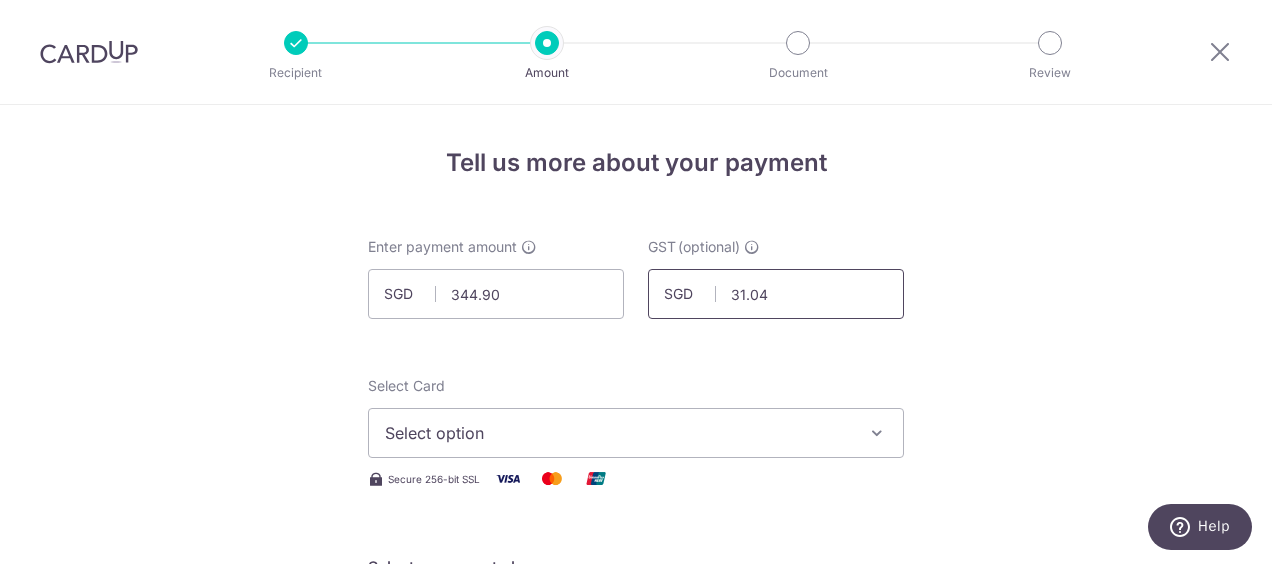 scroll, scrollTop: 58, scrollLeft: 0, axis: vertical 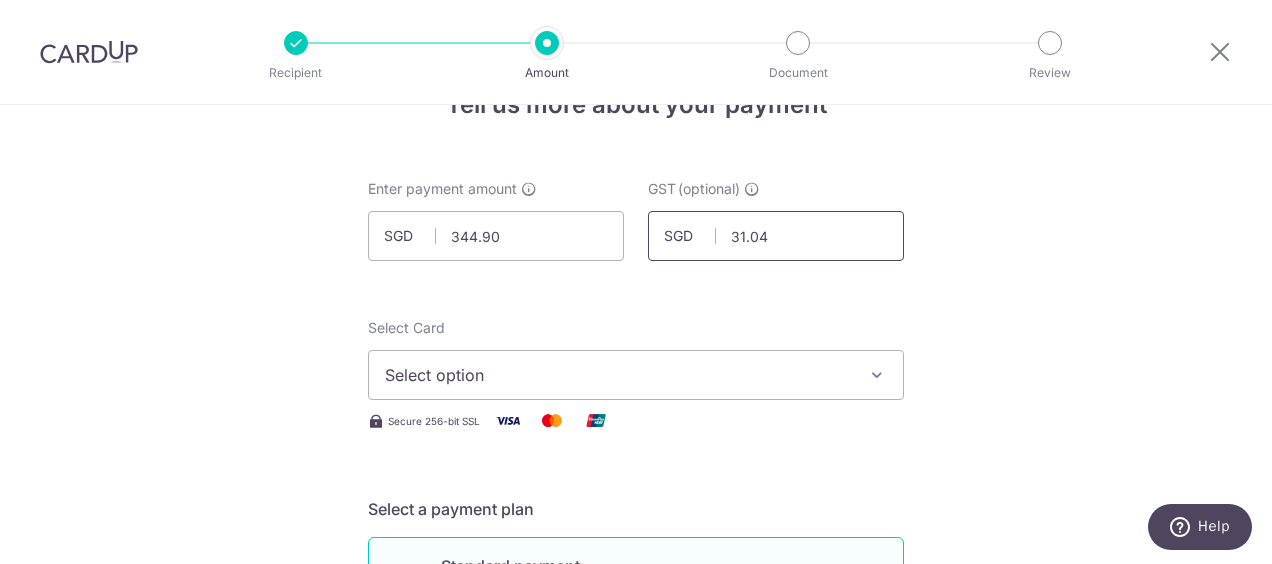 type on "31.04" 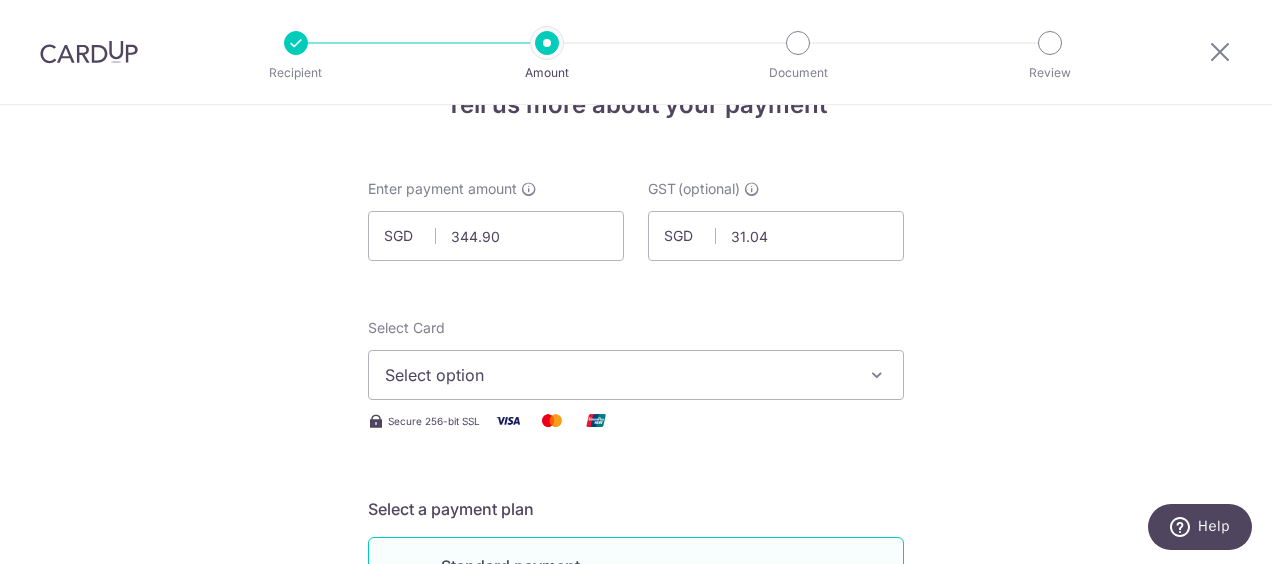 click on "Select Card
Select option
Add credit card
Your Cards
**** 1196
**** 3087
Secure 256-bit SSL" at bounding box center (636, 375) 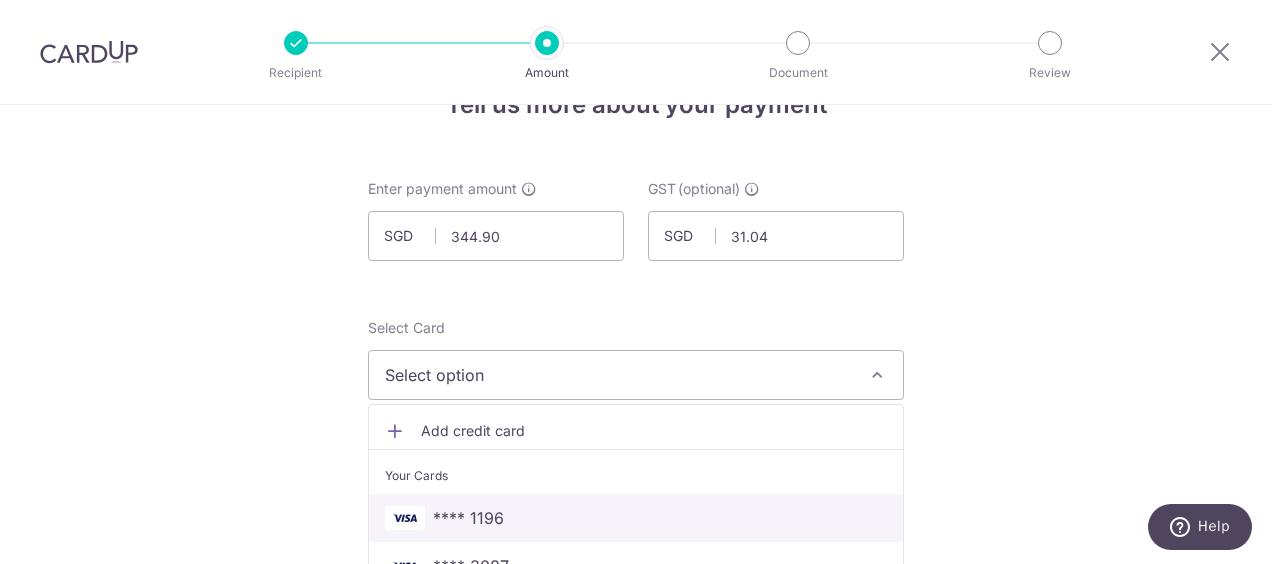 click on "**** 1196" at bounding box center (636, 518) 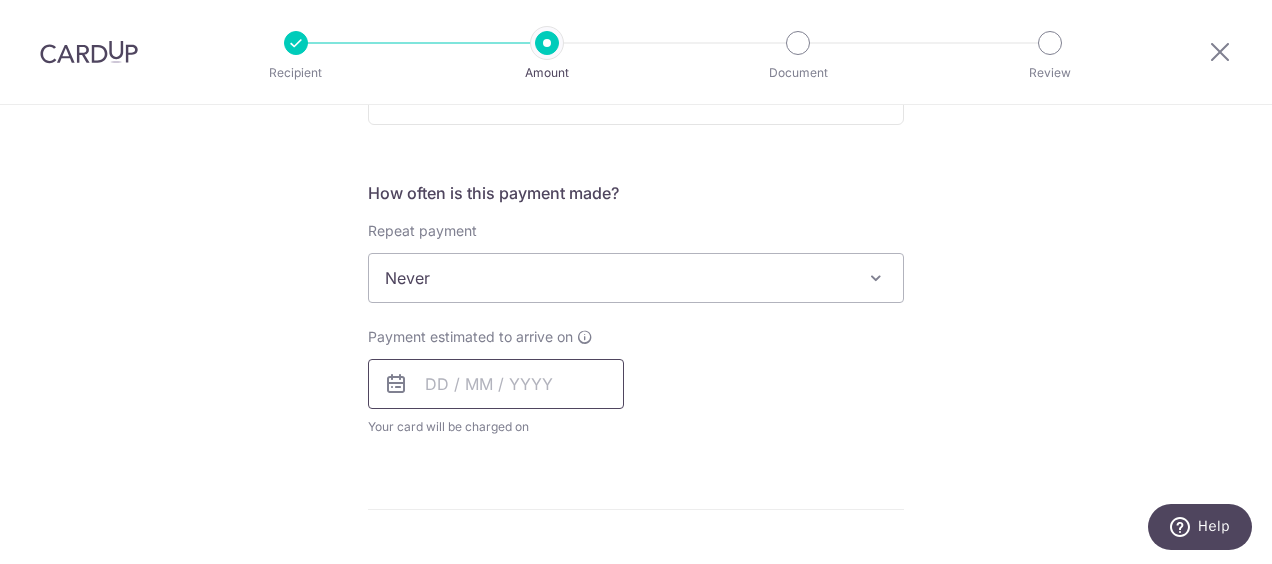 click at bounding box center (496, 384) 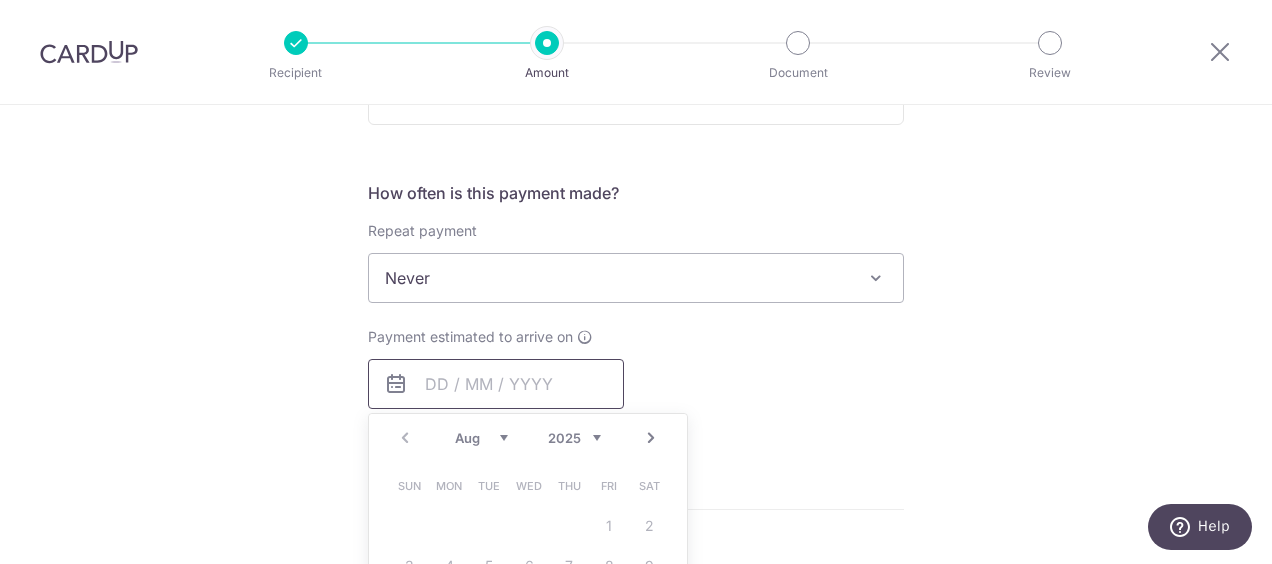 scroll, scrollTop: 784, scrollLeft: 0, axis: vertical 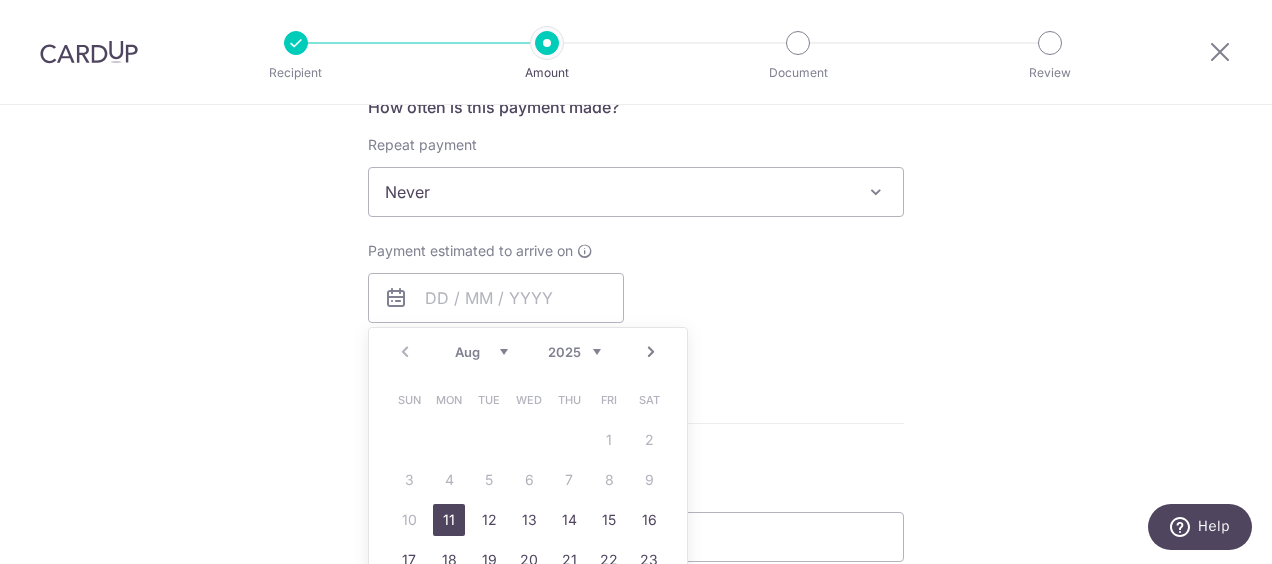 click on "11" at bounding box center [449, 520] 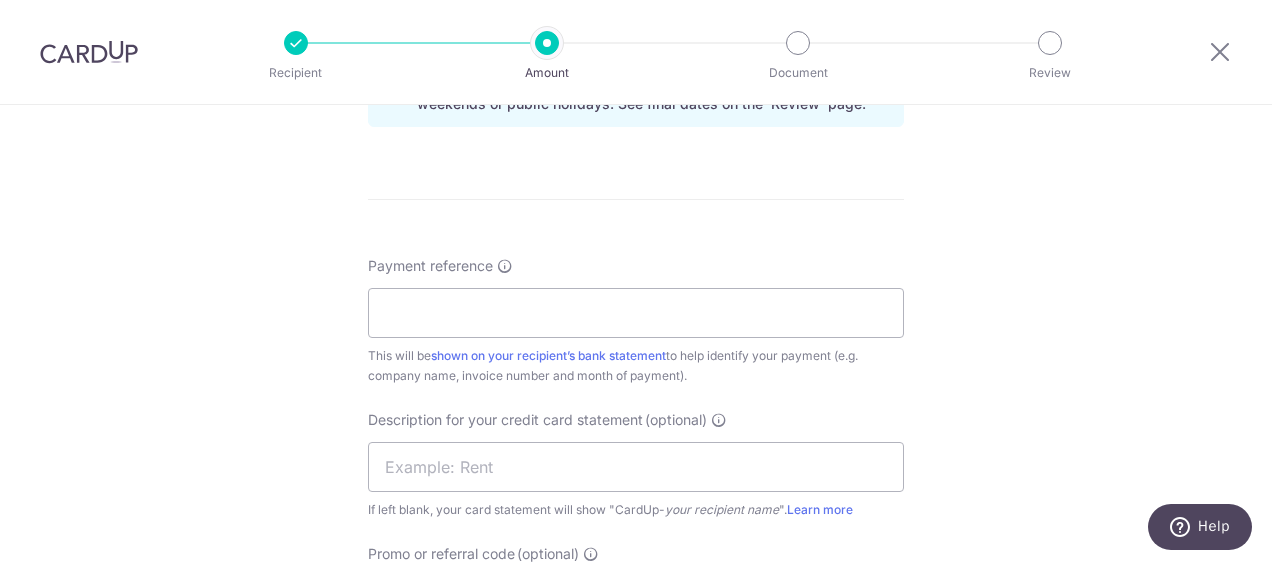 scroll, scrollTop: 1091, scrollLeft: 0, axis: vertical 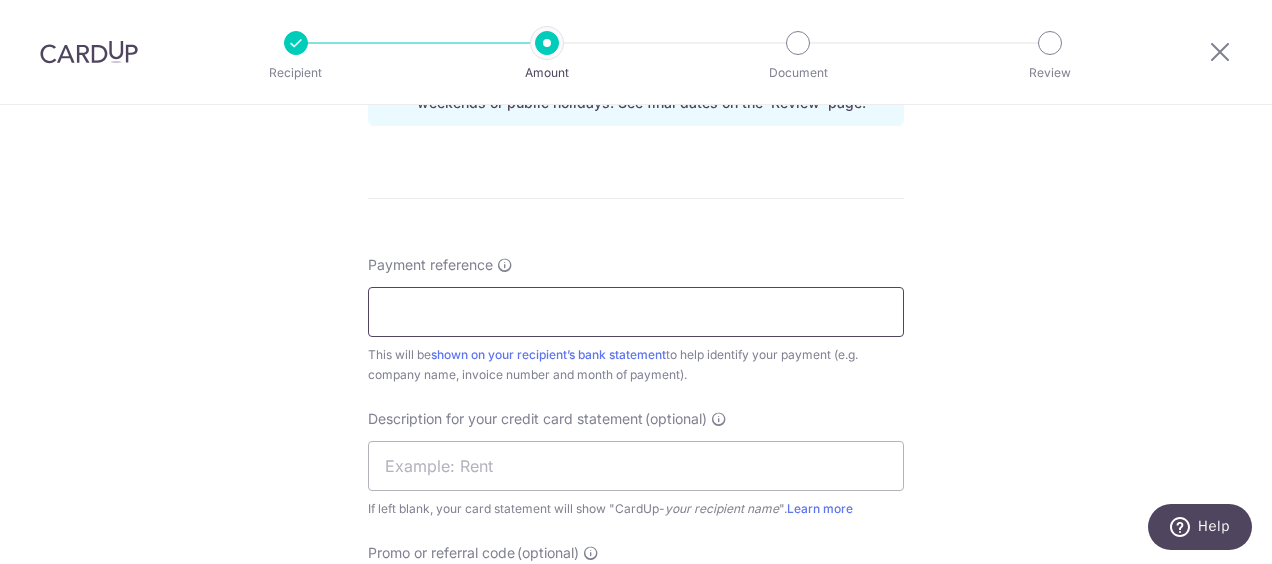 click on "Payment reference" at bounding box center [636, 312] 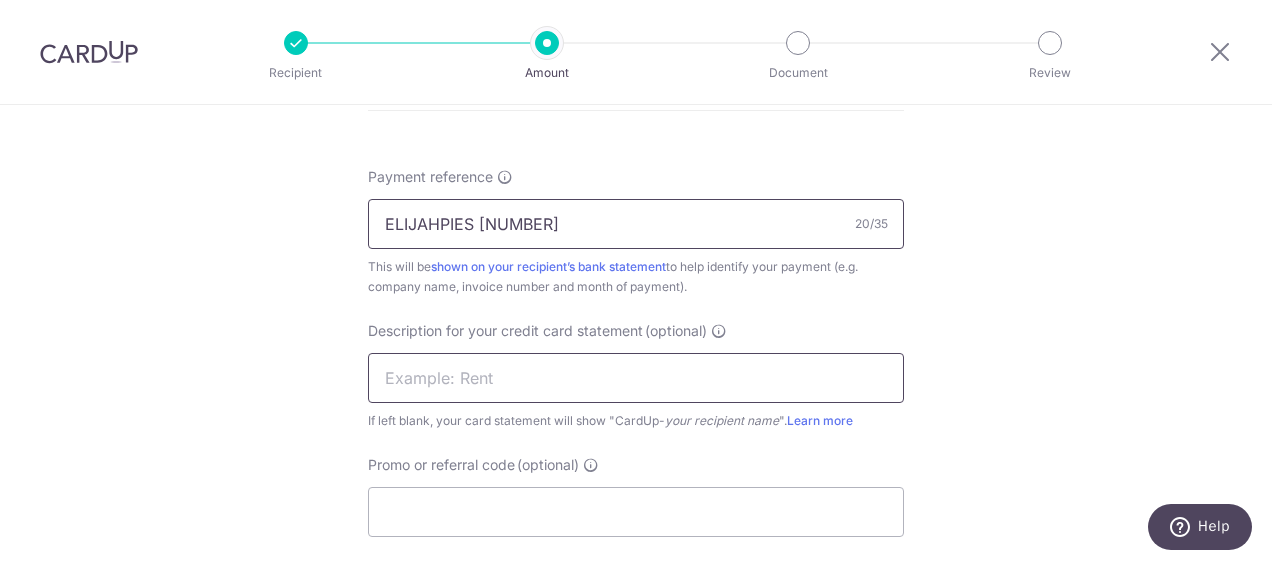 scroll, scrollTop: 1181, scrollLeft: 0, axis: vertical 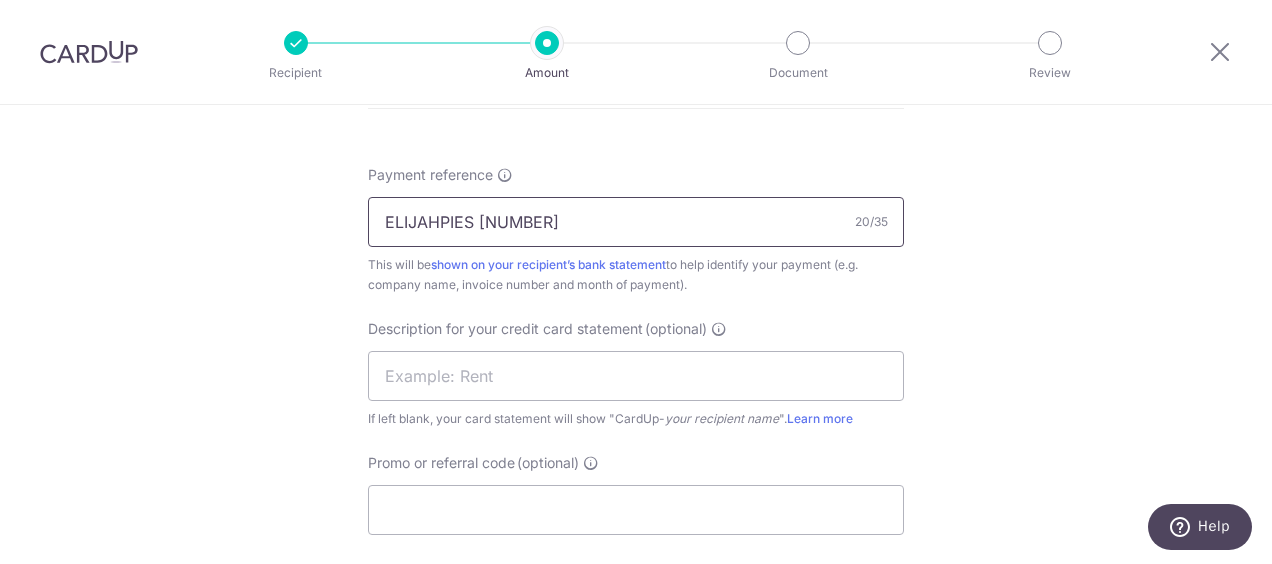 drag, startPoint x: 574, startPoint y: 208, endPoint x: 474, endPoint y: 231, distance: 102.610916 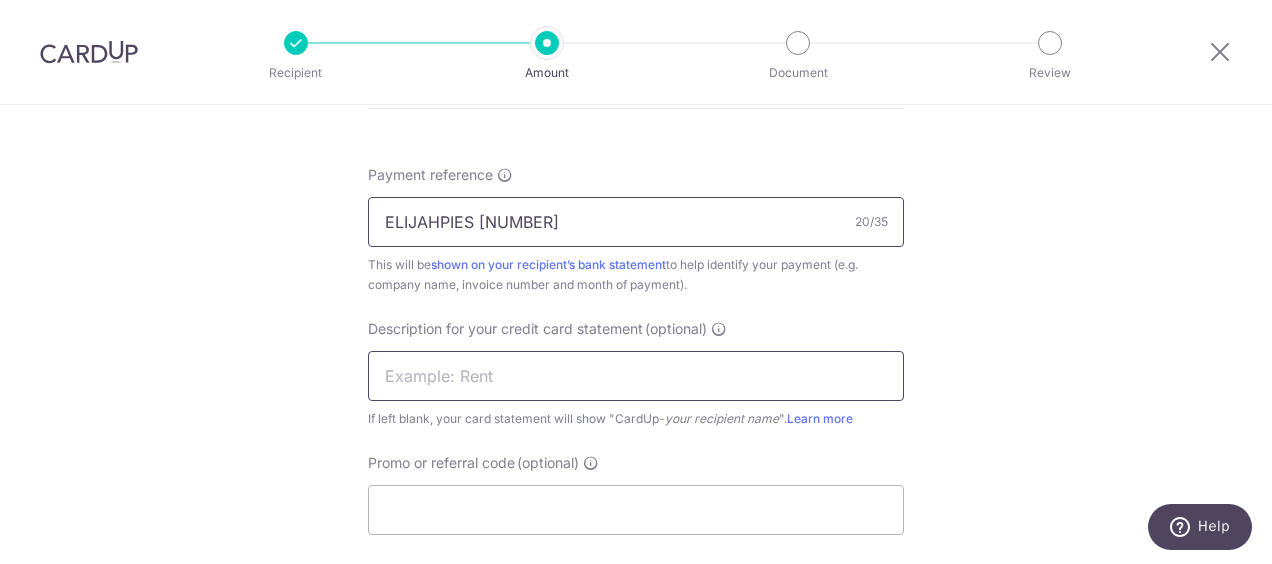 type on "ELIJAHPIES 902188403" 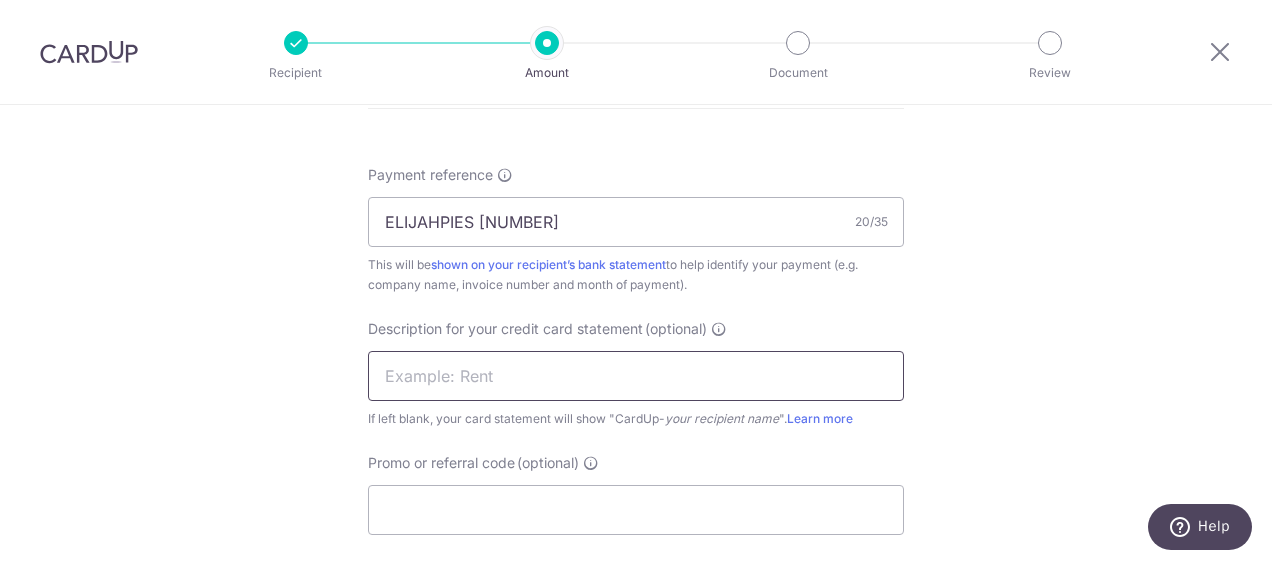 click at bounding box center (636, 376) 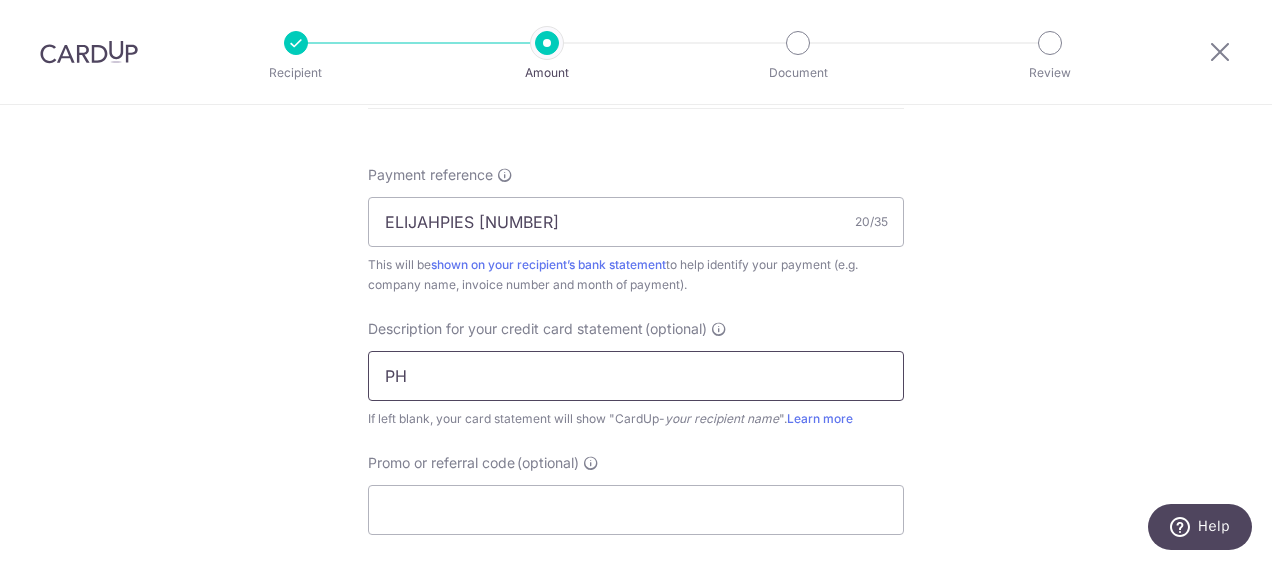 paste on "902188403" 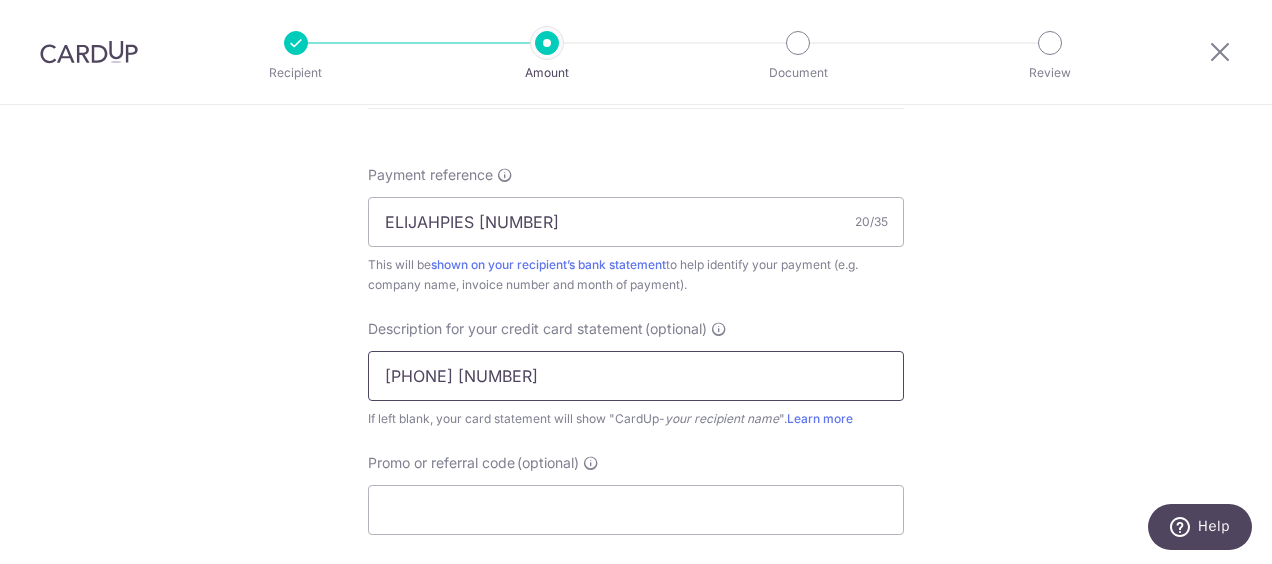 scroll, scrollTop: 1226, scrollLeft: 0, axis: vertical 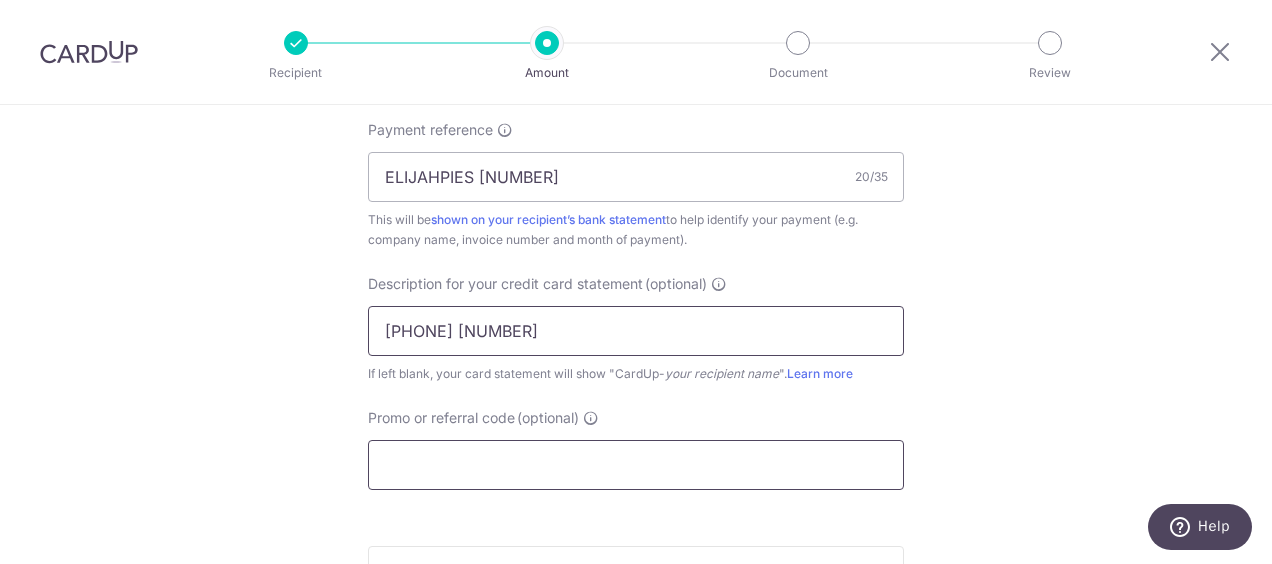 type on "PH 902188403" 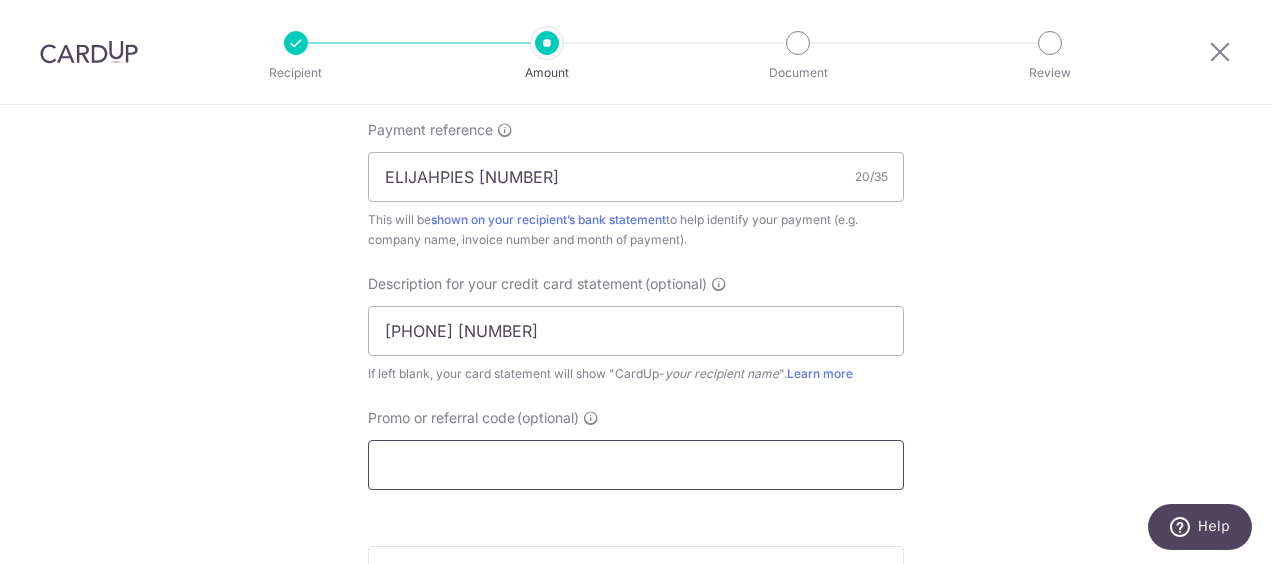 click on "Promo or referral code
(optional)" at bounding box center (636, 465) 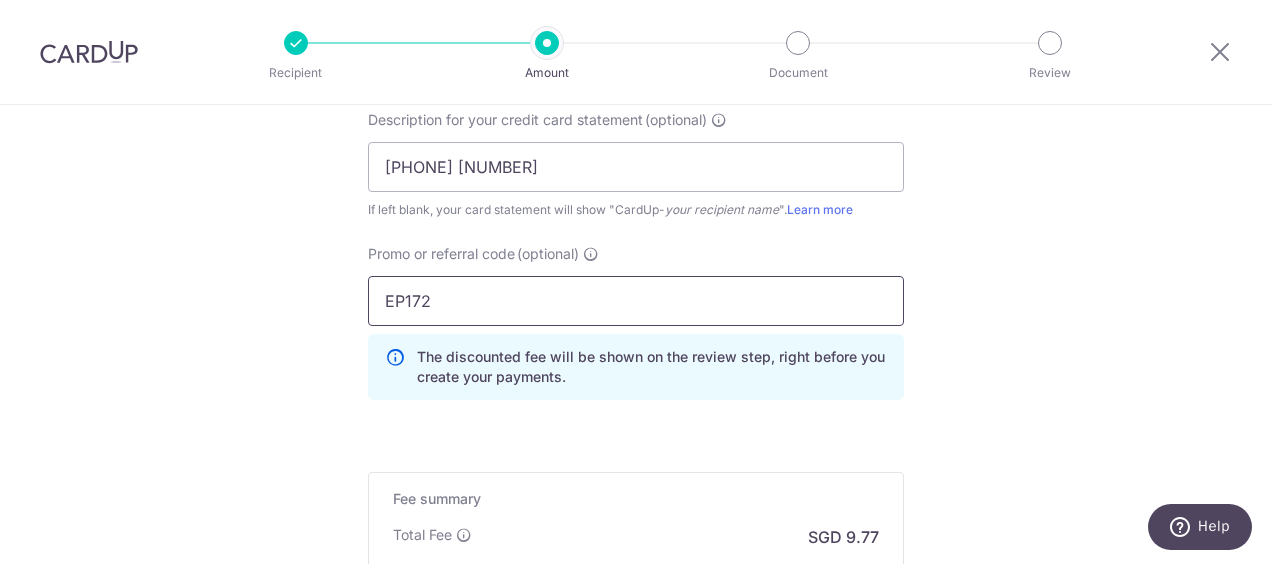 type on "EP172" 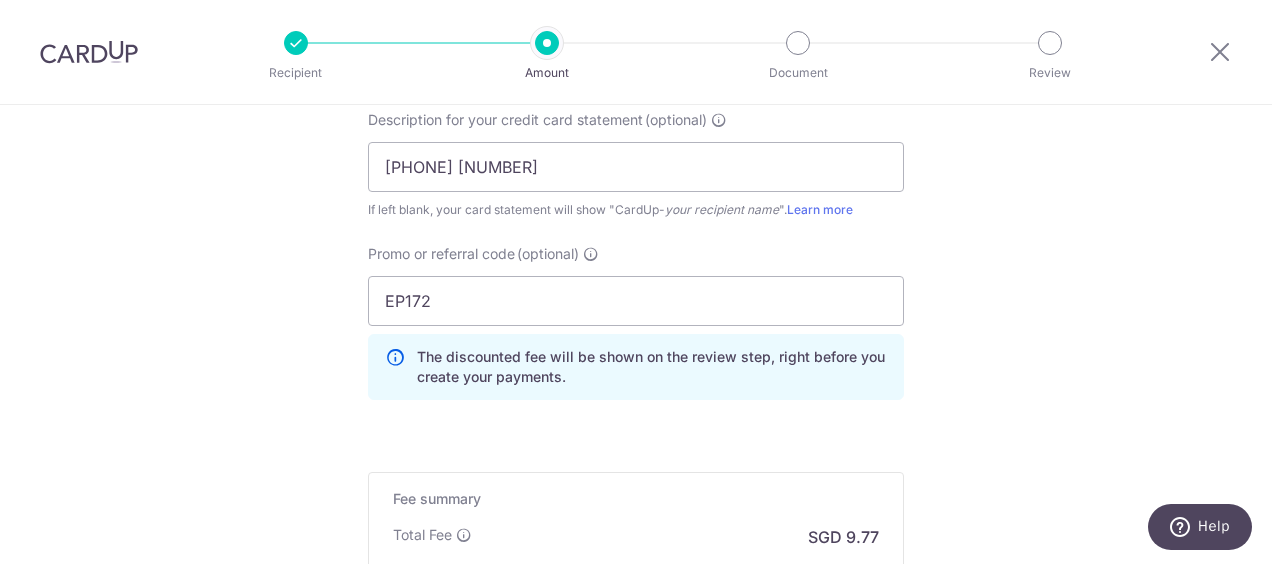 click on "Enter payment amount
SGD
344.90
344.90
GST
(optional)
SGD
31.04
31.04
Select Card
**** 1196
Add credit card
Your Cards
**** 1196
**** 3087
Secure 256-bit SSL
Text" at bounding box center [636, -209] 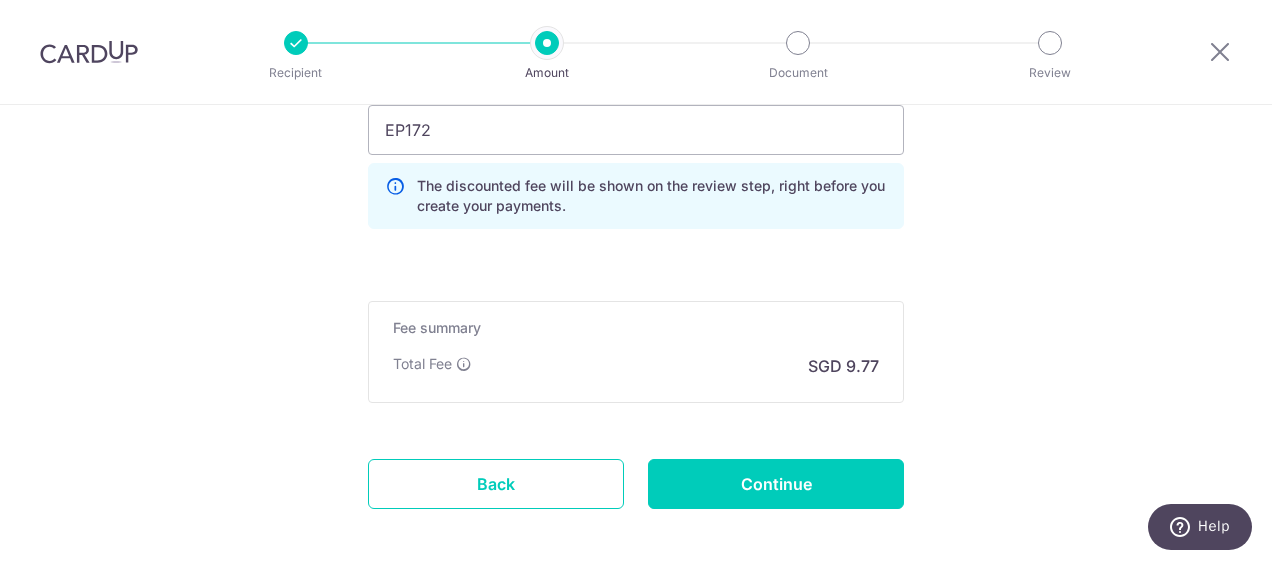 scroll, scrollTop: 1560, scrollLeft: 0, axis: vertical 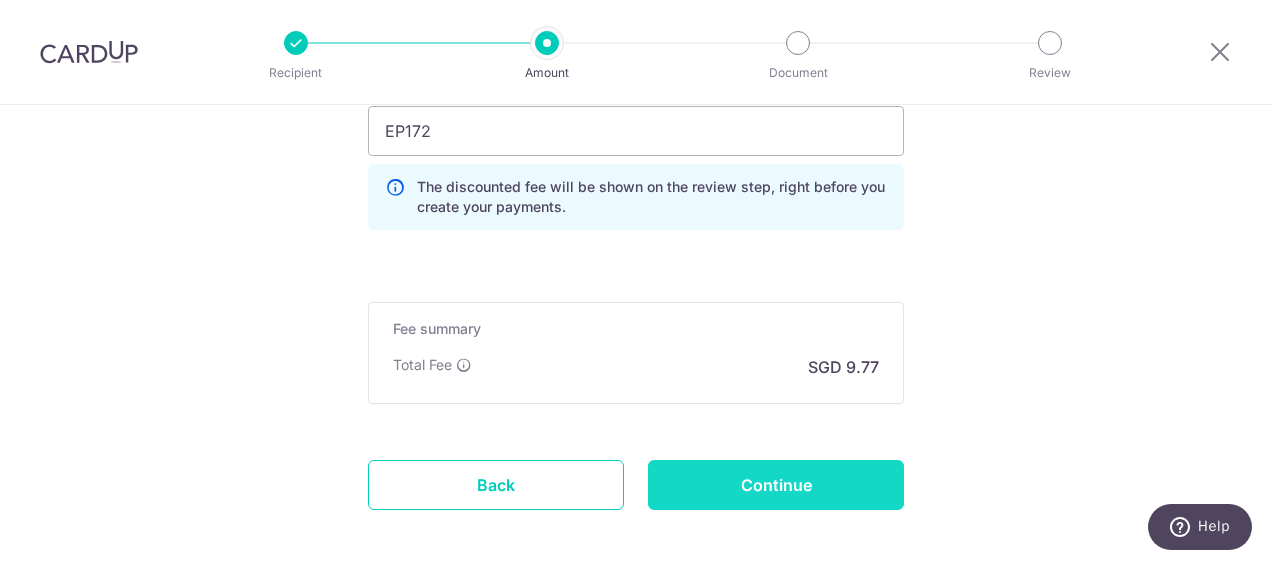 click on "Continue" at bounding box center (776, 485) 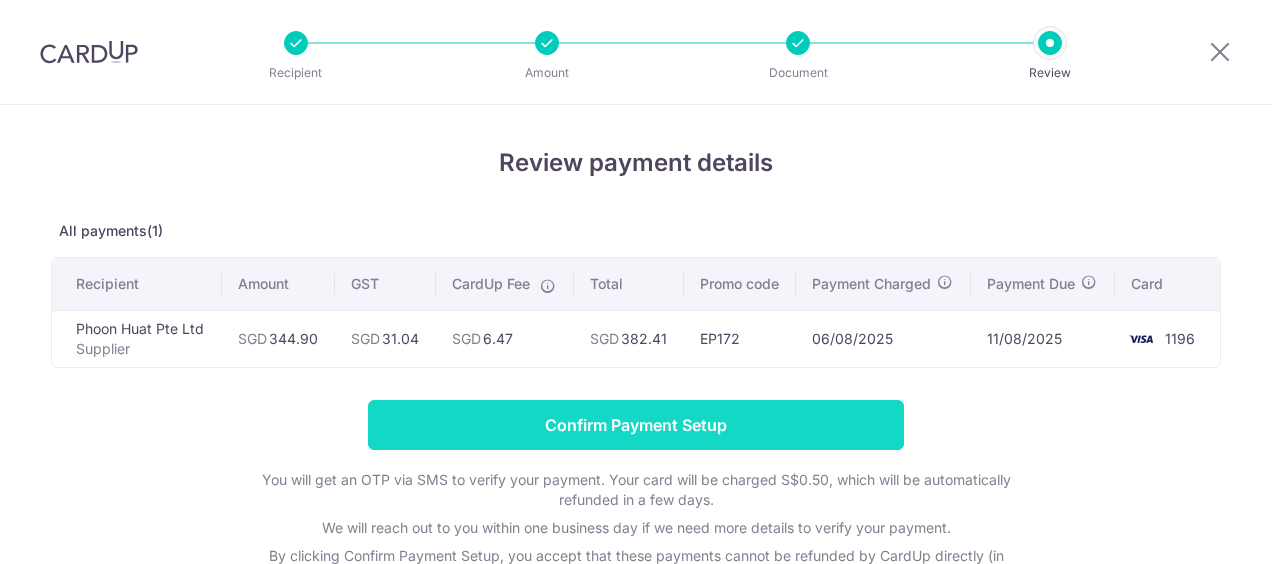 scroll, scrollTop: 0, scrollLeft: 0, axis: both 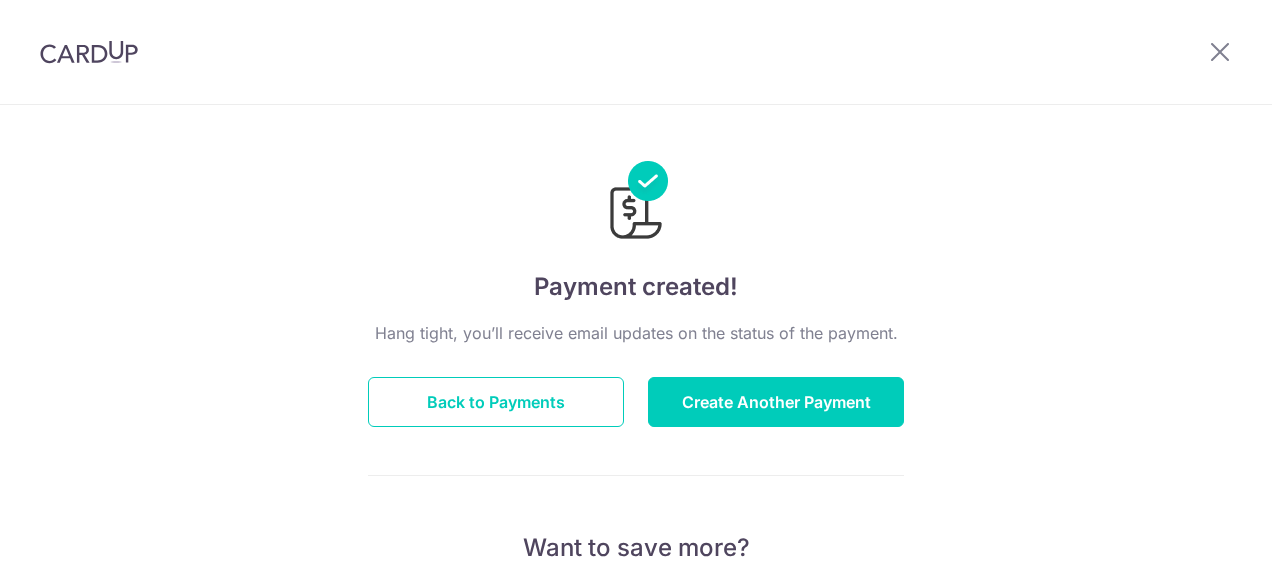 click on "Hang tight, you’ll receive email updates on the status of the payment.
Back to Payments
Create Another Payment
Want to save more?
Invite your friends and save on next your payment
My Referral Code
[LAST],[FIRST]
Copy Code
Copied
Facebook
Twitter
WhatsApp
Email" at bounding box center (636, 700) 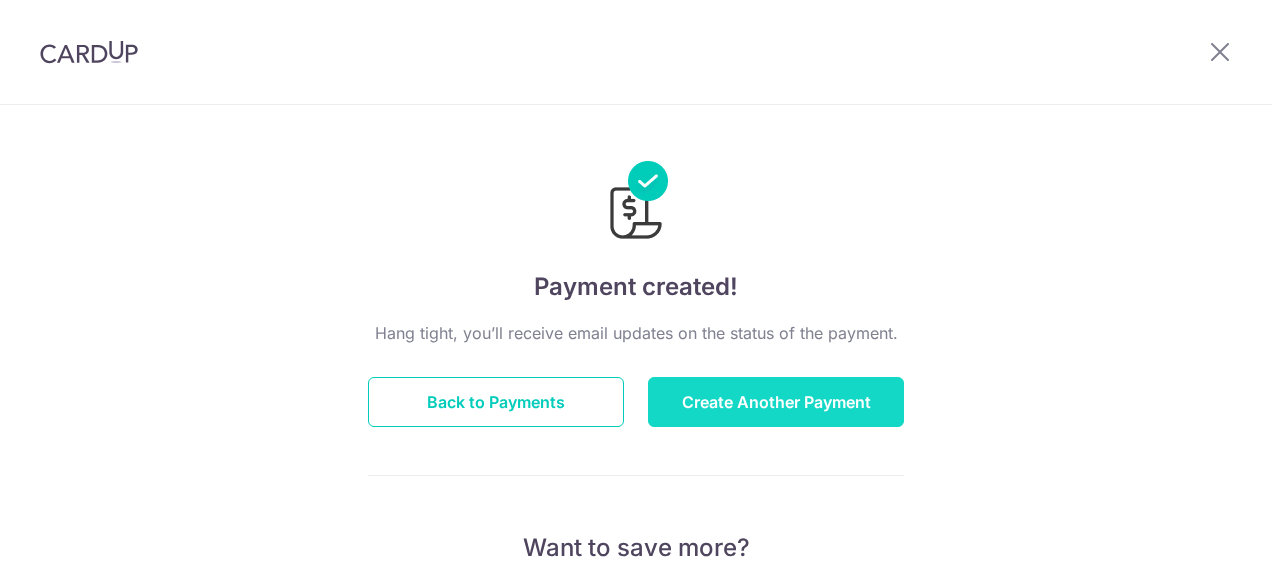 click on "Create Another Payment" at bounding box center (776, 402) 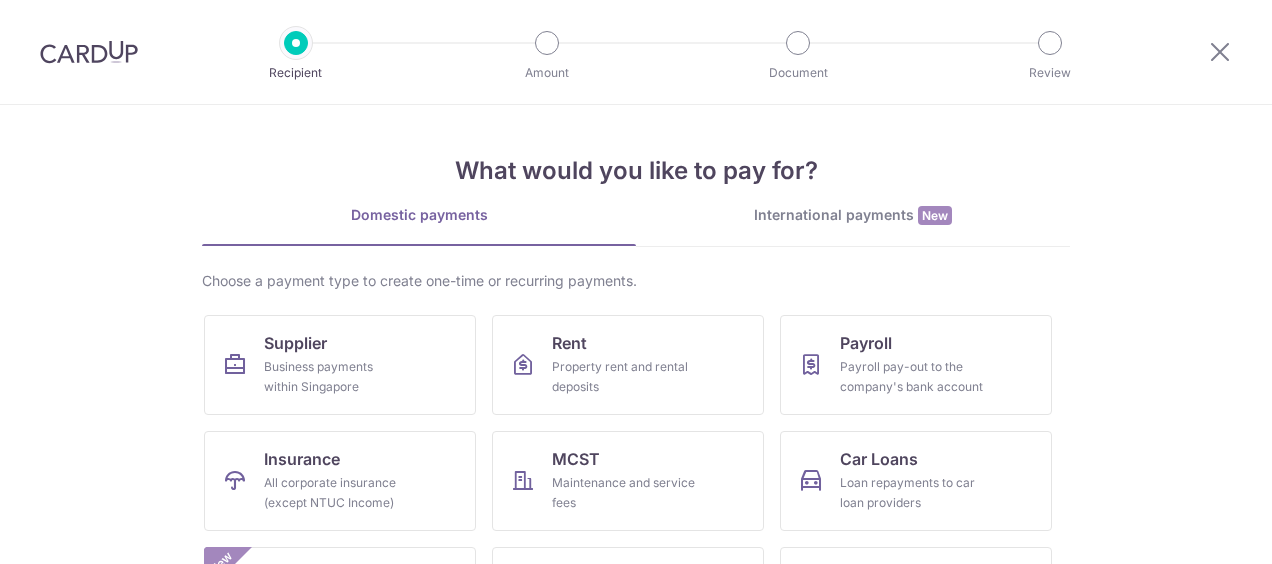 scroll, scrollTop: 0, scrollLeft: 0, axis: both 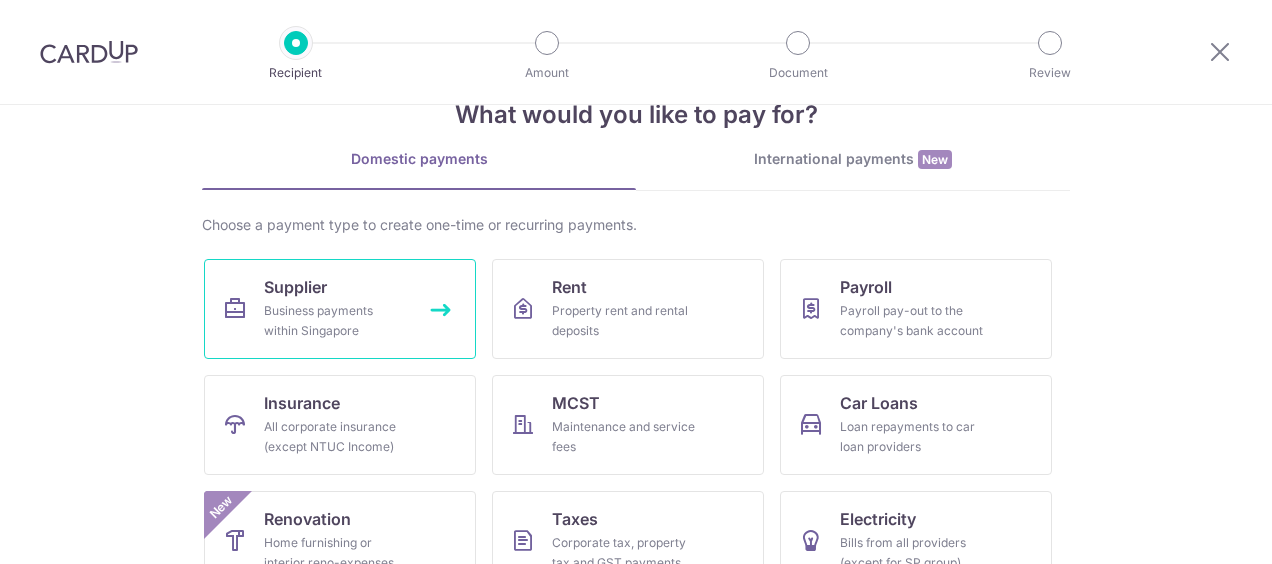 click on "Supplier" at bounding box center [295, 287] 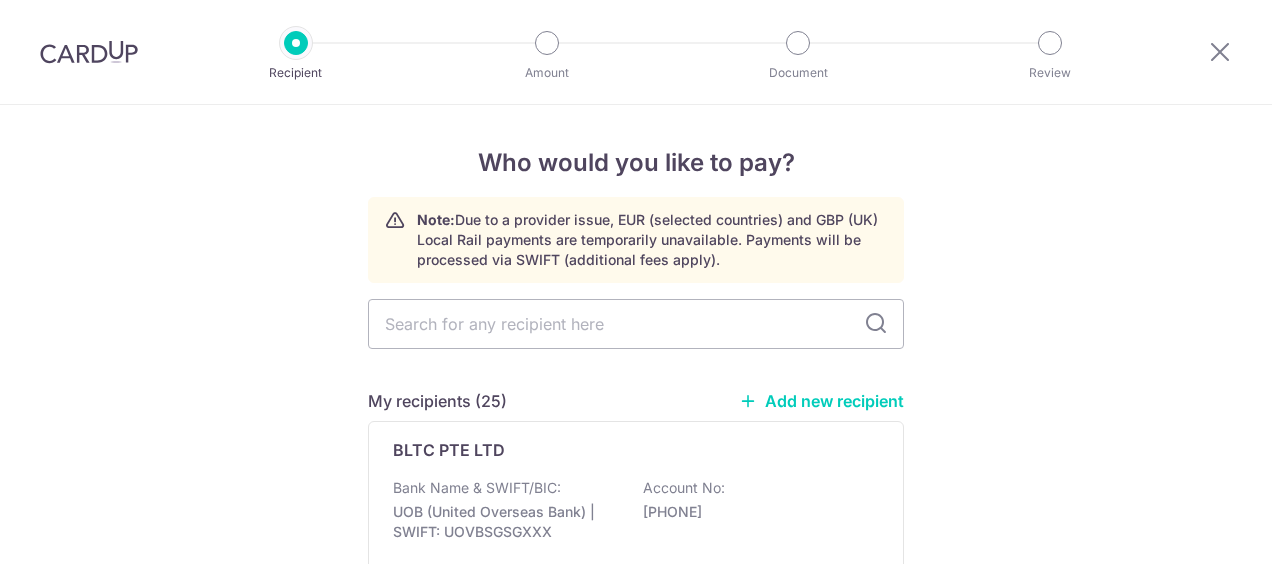 scroll, scrollTop: 0, scrollLeft: 0, axis: both 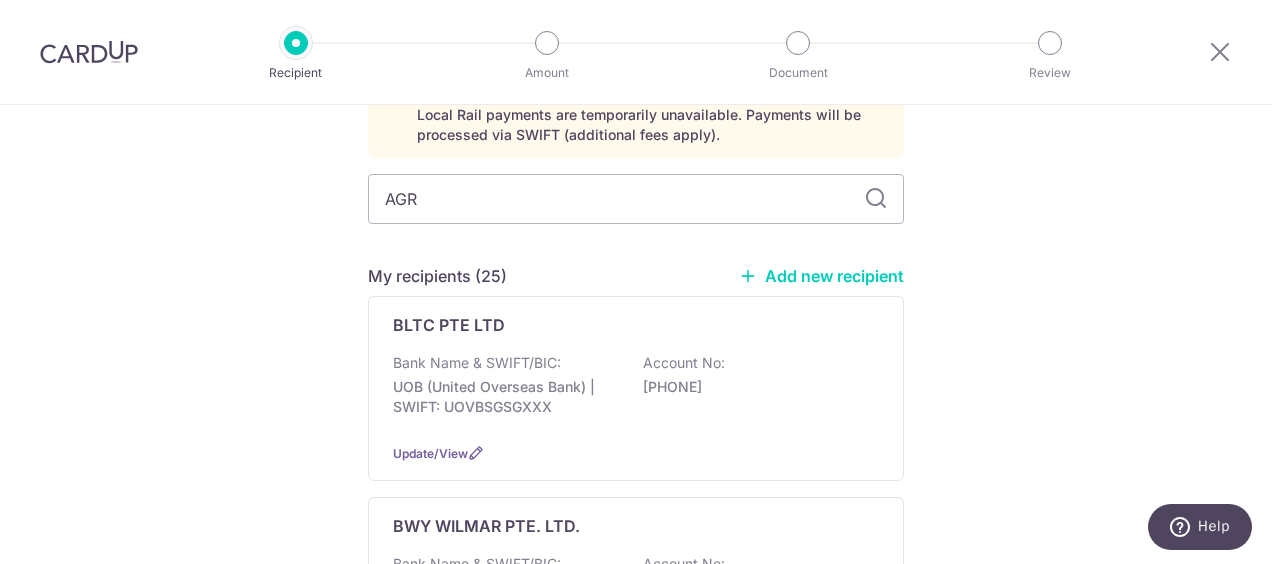 type on "AGRI" 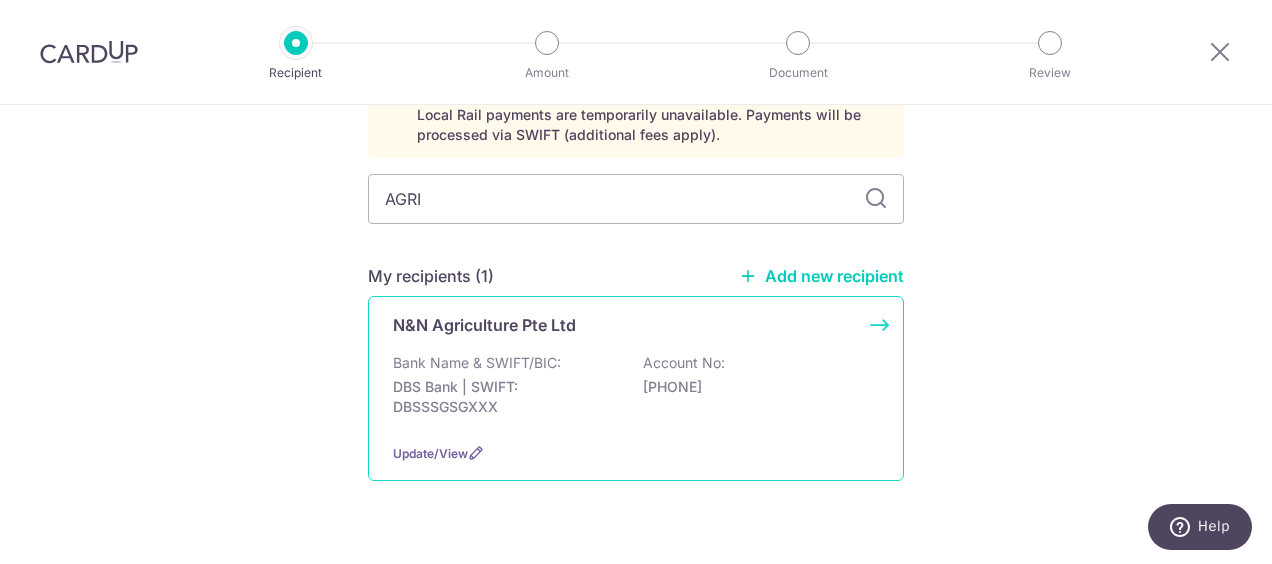 click on "N&N Agriculture Pte Ltd
Bank Name & SWIFT/BIC:
DBS Bank | SWIFT: DBSSSGSGXXX
Account No:
[ACCOUNT_NUMBER]
Update/View" at bounding box center (636, 388) 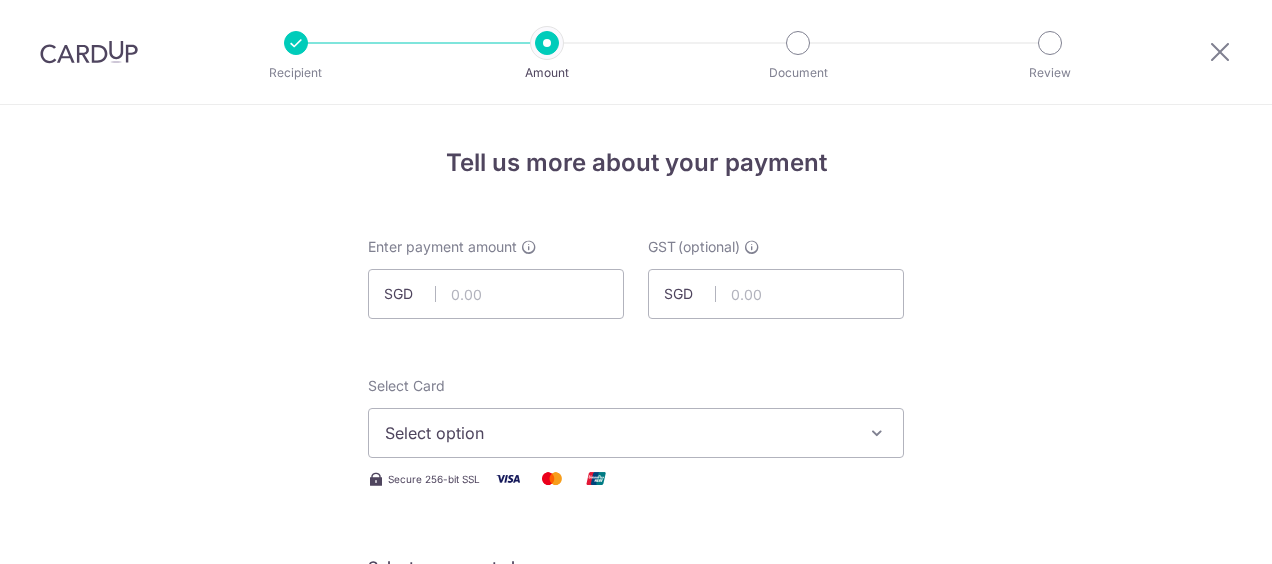 scroll, scrollTop: 0, scrollLeft: 0, axis: both 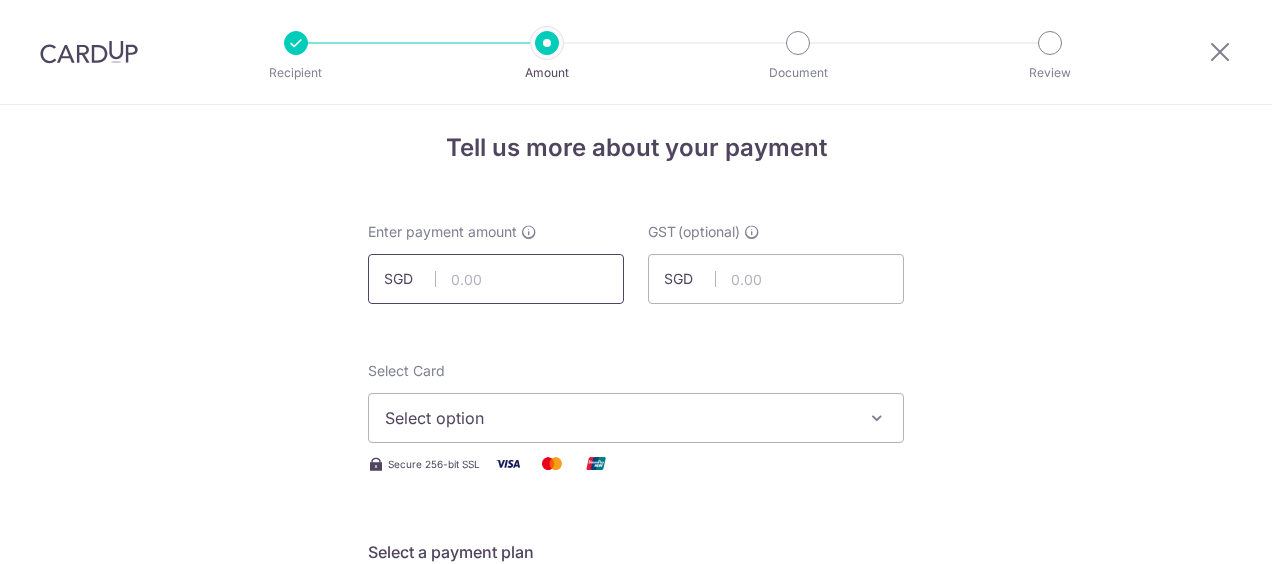 click at bounding box center [496, 279] 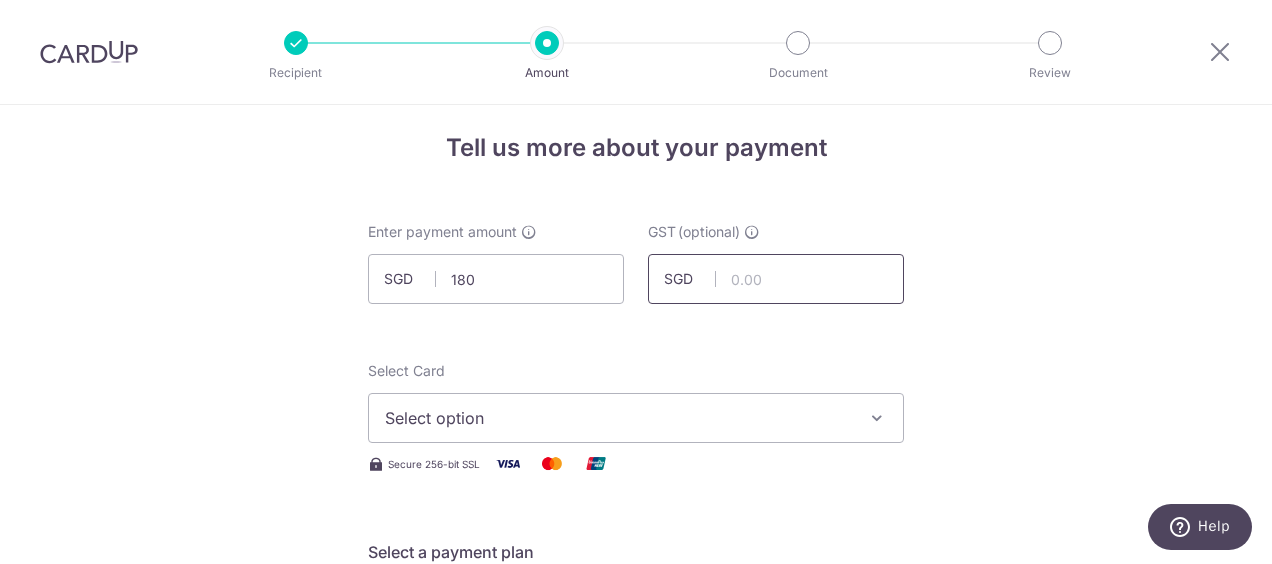 type on "180.00" 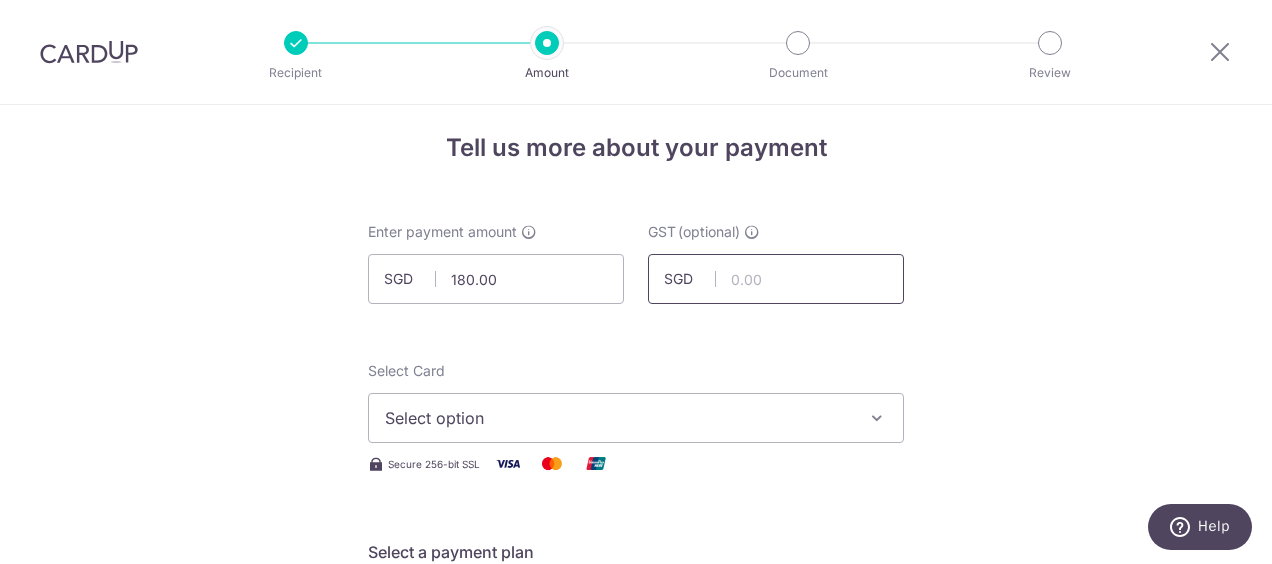 click at bounding box center (776, 279) 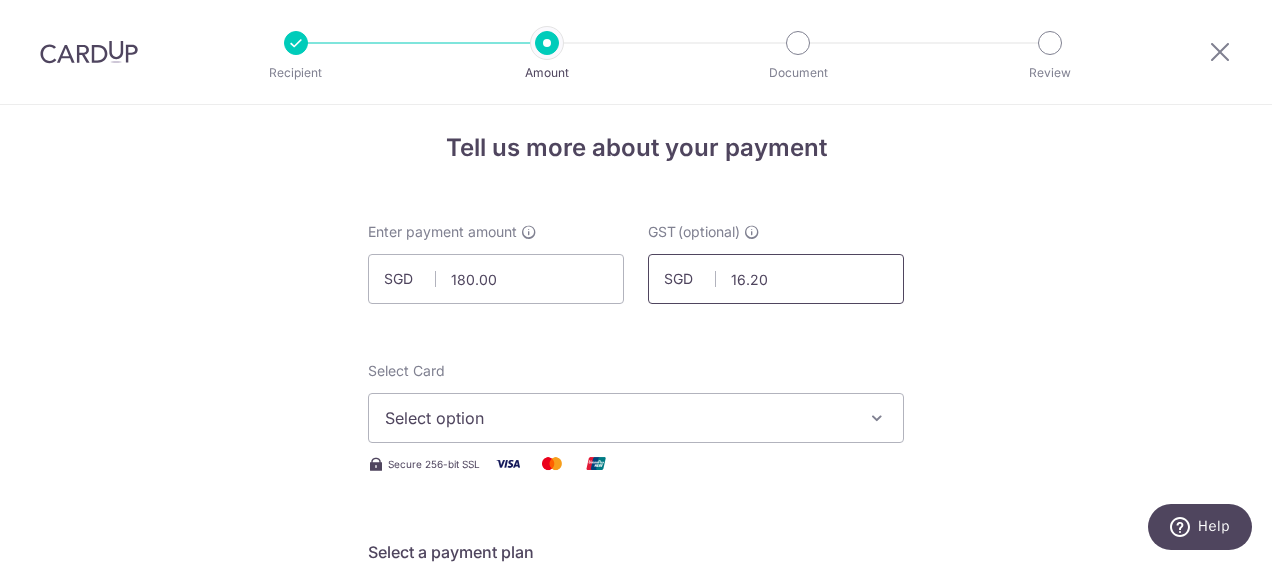 scroll, scrollTop: 139, scrollLeft: 0, axis: vertical 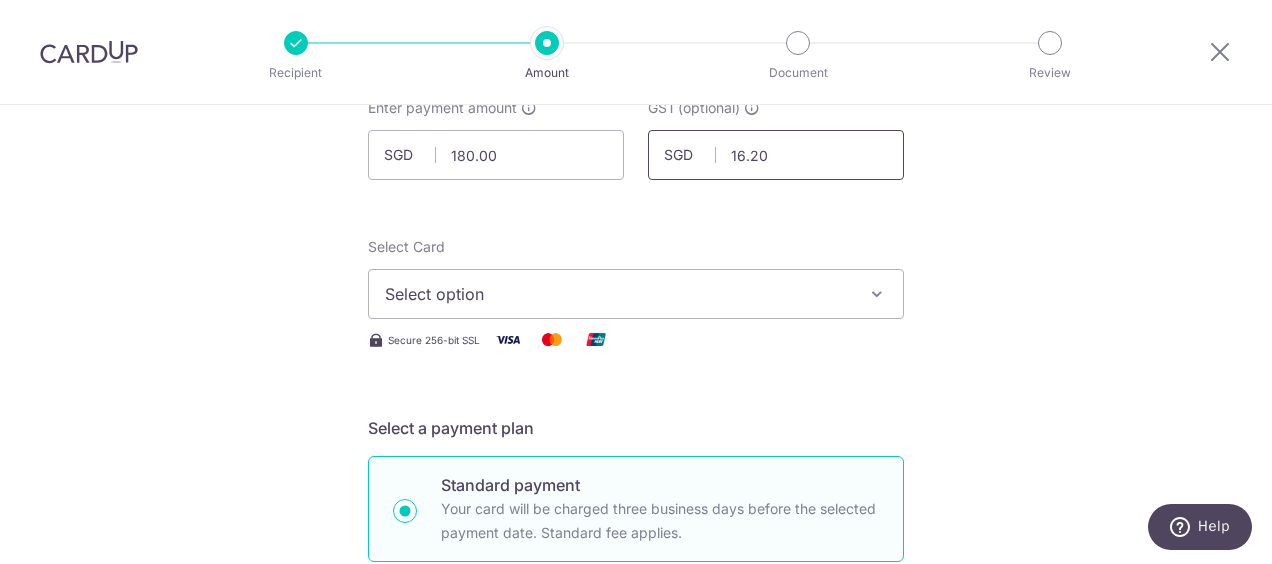 type on "16.20" 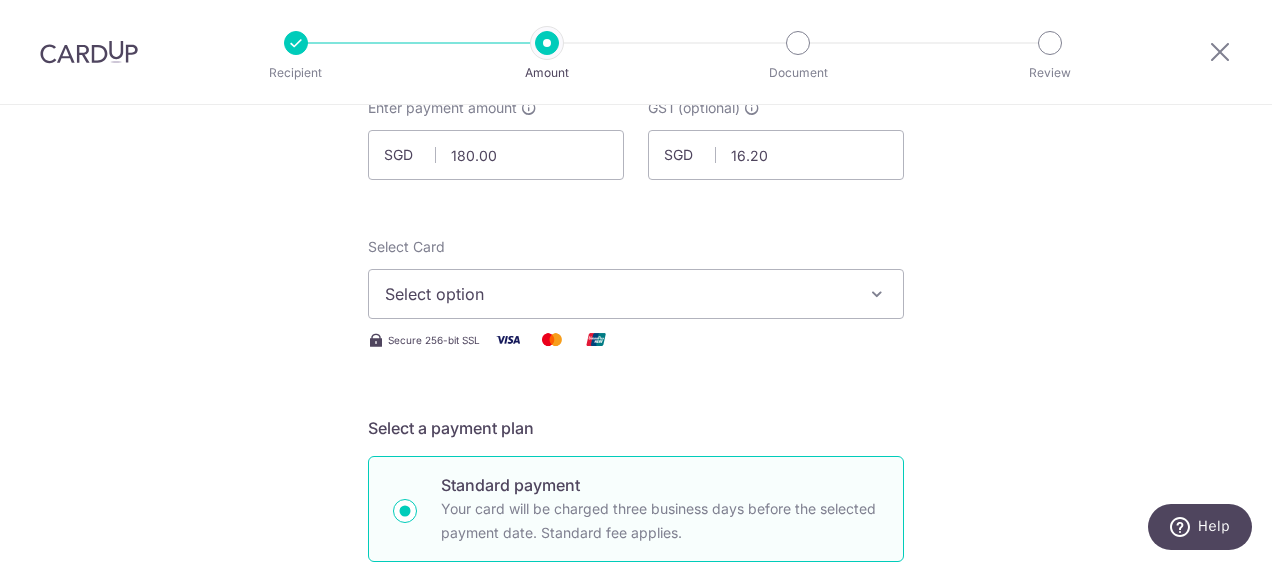 click on "Select option" at bounding box center [618, 294] 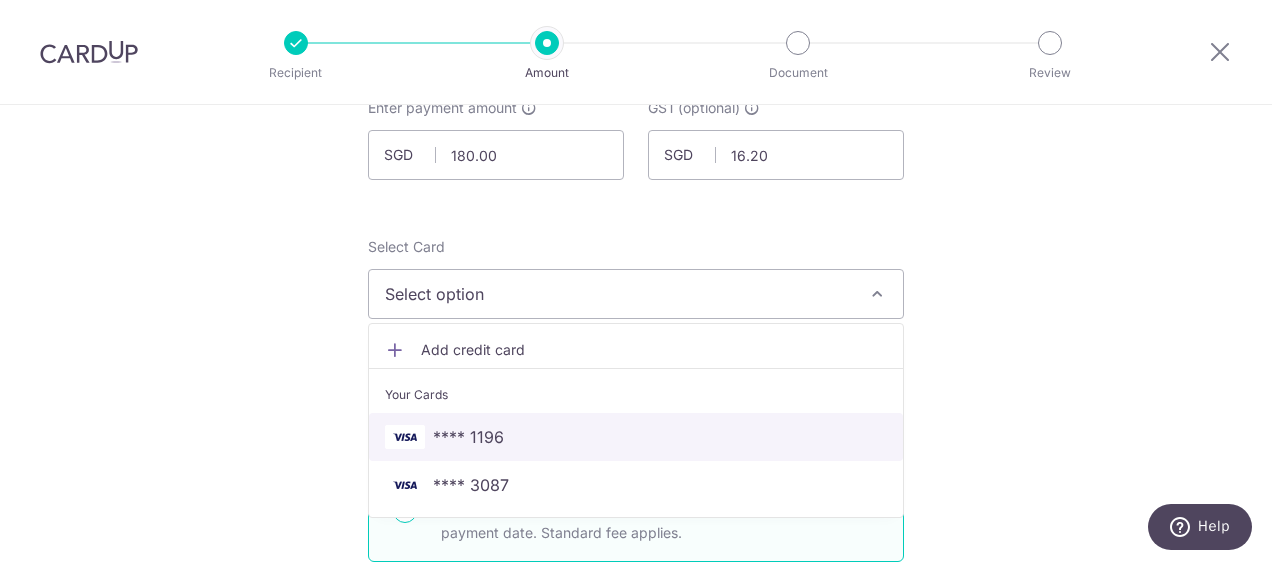 click on "**** 1196" at bounding box center [636, 437] 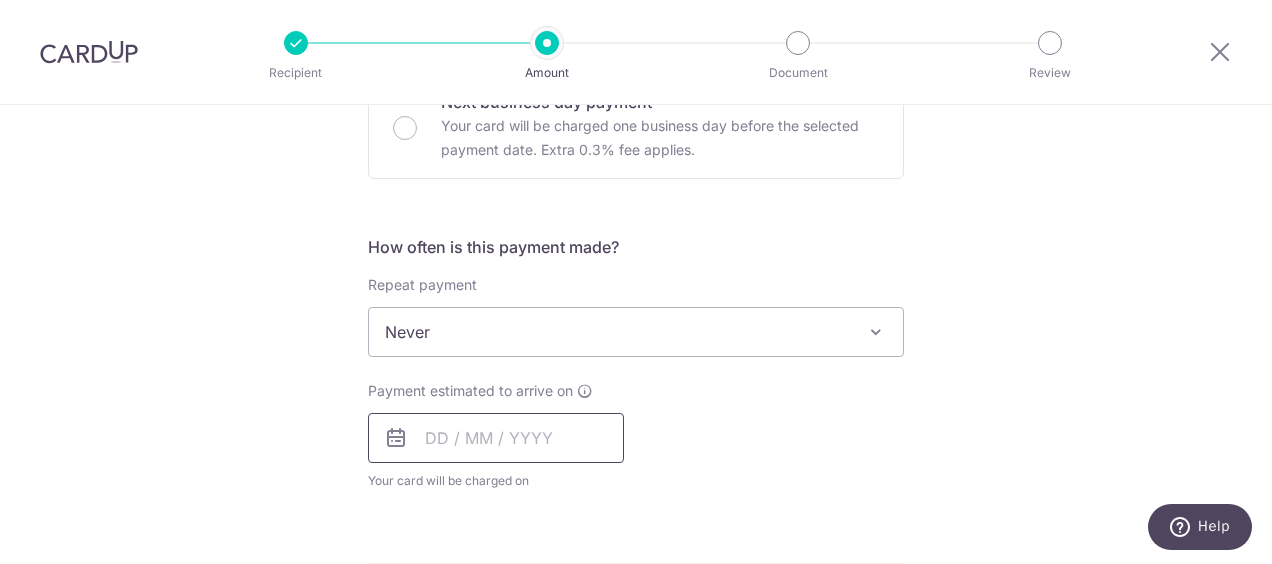 click at bounding box center [496, 438] 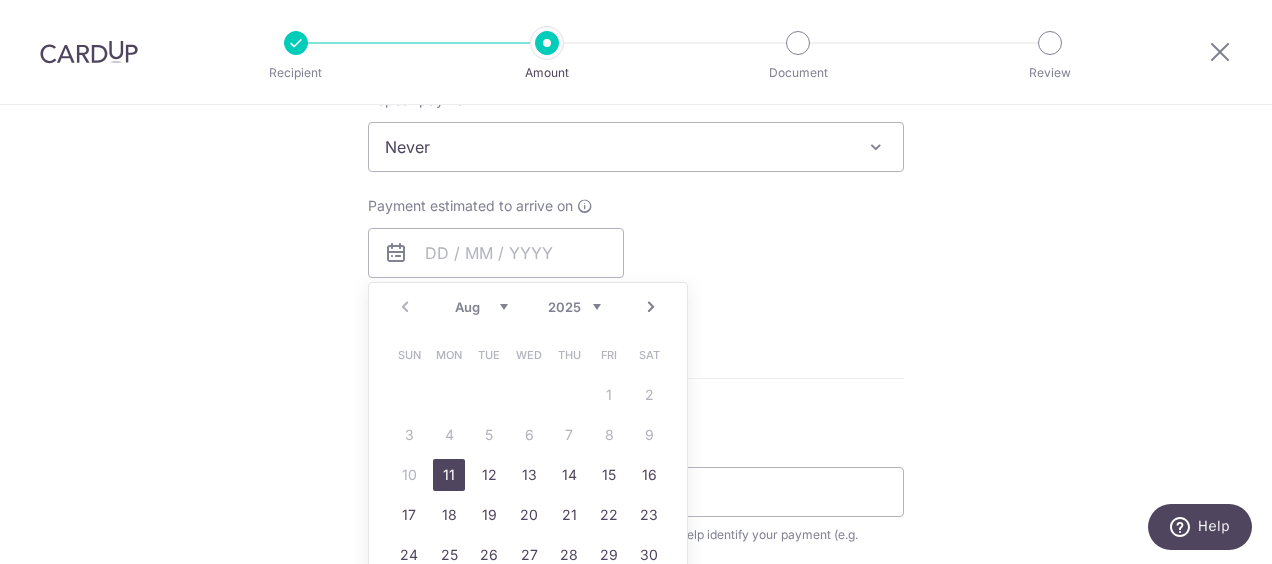 click on "11" at bounding box center [449, 475] 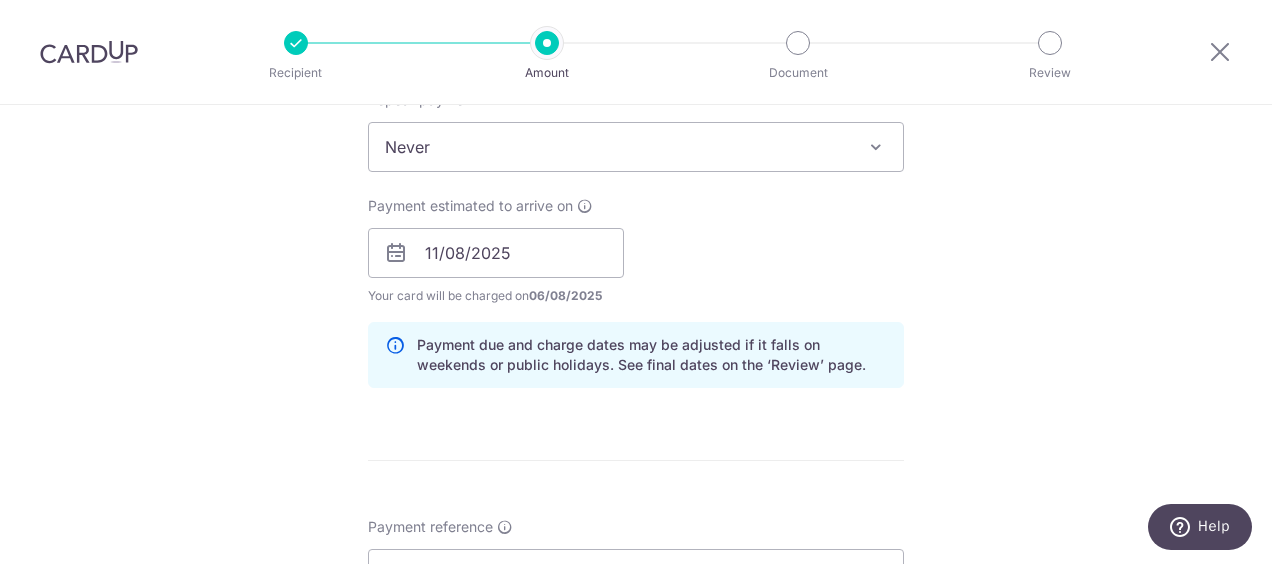 scroll, scrollTop: 1119, scrollLeft: 0, axis: vertical 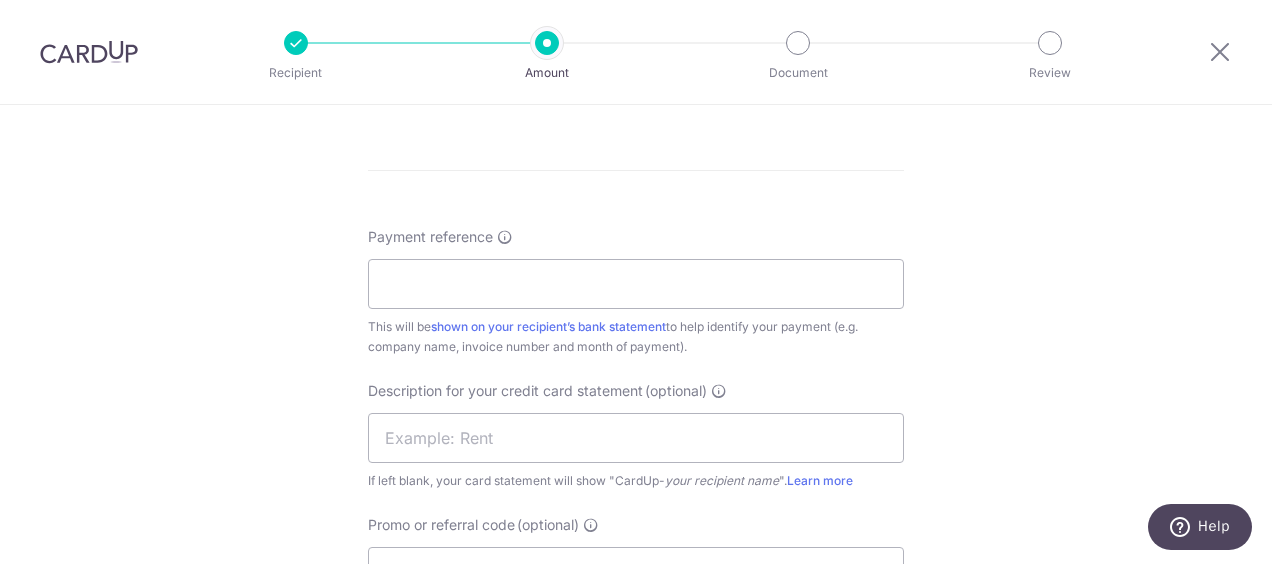 click on "Payment reference
This will be  shown on your recipient’s bank statement  to help identify your payment (e.g. company name, invoice number and month of payment)." at bounding box center (636, 292) 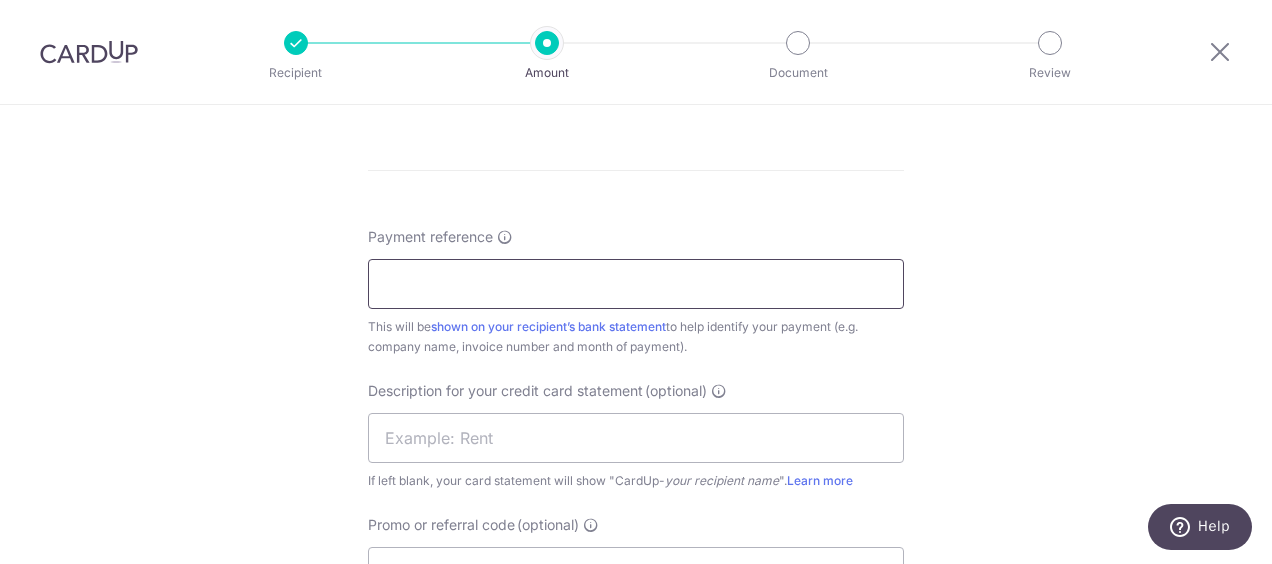 click on "Payment reference" at bounding box center (636, 284) 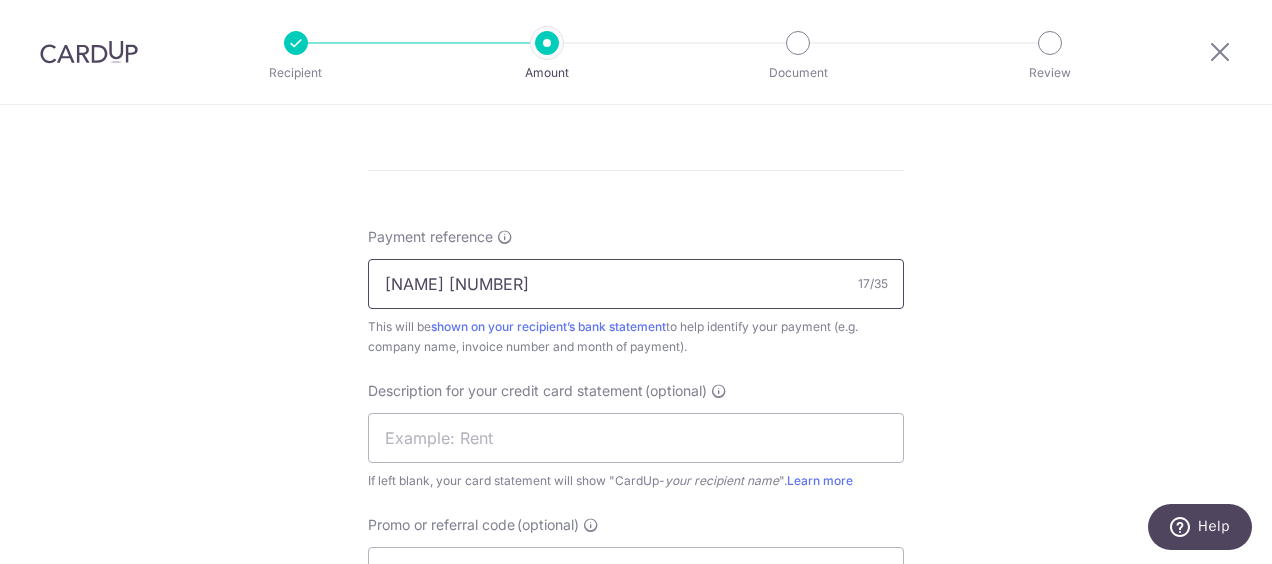 scroll, scrollTop: 1125, scrollLeft: 0, axis: vertical 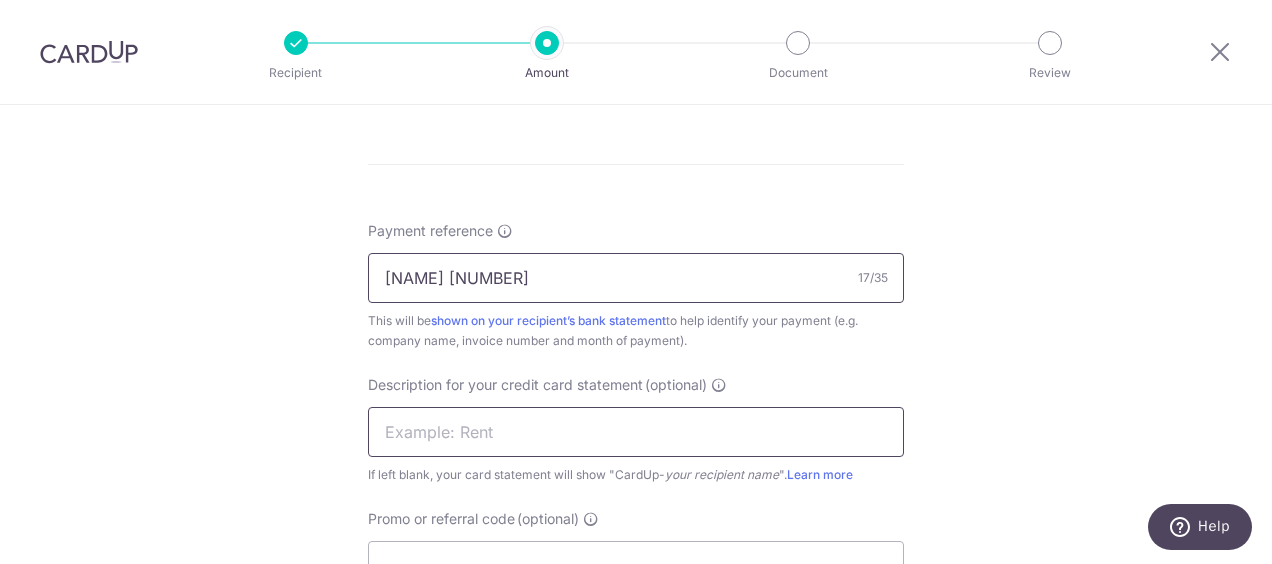 type on "ELIJAHPIES 190886" 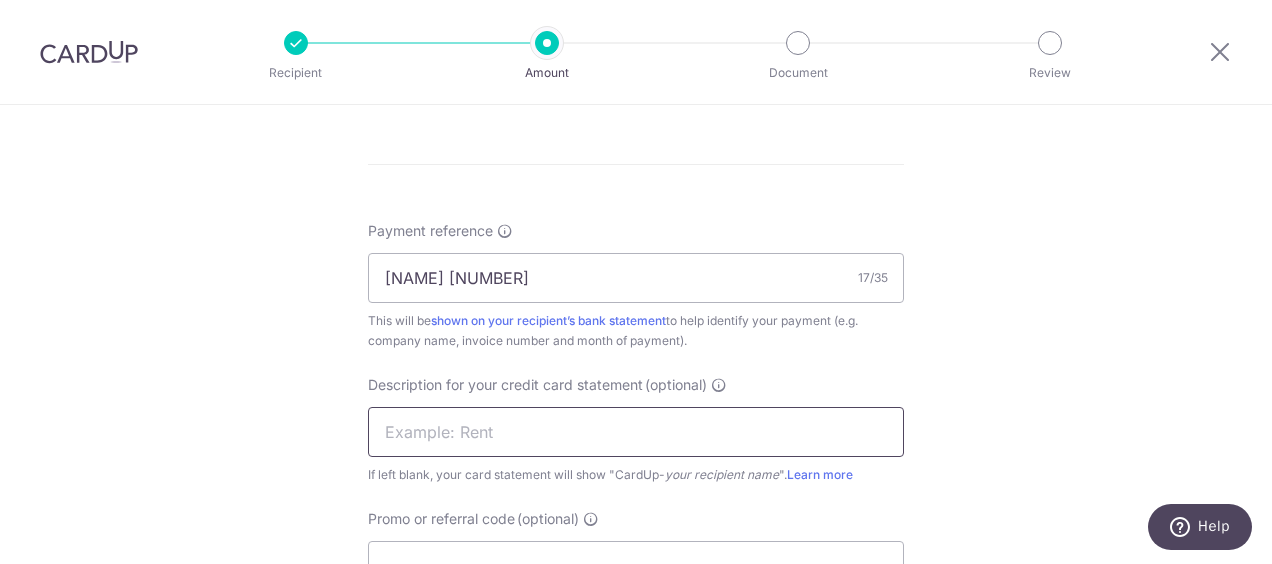 click at bounding box center (636, 432) 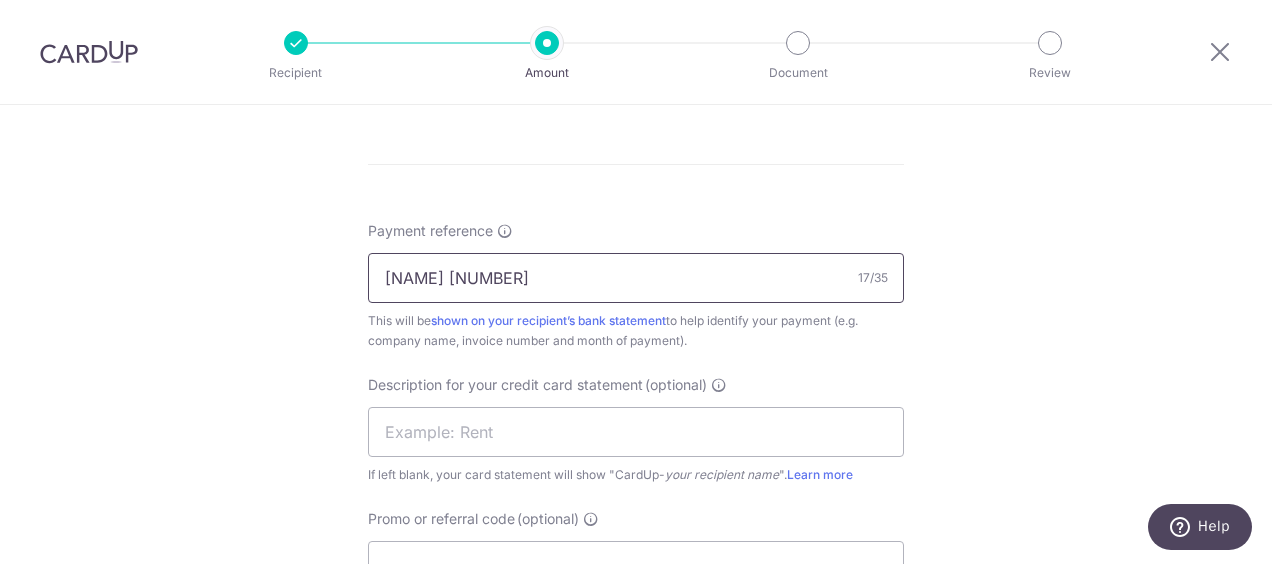 click on "ELIJAHPIES 190886" at bounding box center (636, 278) 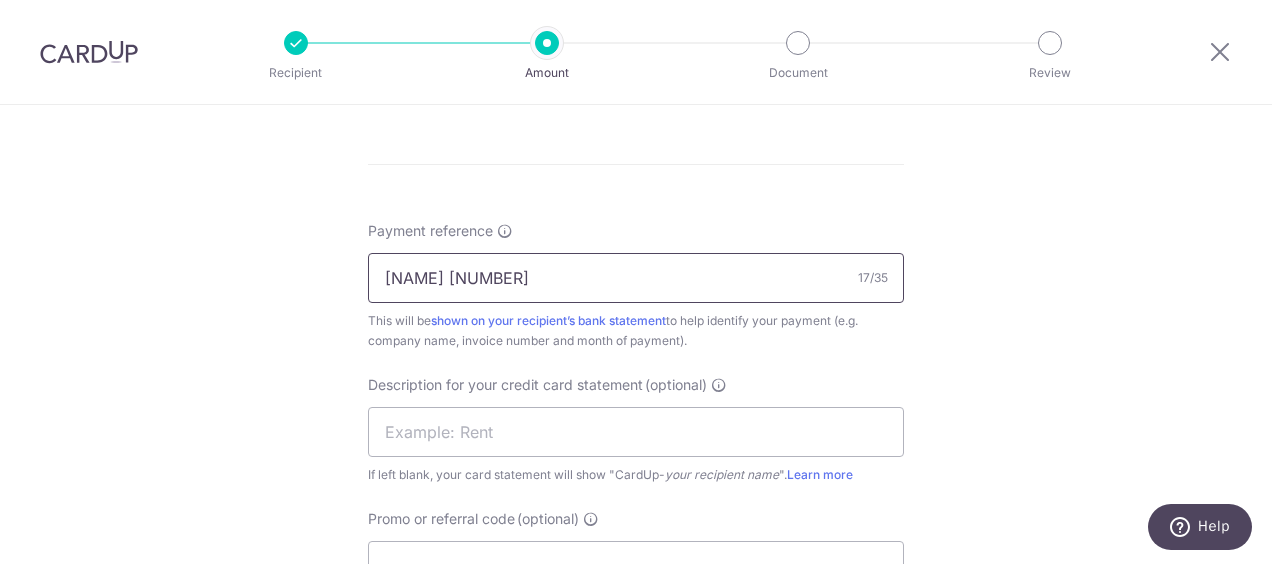 drag, startPoint x: 602, startPoint y: 278, endPoint x: 476, endPoint y: 270, distance: 126.253716 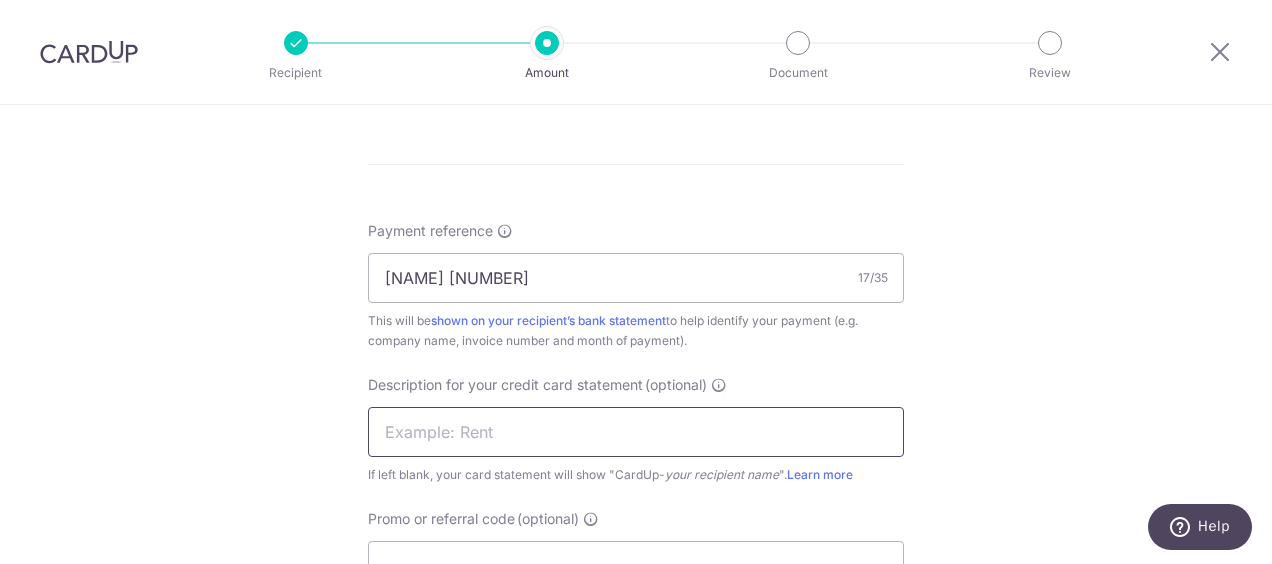 click at bounding box center [636, 432] 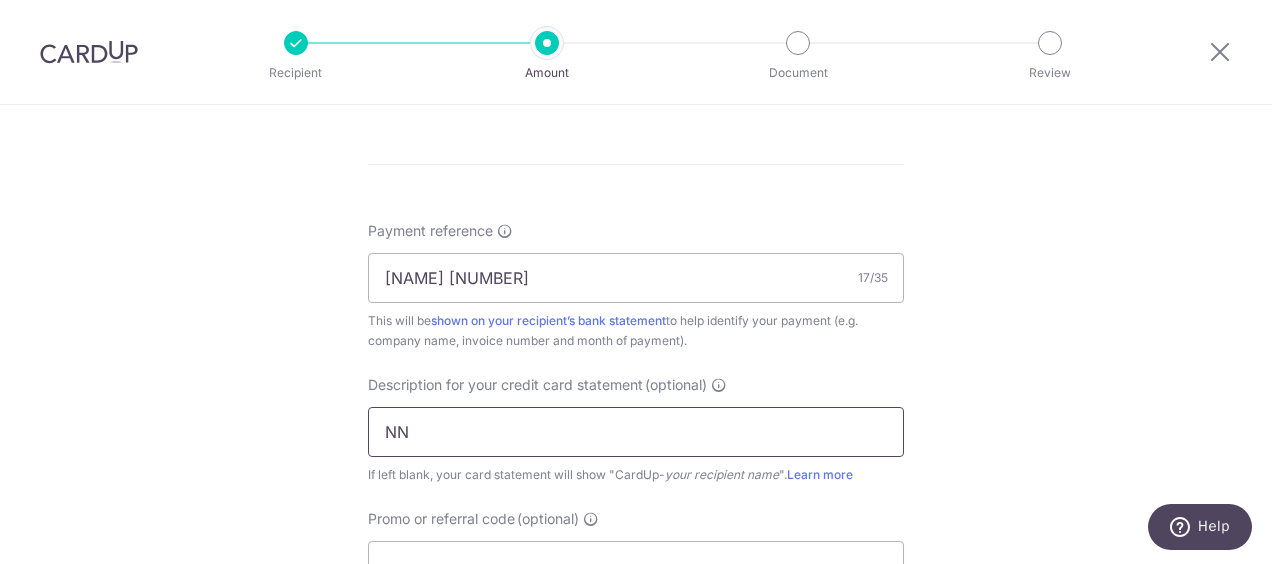 paste on "190886" 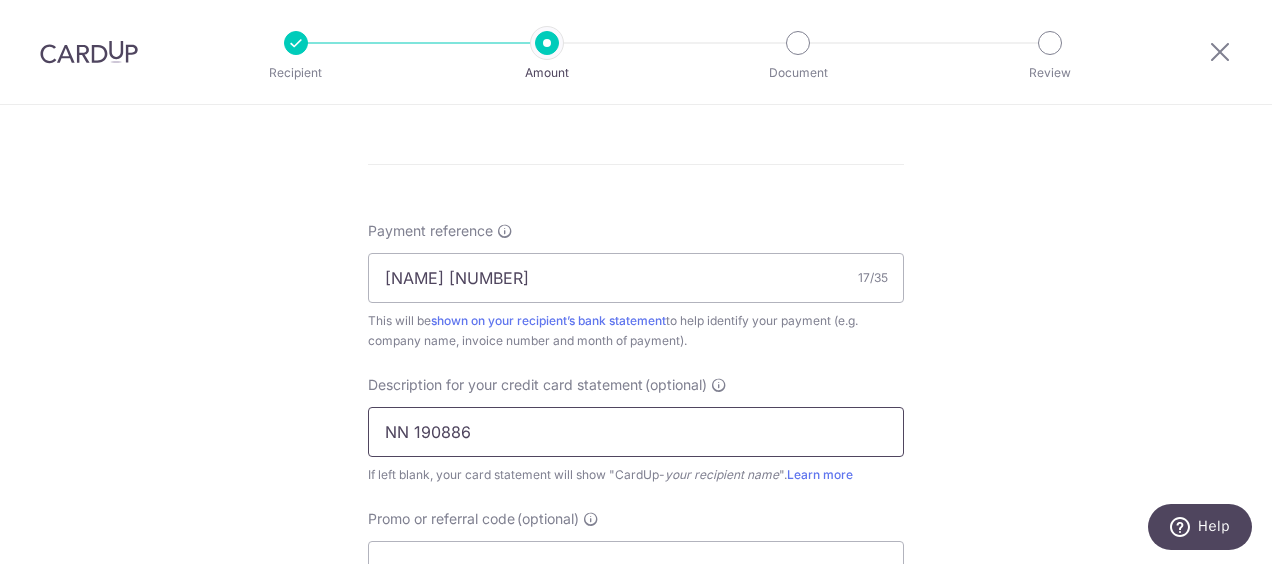scroll, scrollTop: 1245, scrollLeft: 0, axis: vertical 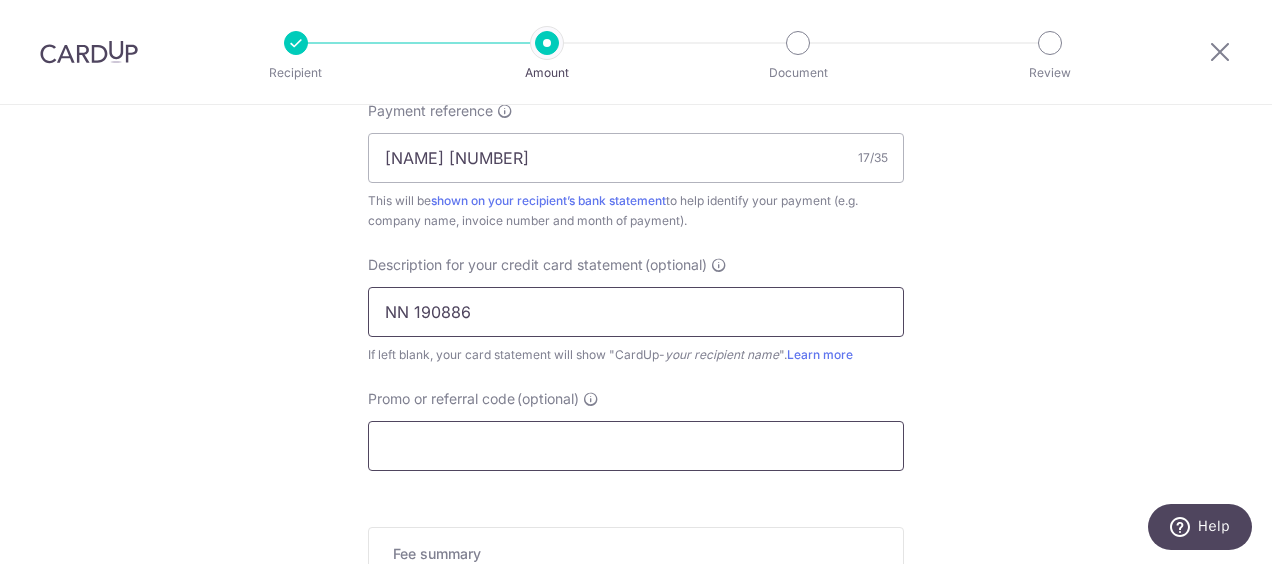 type on "NN 190886" 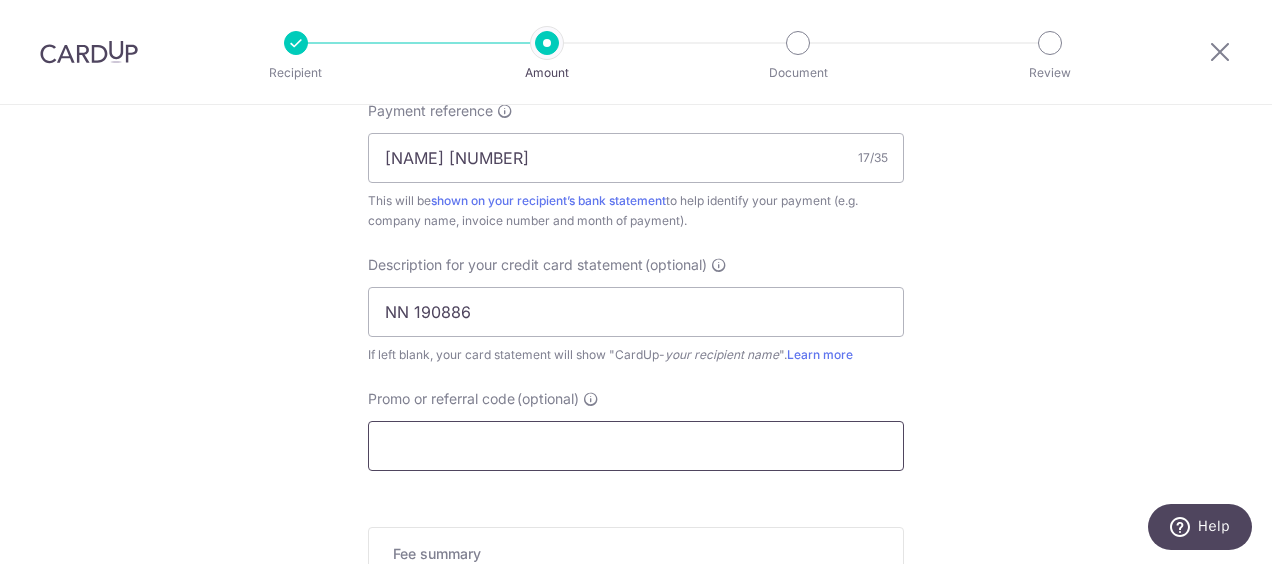 click on "Promo or referral code
(optional)" at bounding box center (636, 446) 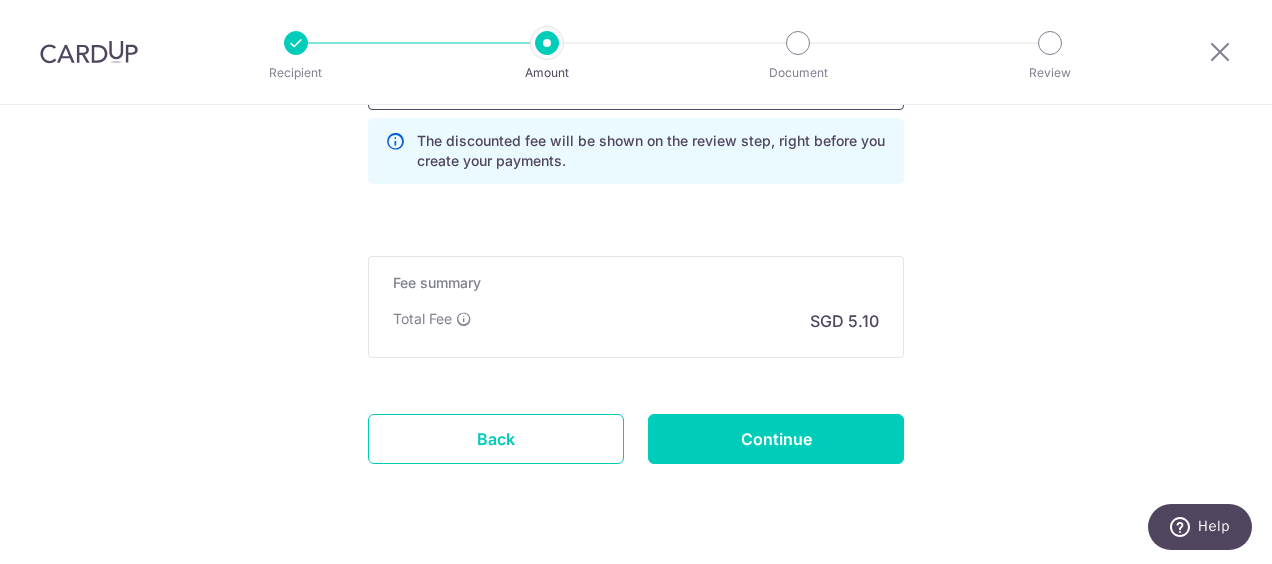 scroll, scrollTop: 1607, scrollLeft: 0, axis: vertical 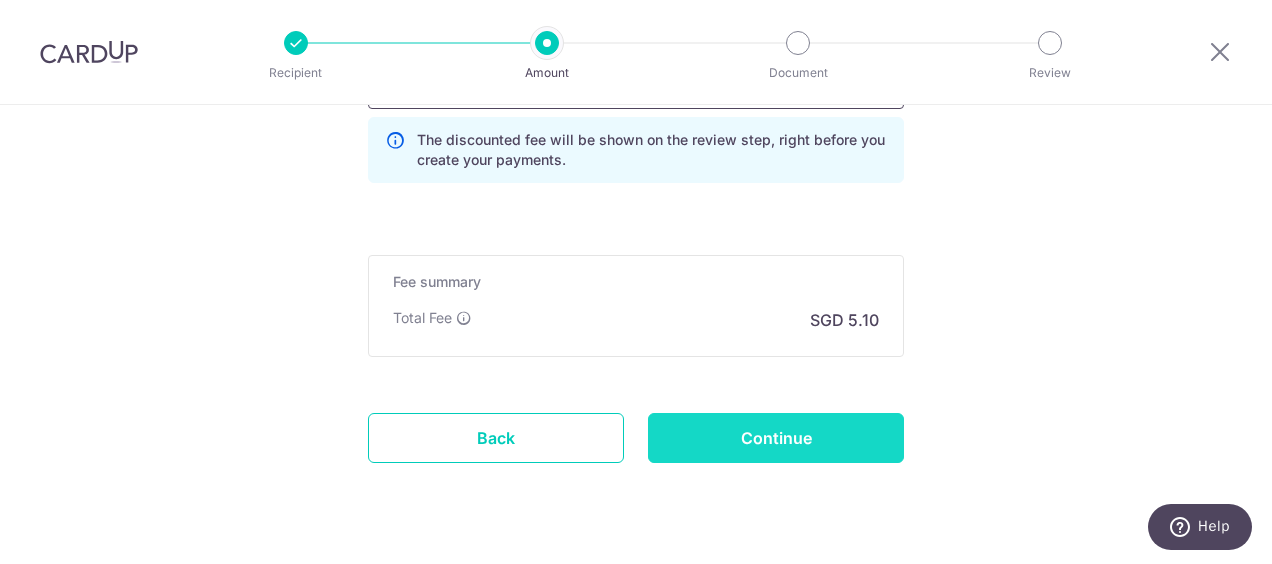type on "EP172" 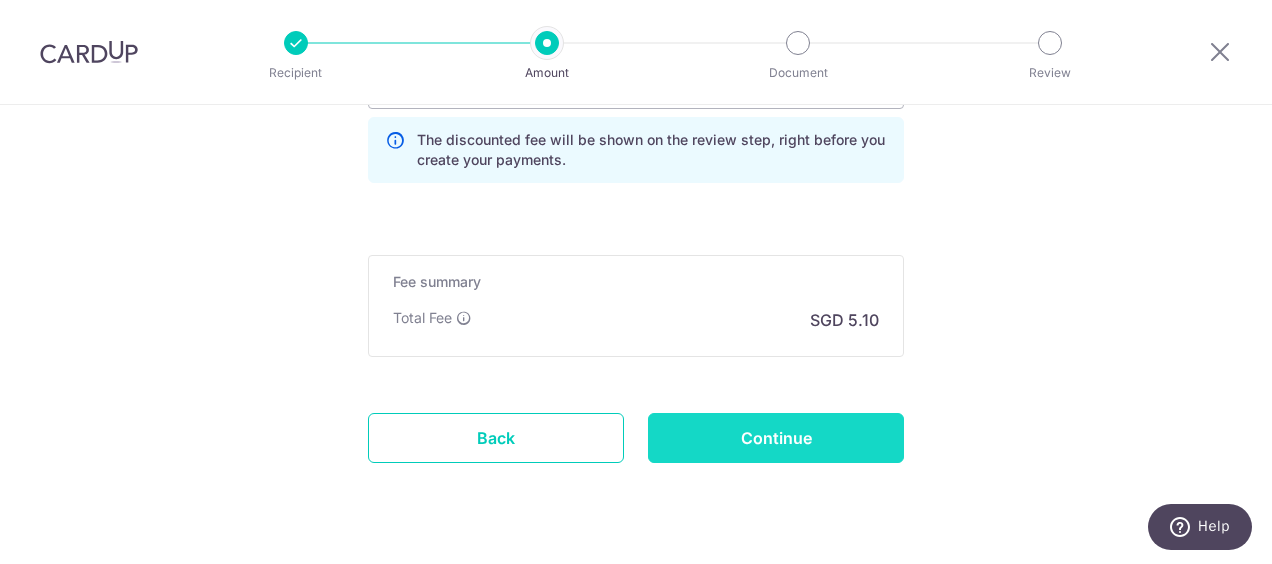 click on "Continue" at bounding box center (776, 438) 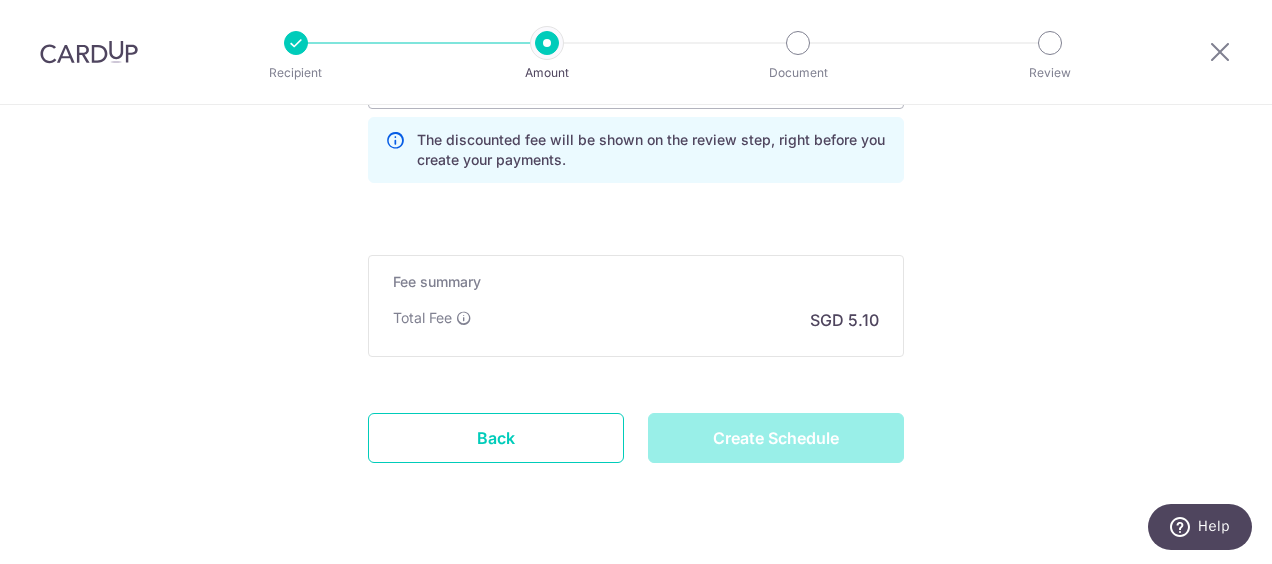 type on "Create Schedule" 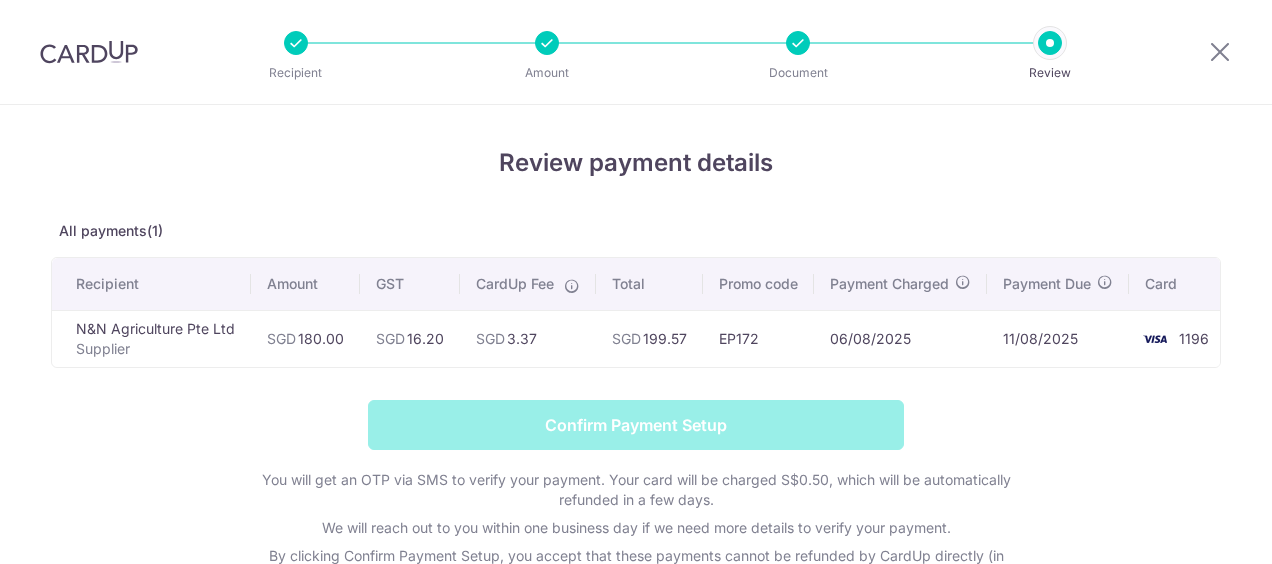 scroll, scrollTop: 0, scrollLeft: 0, axis: both 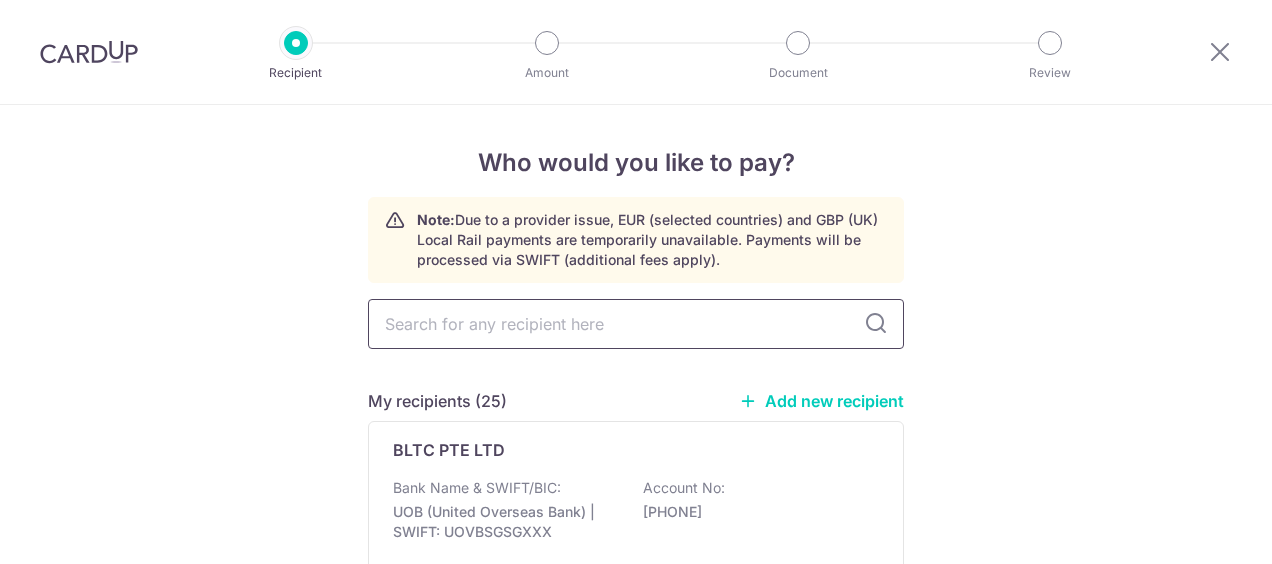 click at bounding box center (636, 324) 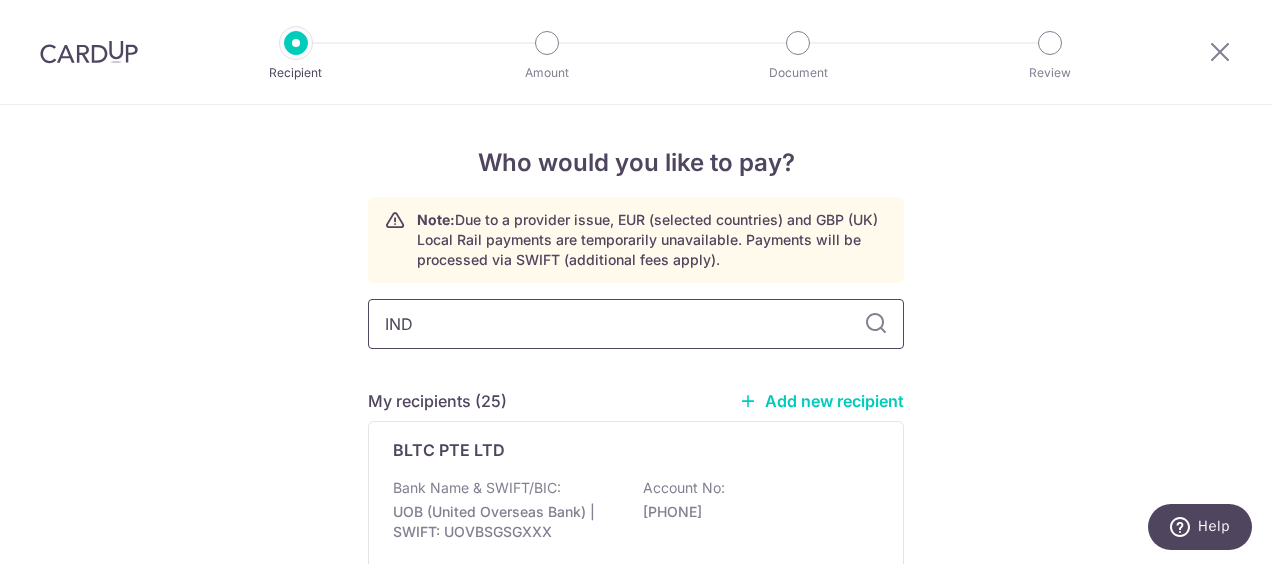 type on "INDO" 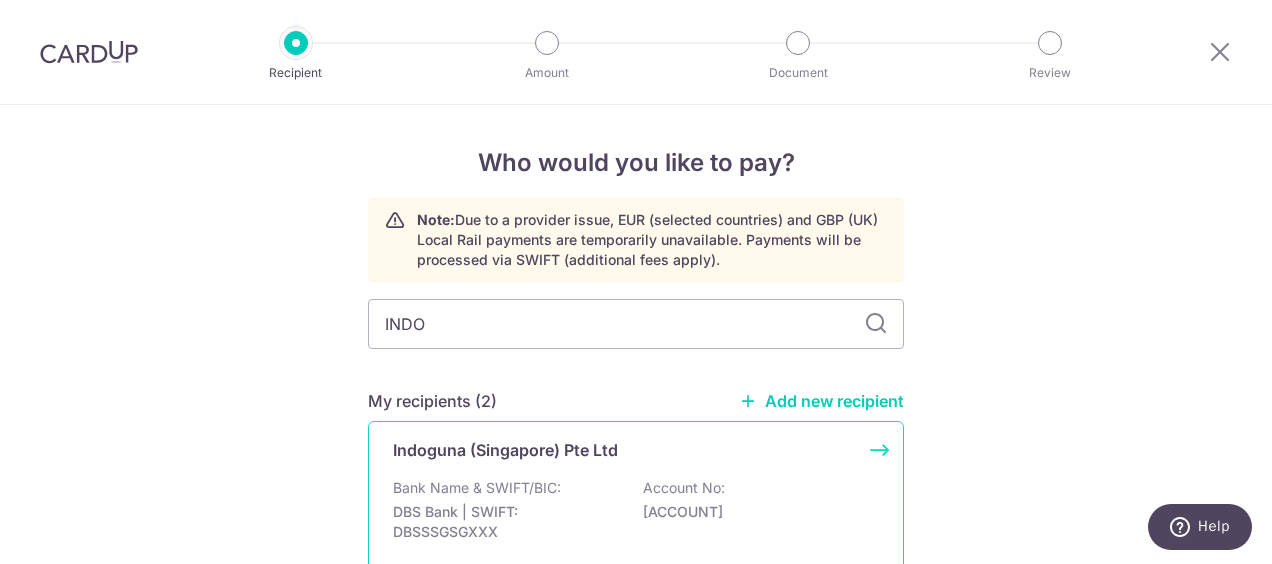 click on "Indoguna (Singapore) Pte Ltd
Bank Name & SWIFT/BIC:
DBS Bank | SWIFT: DBSSSGSGXXX
Account No:
[ACCOUNT]
Update/View" at bounding box center (636, 513) 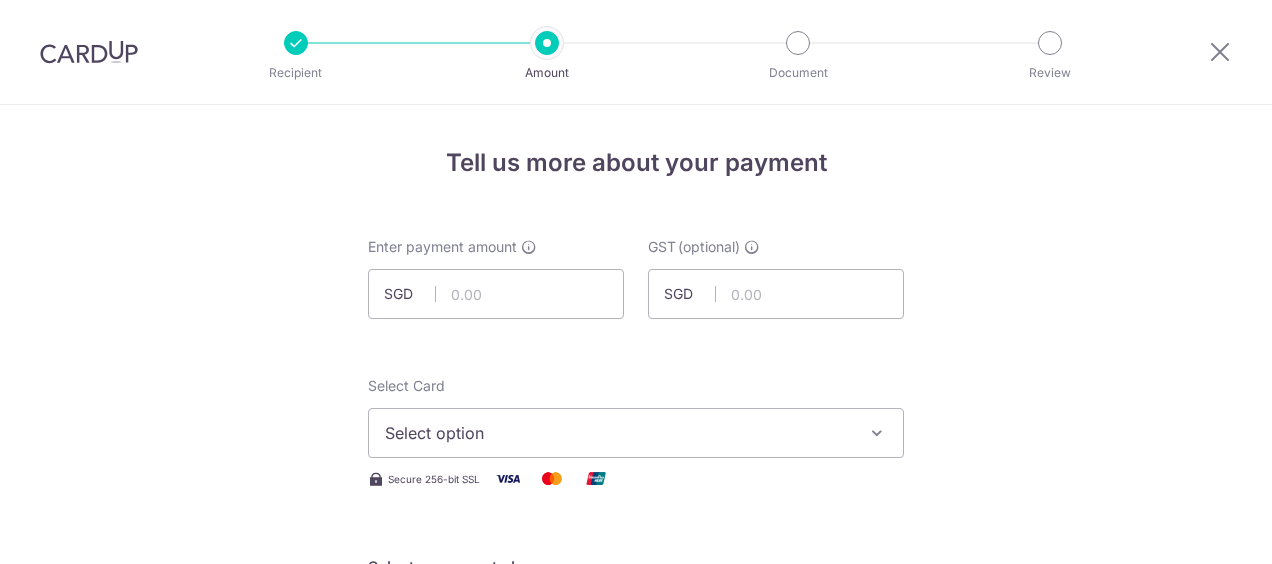 scroll, scrollTop: 0, scrollLeft: 0, axis: both 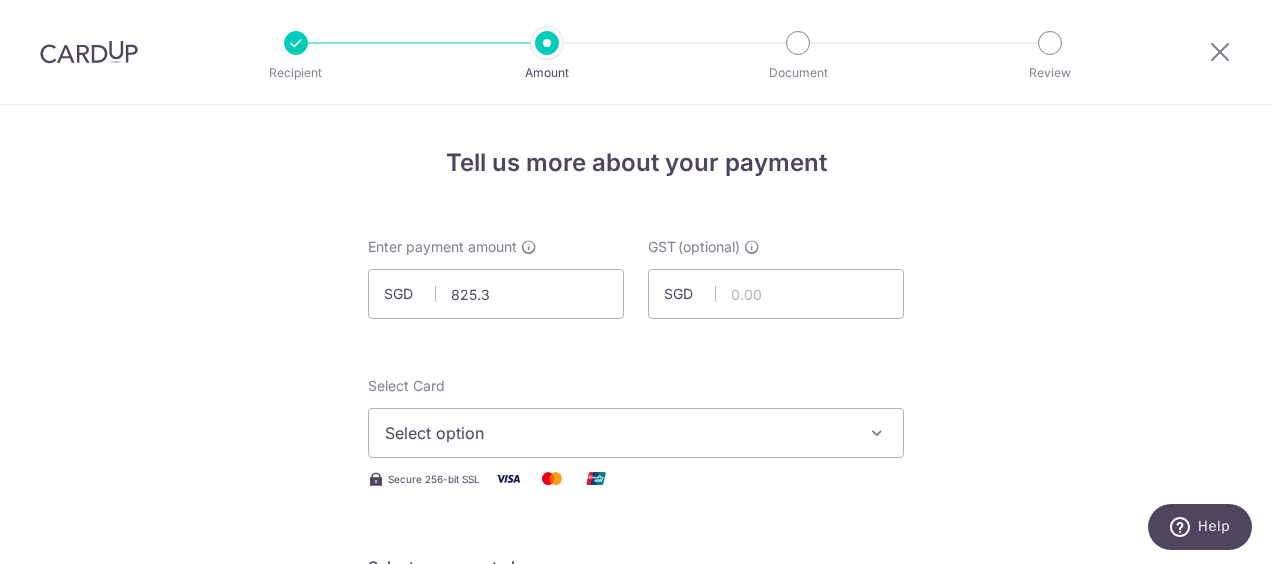 type on "825.30" 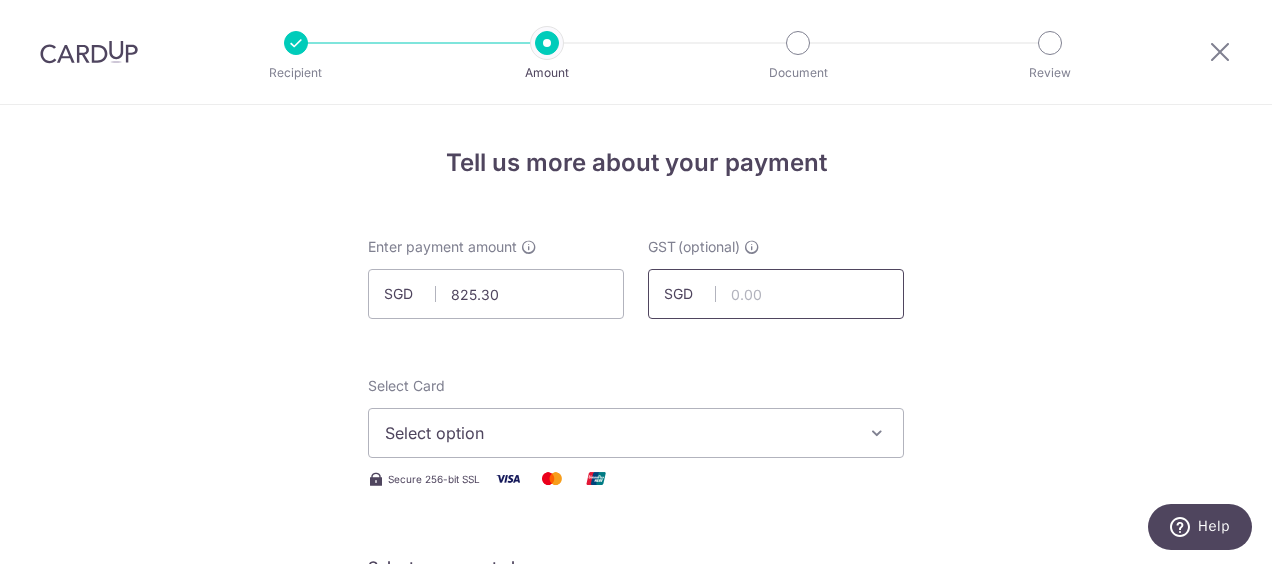 click at bounding box center (776, 294) 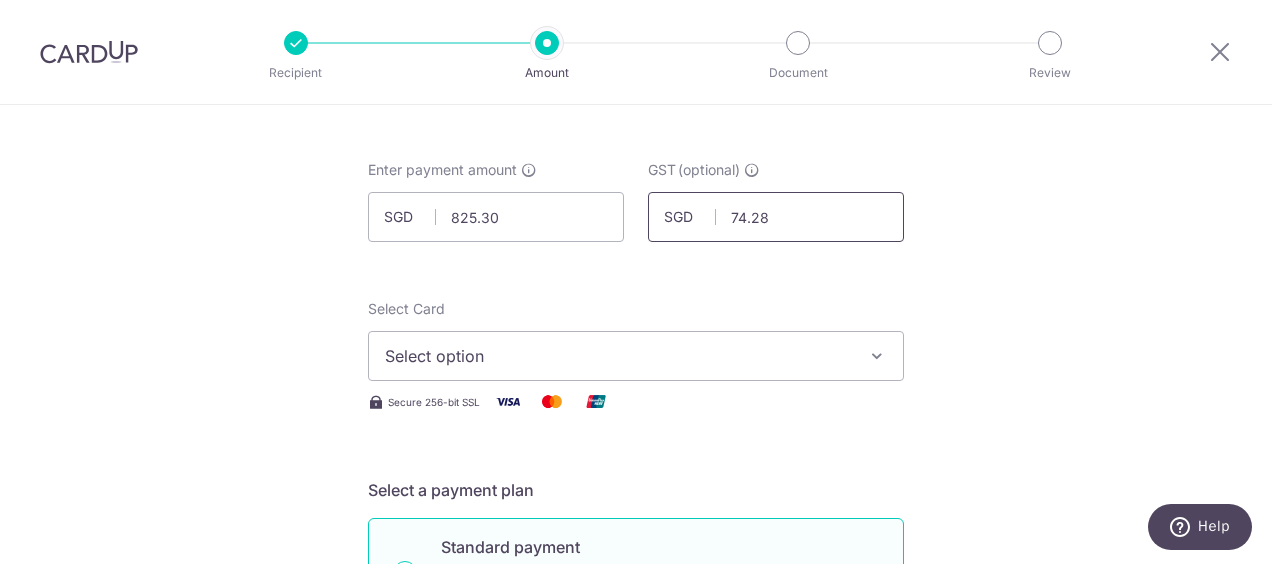 scroll, scrollTop: 86, scrollLeft: 0, axis: vertical 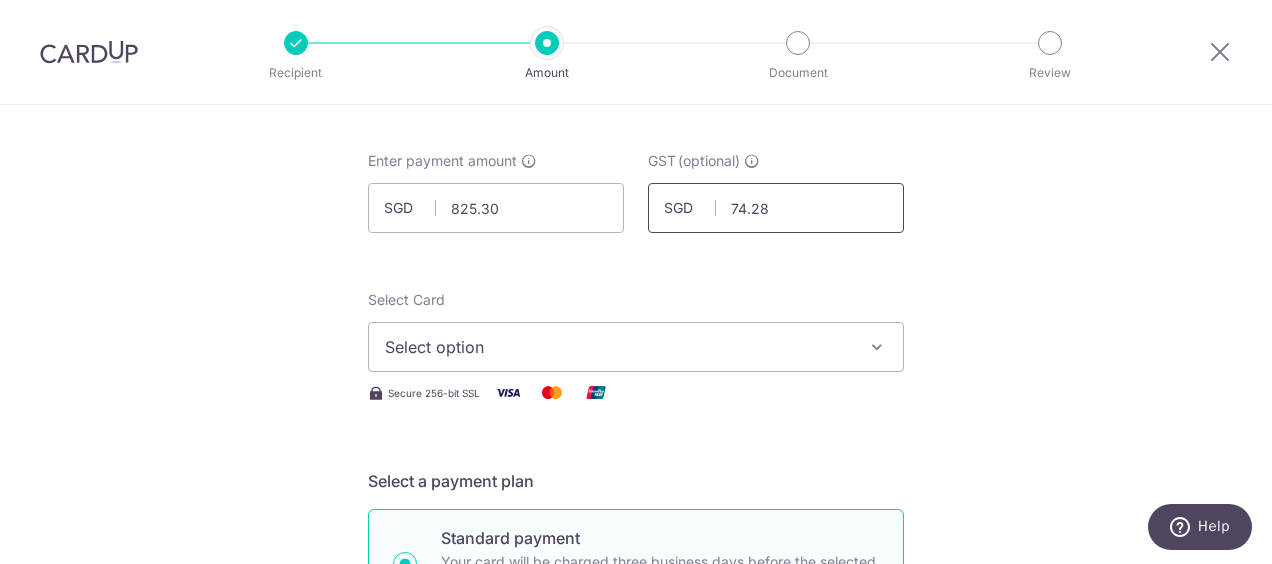 type on "74.28" 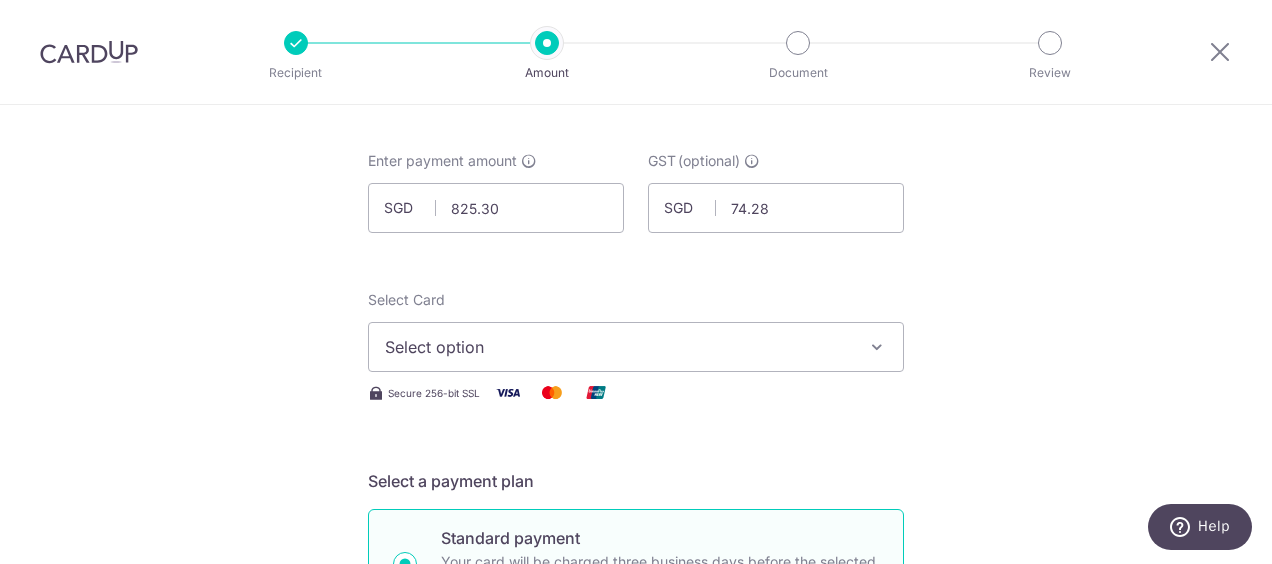 click on "Select option" at bounding box center (636, 347) 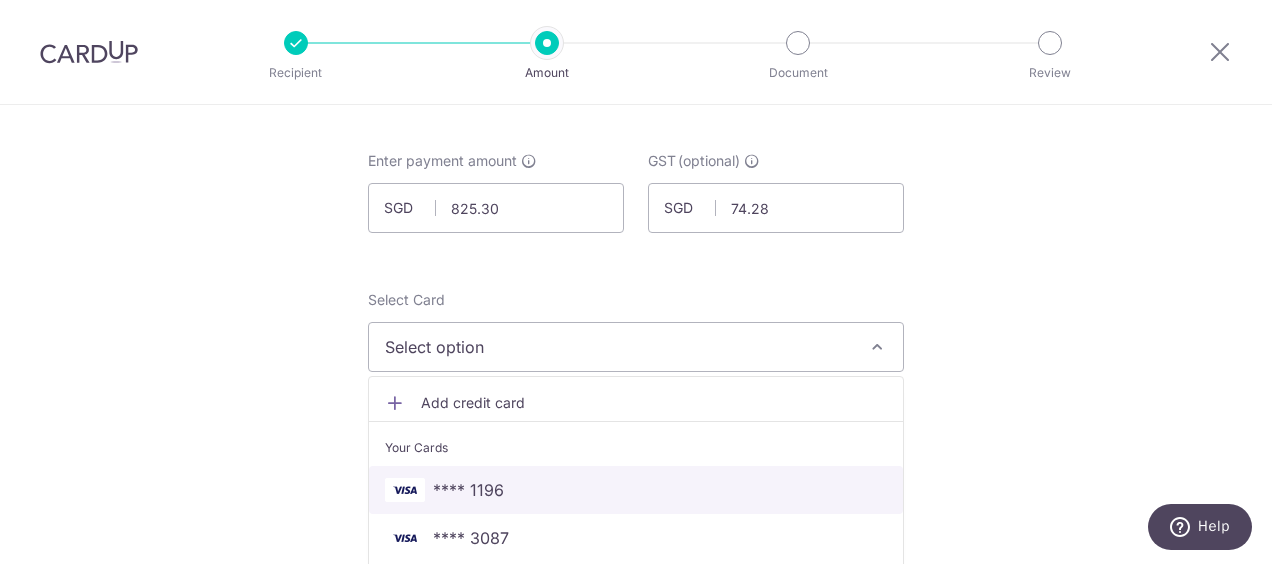 click on "**** 1196" at bounding box center [636, 490] 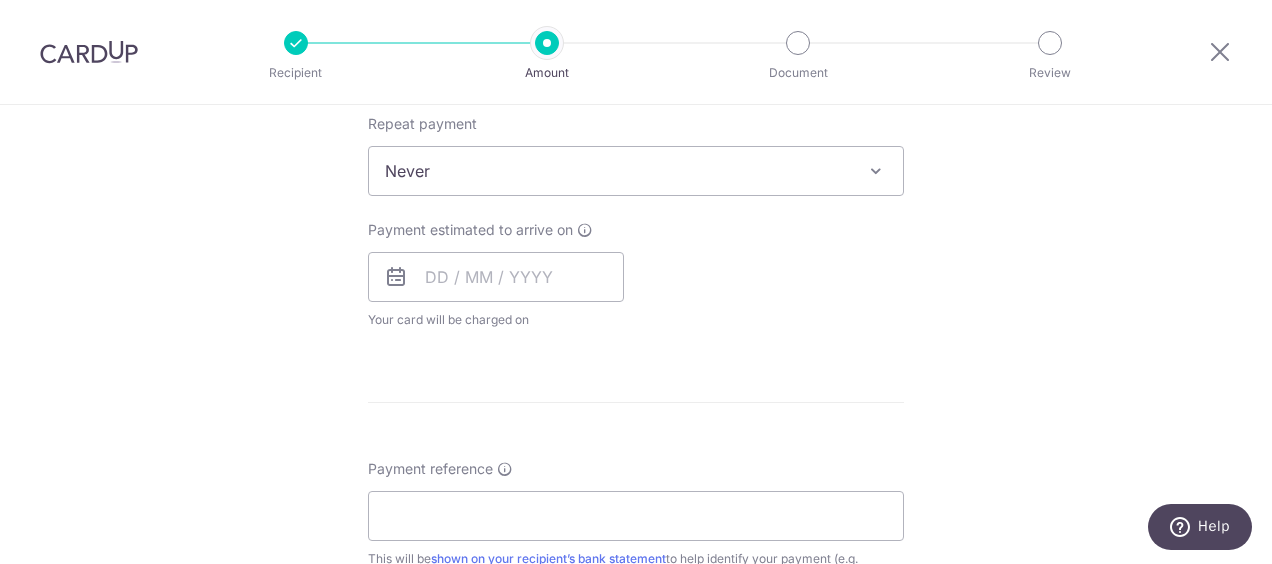 scroll, scrollTop: 823, scrollLeft: 0, axis: vertical 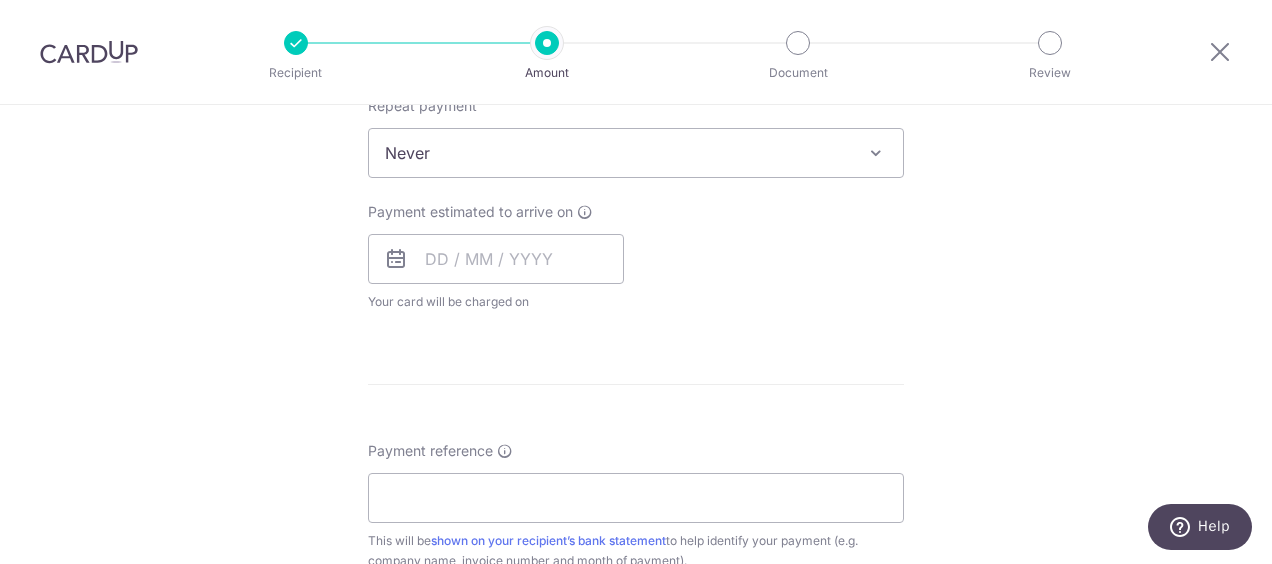 click on "Payment estimated to arrive on
Your card will be charged on   for the first payment
* If your payment is funded by  9:00am SGT on Thursday 07/08/2025
07/08/2025" at bounding box center [496, 257] 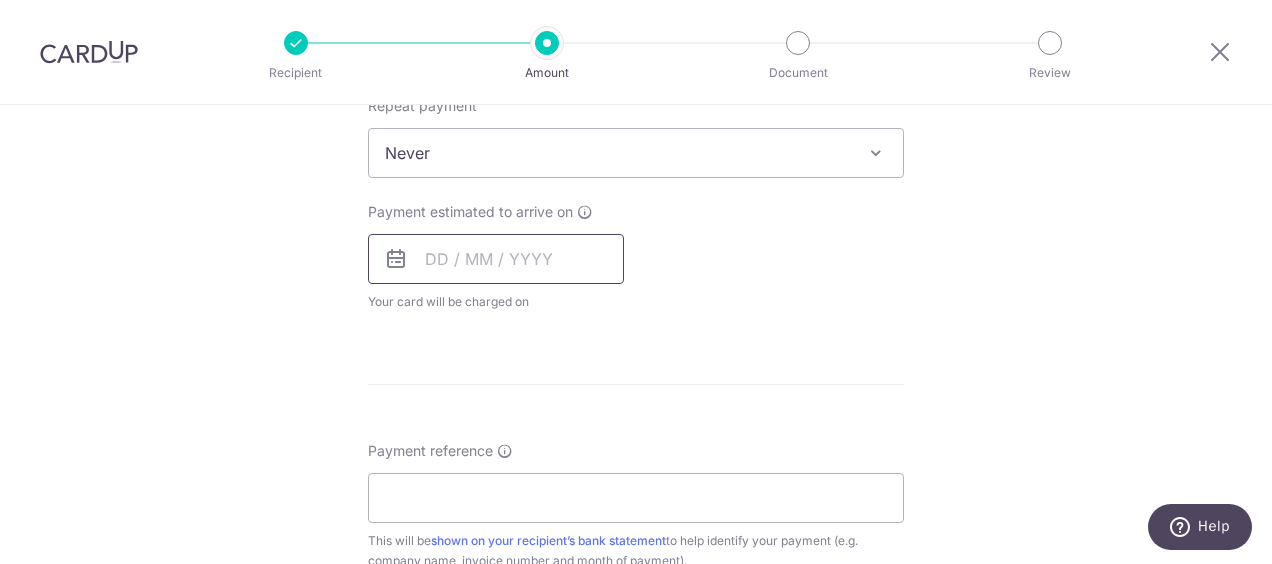 click at bounding box center (496, 259) 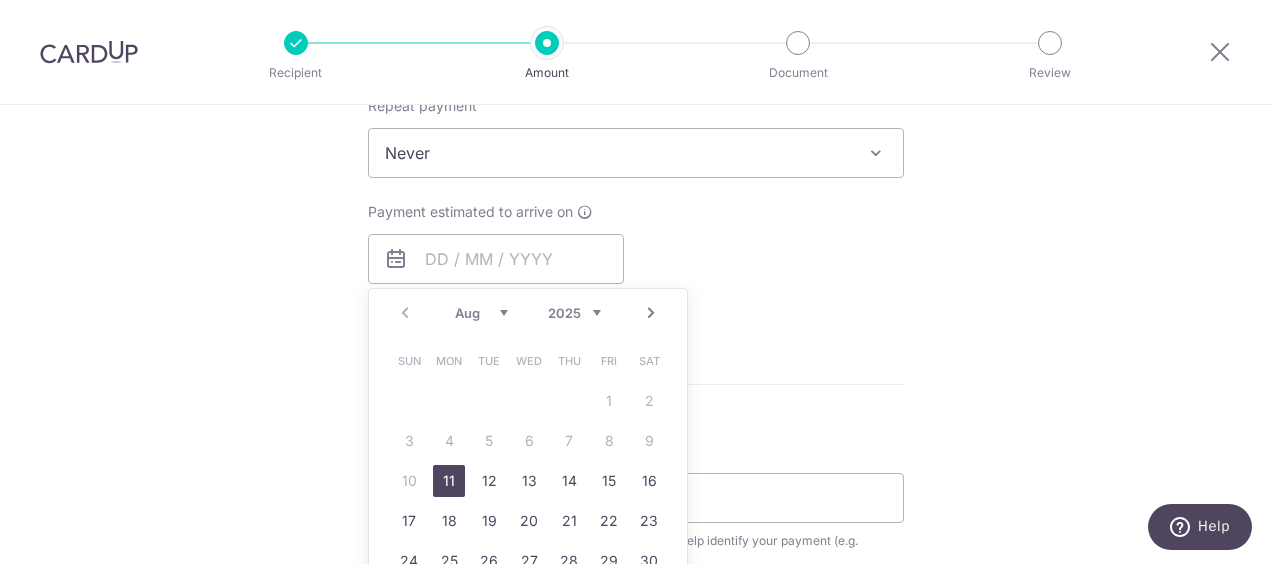 click on "11" at bounding box center (449, 481) 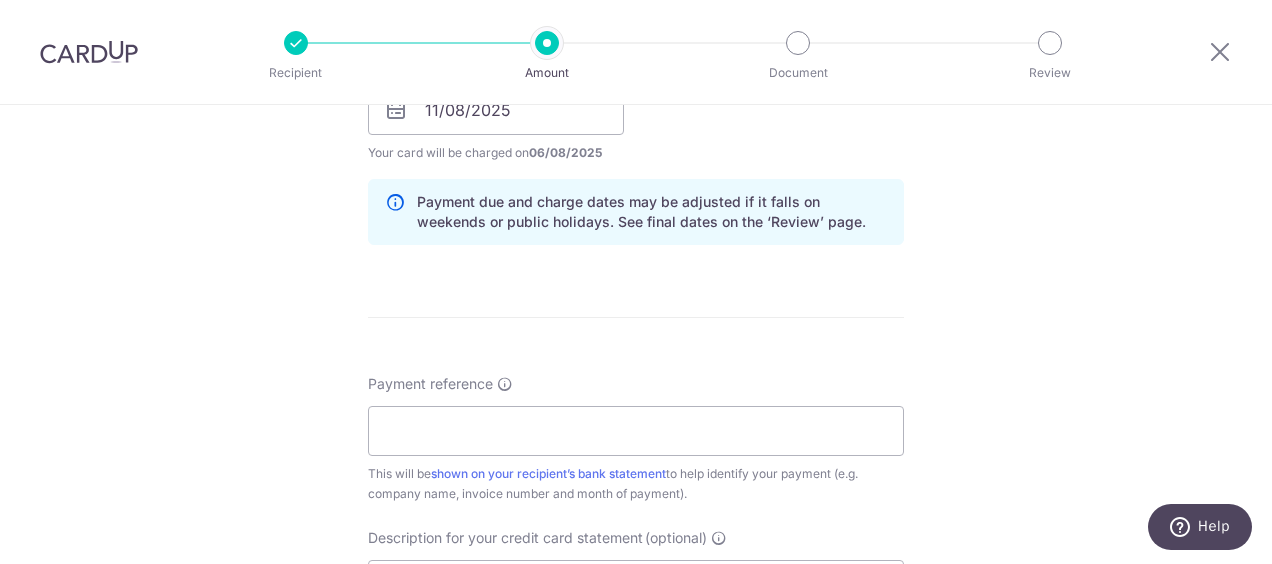 scroll, scrollTop: 977, scrollLeft: 0, axis: vertical 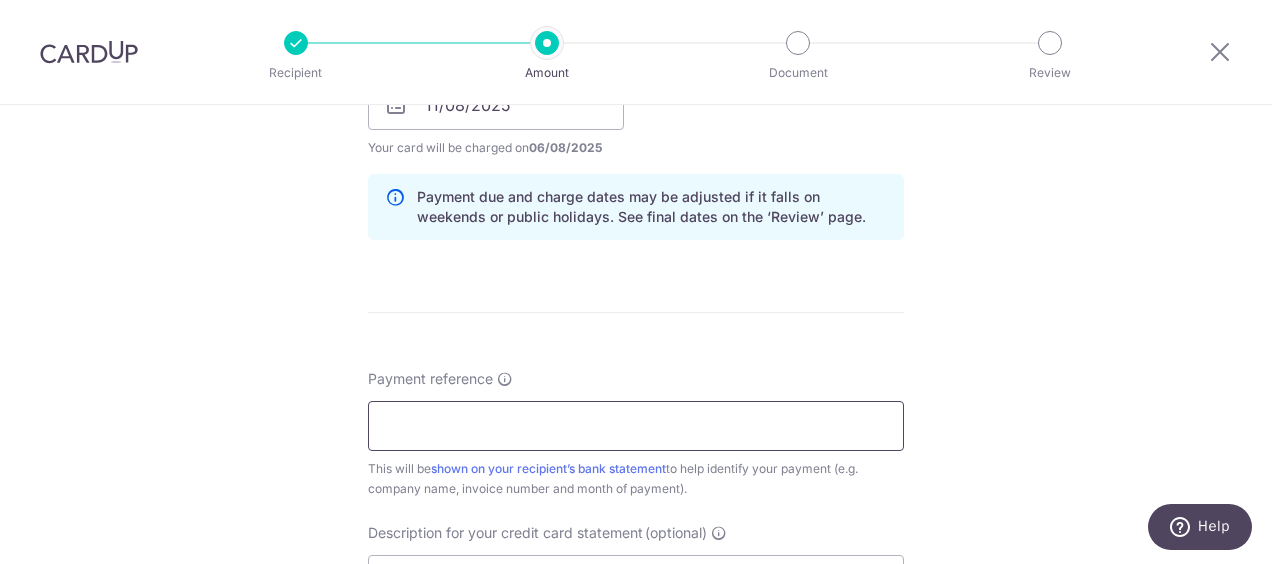 click on "Payment reference" at bounding box center [636, 426] 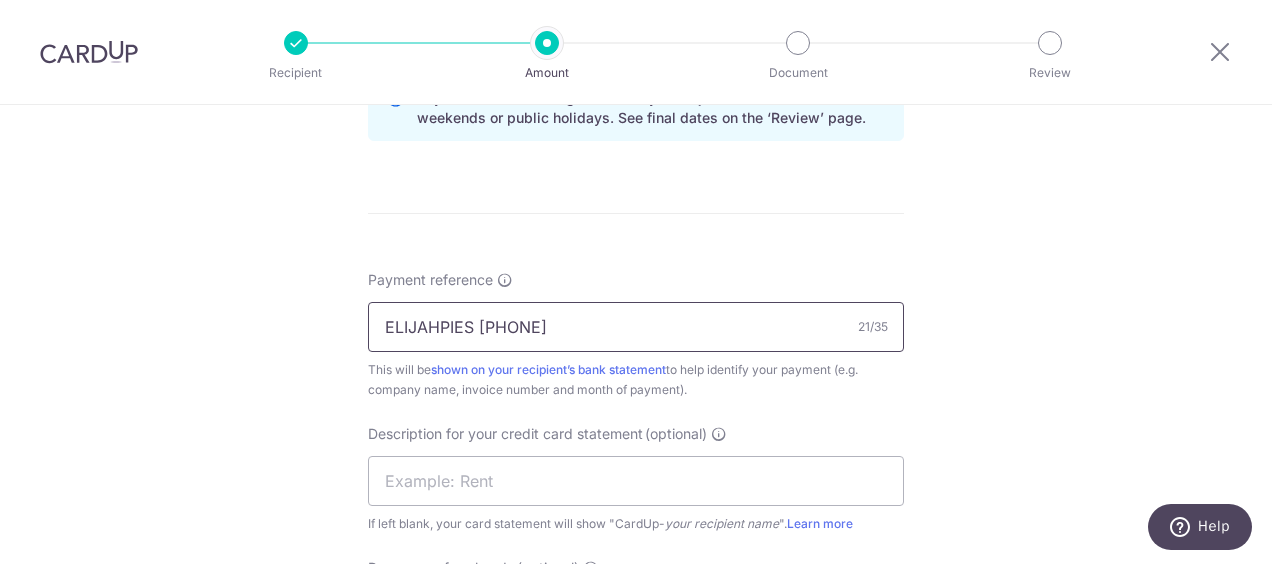 scroll, scrollTop: 1077, scrollLeft: 0, axis: vertical 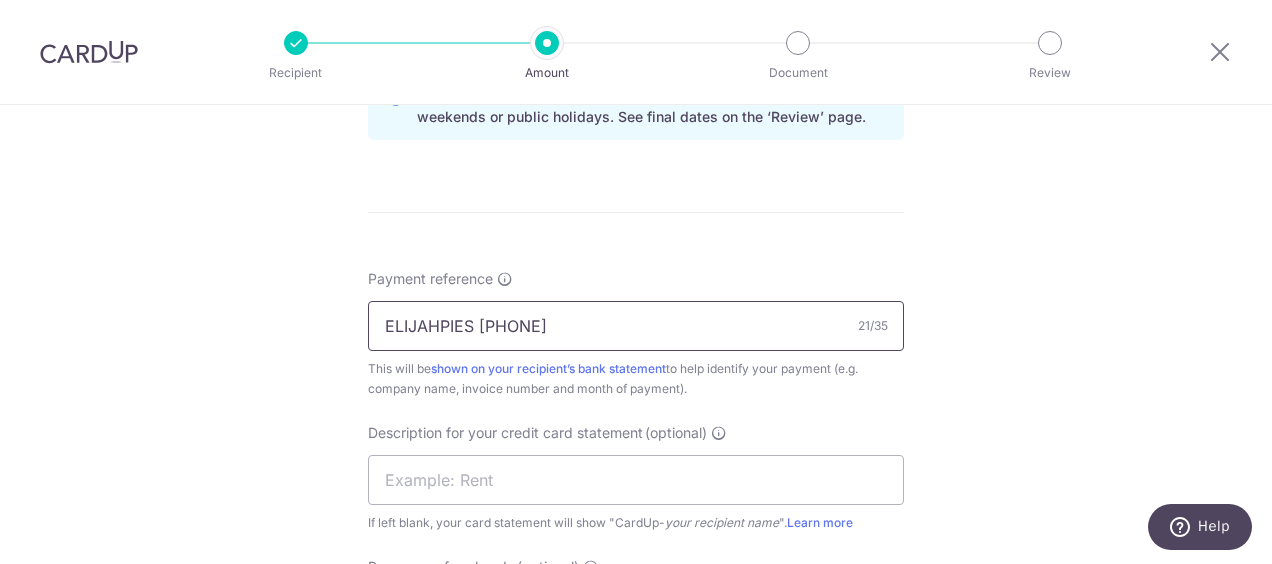 drag, startPoint x: 609, startPoint y: 322, endPoint x: 473, endPoint y: 322, distance: 136 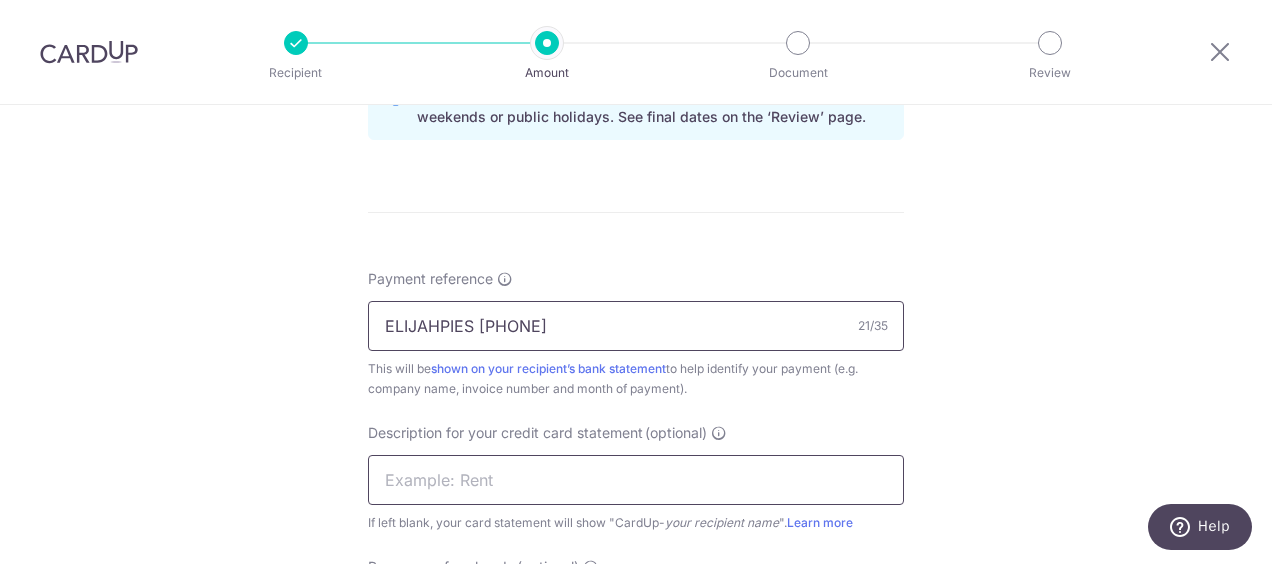 type on "ELIJAHPIES 5010568966" 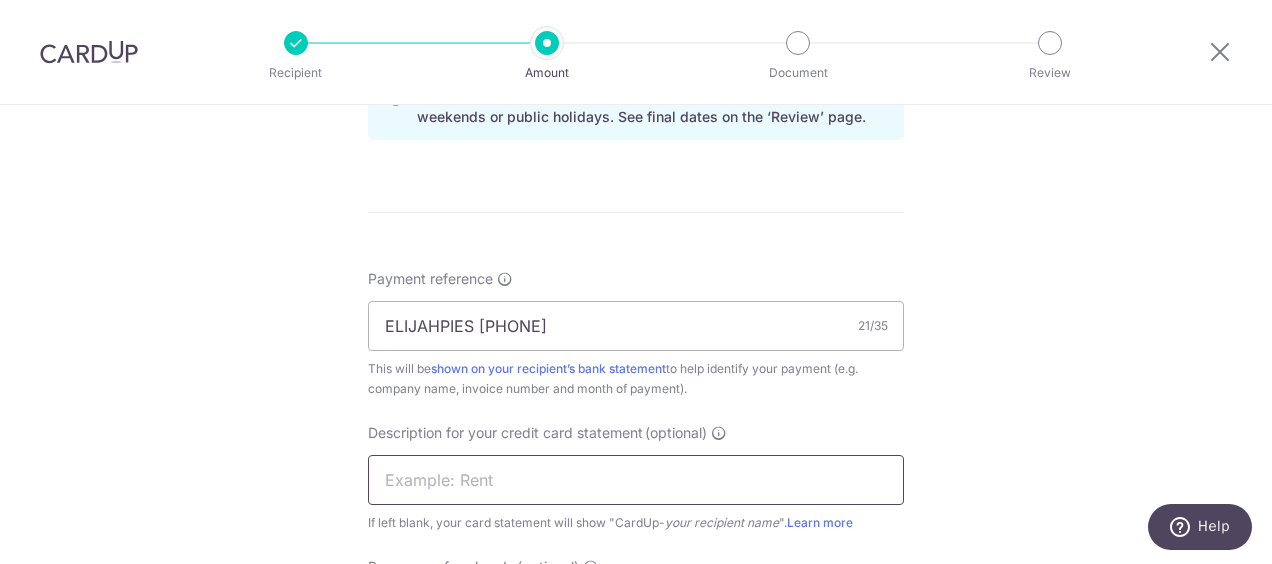 click at bounding box center [636, 480] 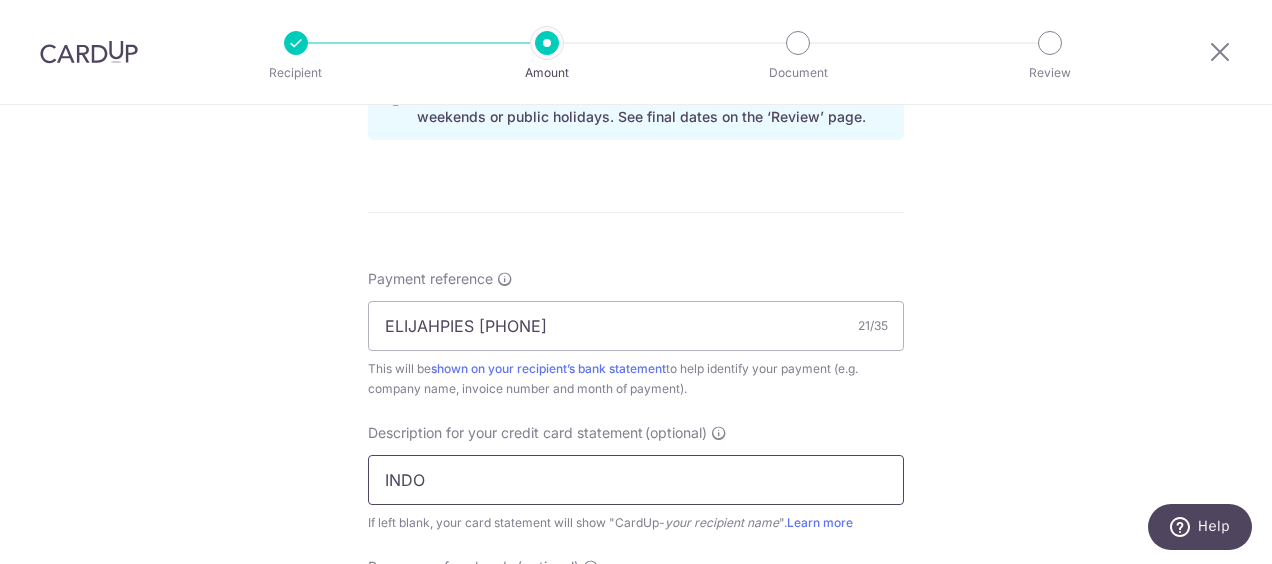 paste on "5010568966" 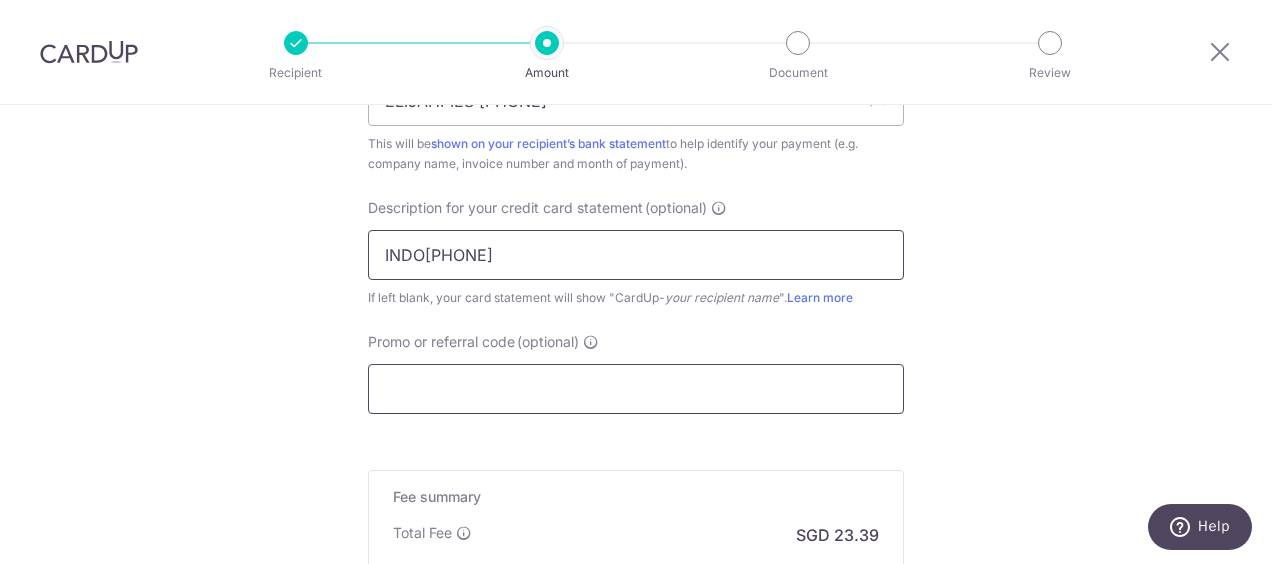 scroll, scrollTop: 1303, scrollLeft: 0, axis: vertical 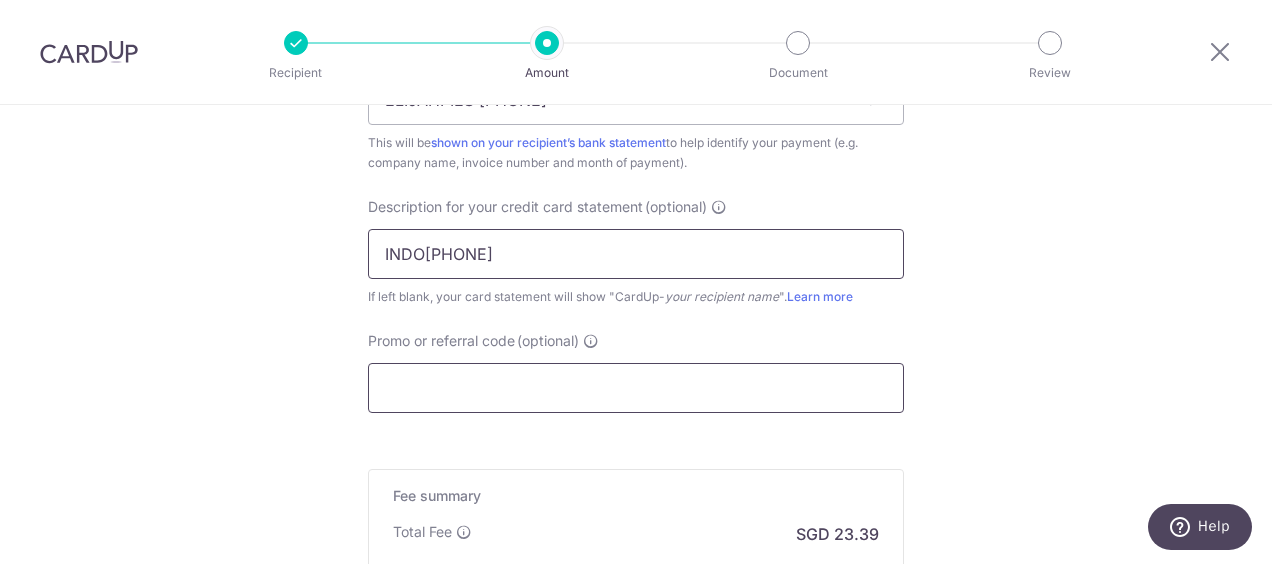 type on "INDO5010568966" 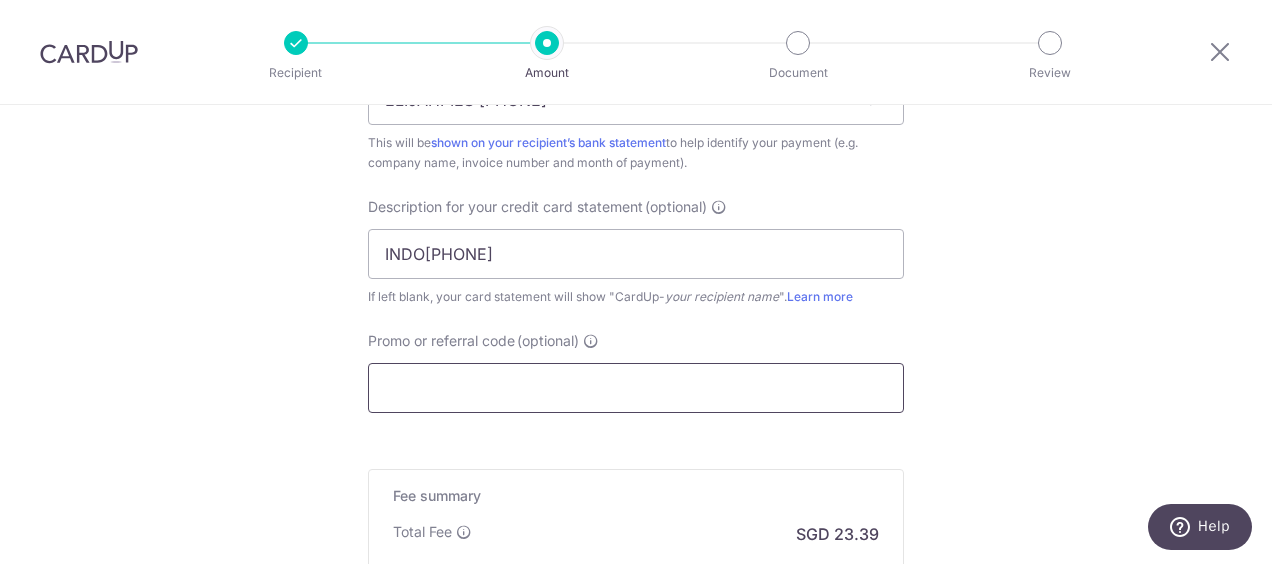 click on "Promo or referral code
(optional)" at bounding box center (636, 388) 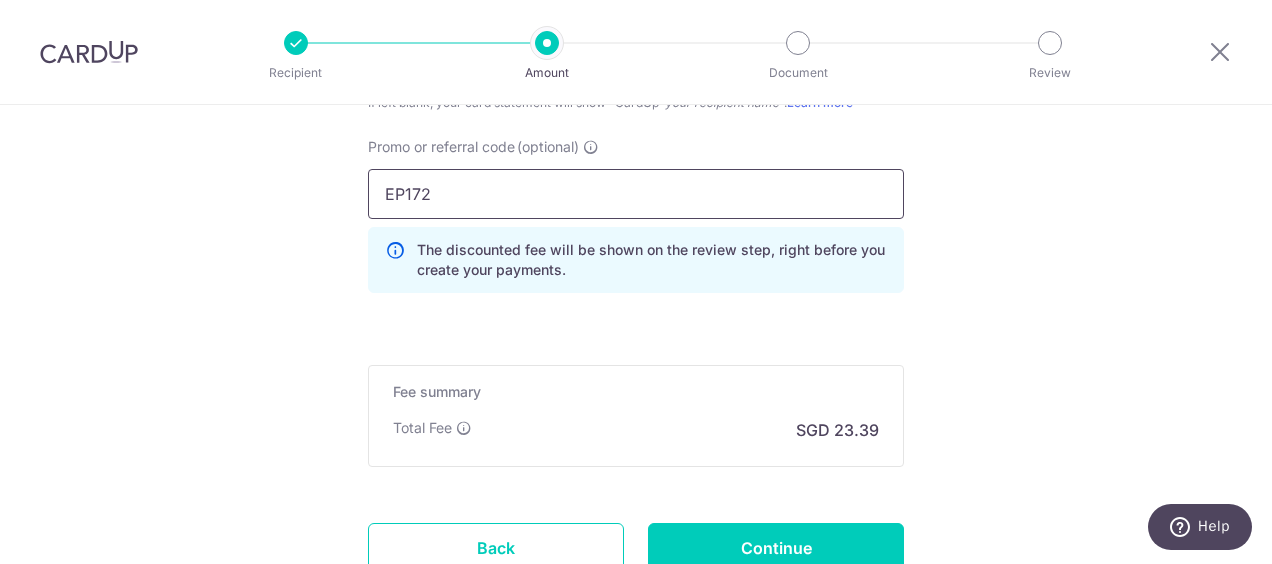 scroll, scrollTop: 1503, scrollLeft: 0, axis: vertical 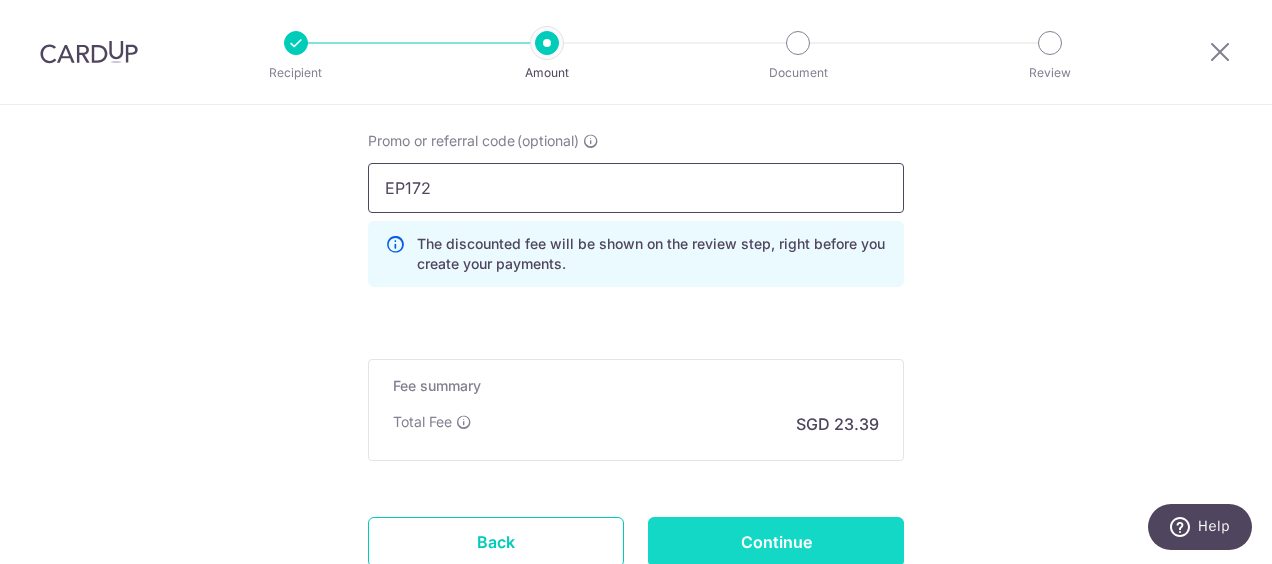 type on "EP172" 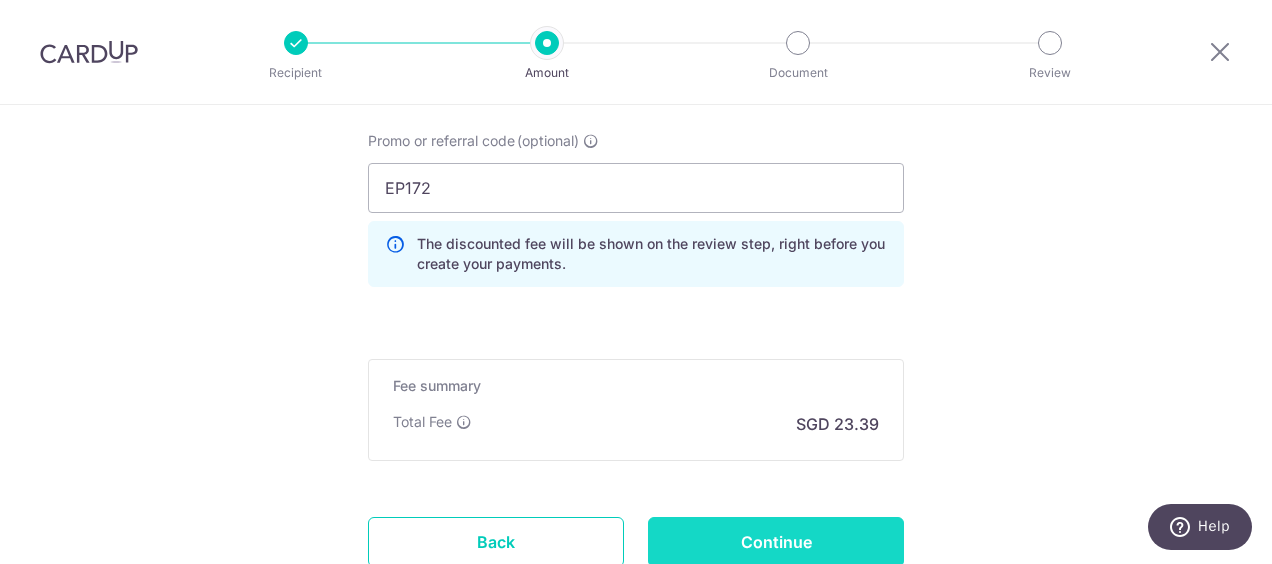 click on "Continue" at bounding box center (776, 542) 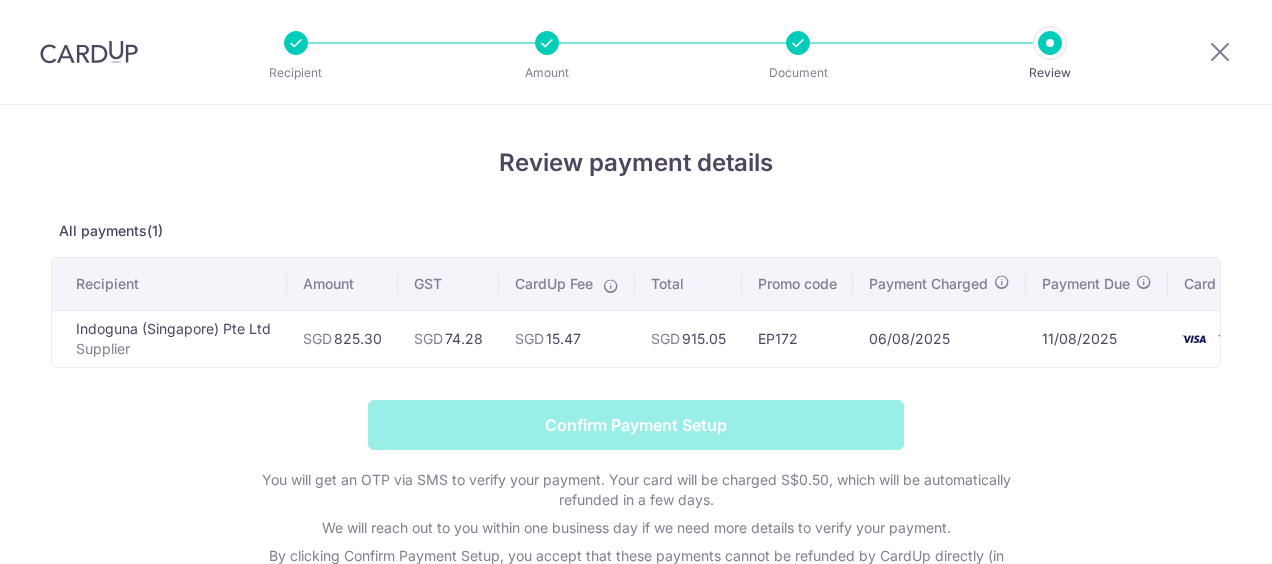scroll, scrollTop: 0, scrollLeft: 0, axis: both 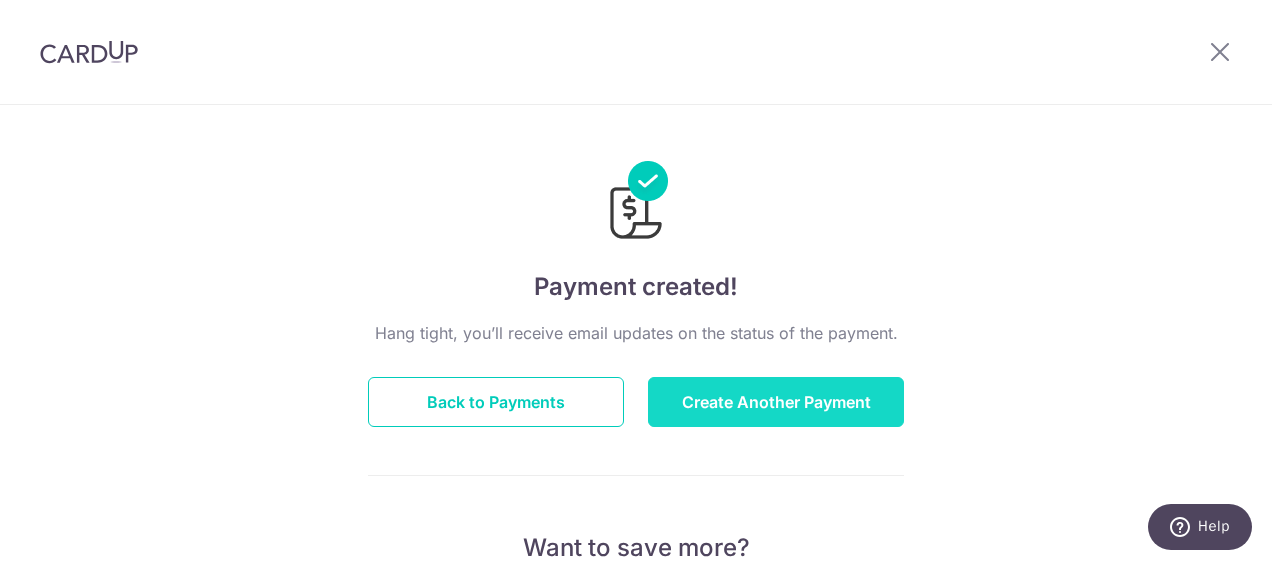 click on "Create Another Payment" at bounding box center [776, 402] 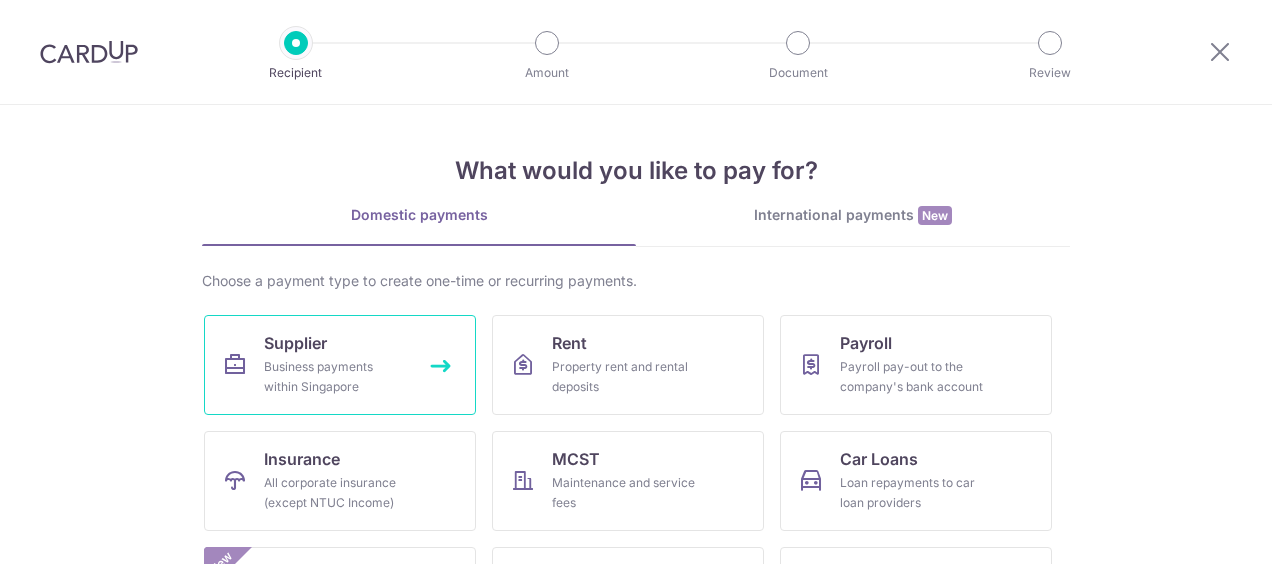 scroll, scrollTop: 0, scrollLeft: 0, axis: both 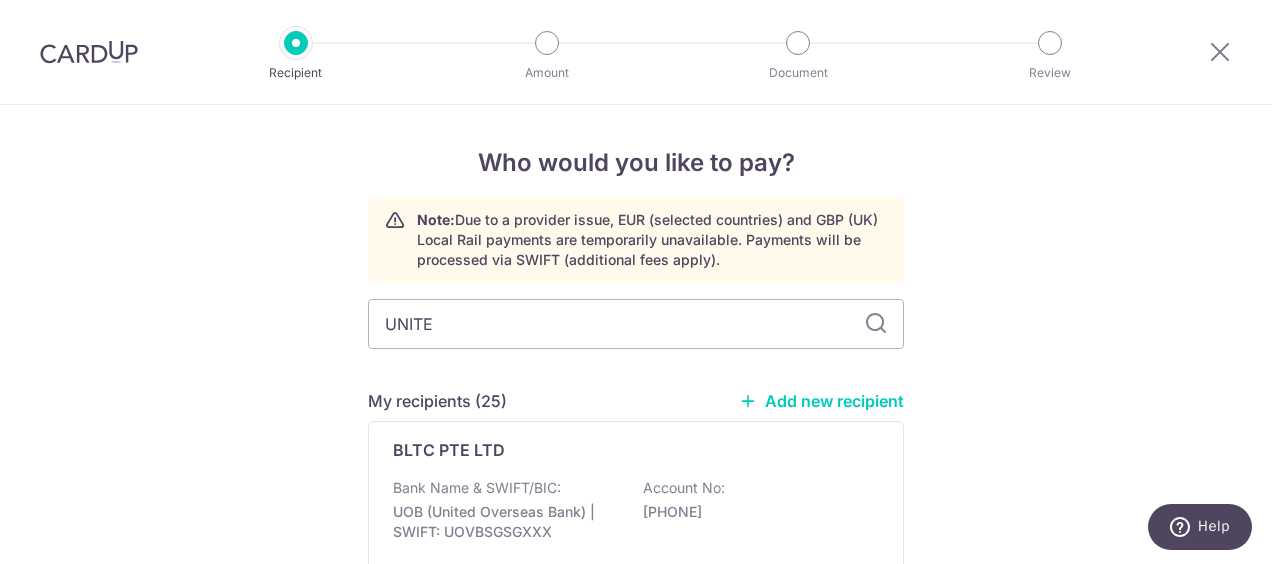 type on "UNITED" 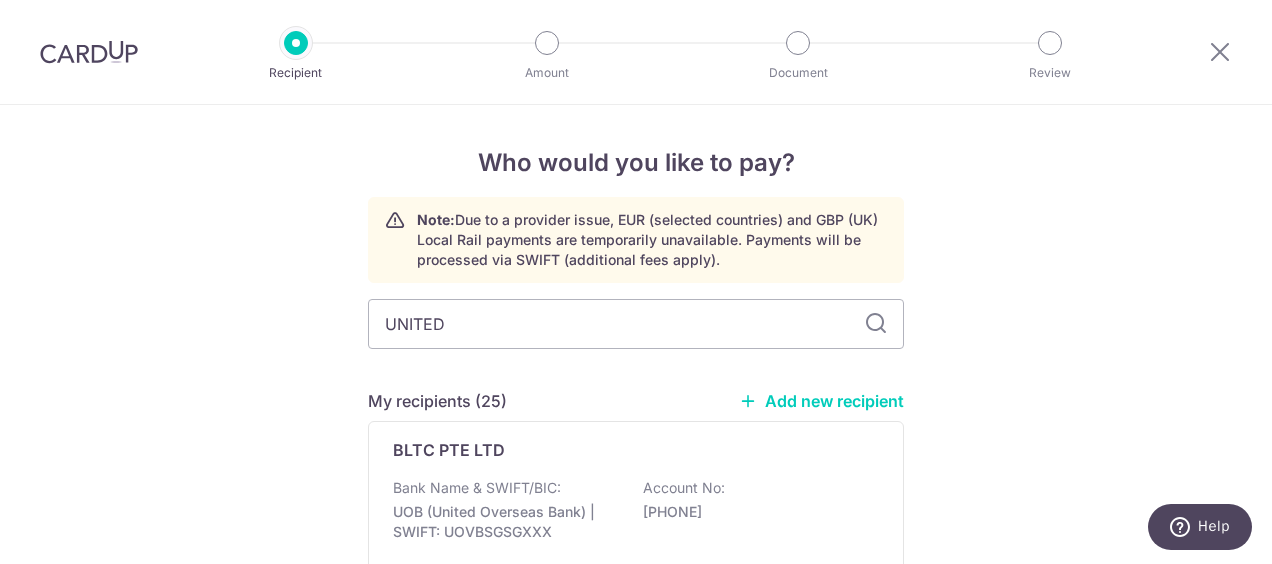 scroll, scrollTop: 118, scrollLeft: 0, axis: vertical 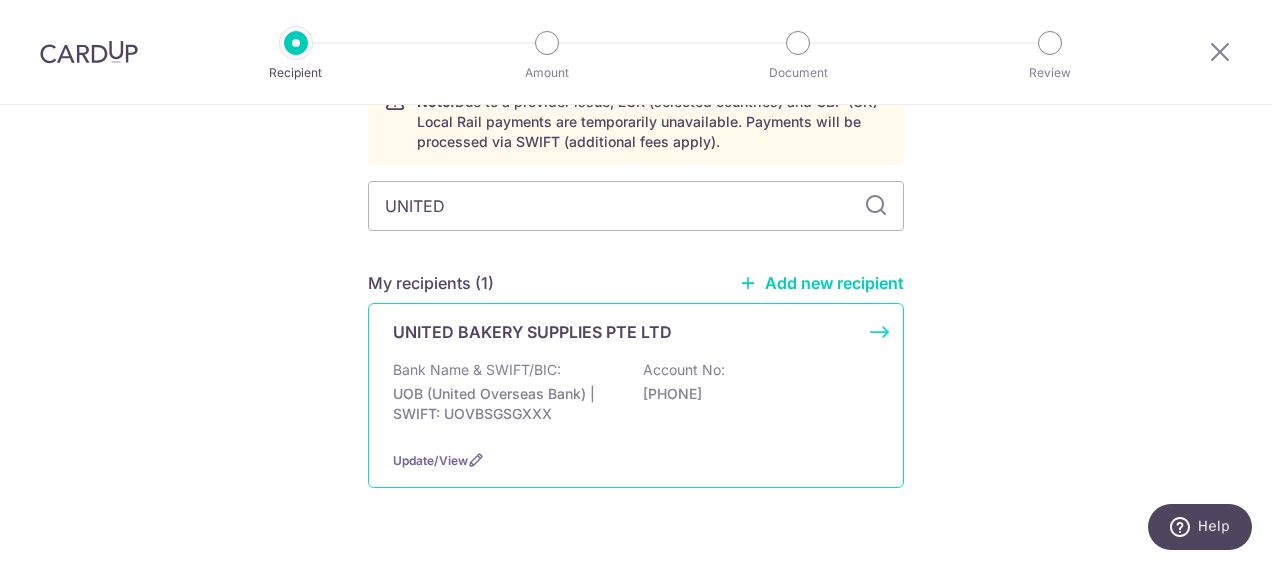 click on "UNITED BAKERY SUPPLIES PTE LTD" at bounding box center [532, 332] 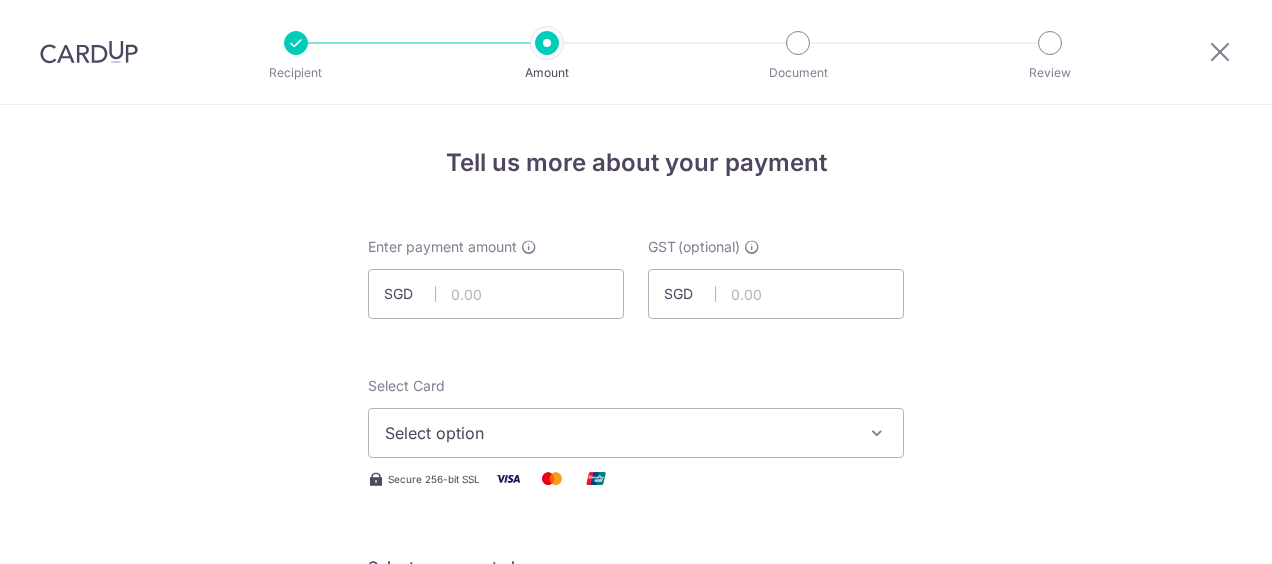 scroll, scrollTop: 0, scrollLeft: 0, axis: both 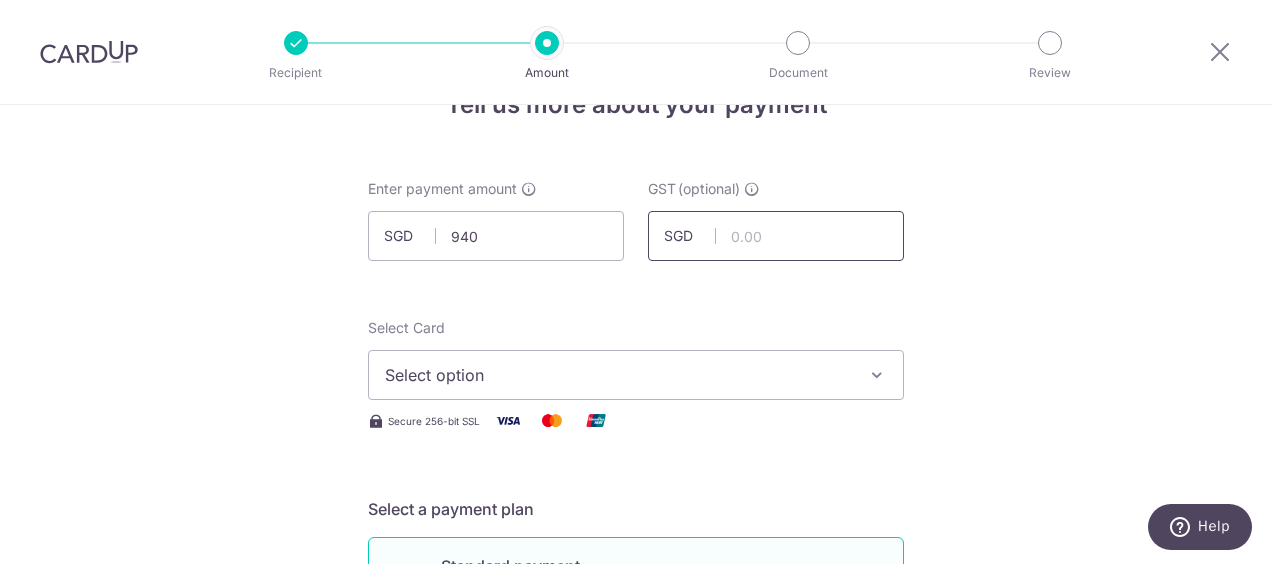 type on "940.00" 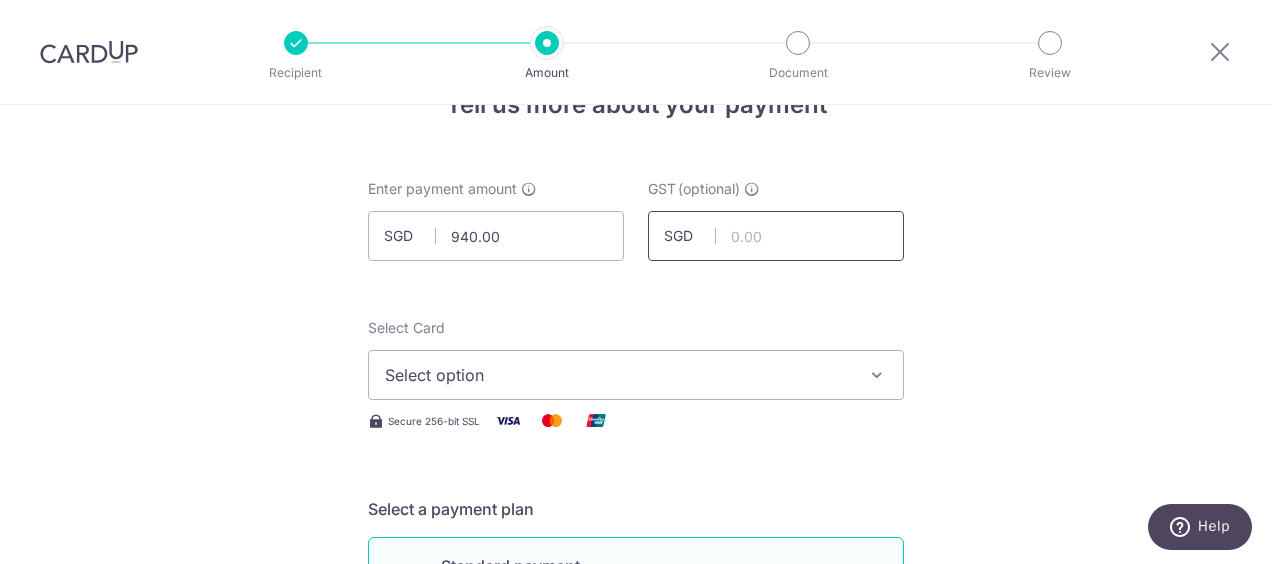 click at bounding box center [776, 236] 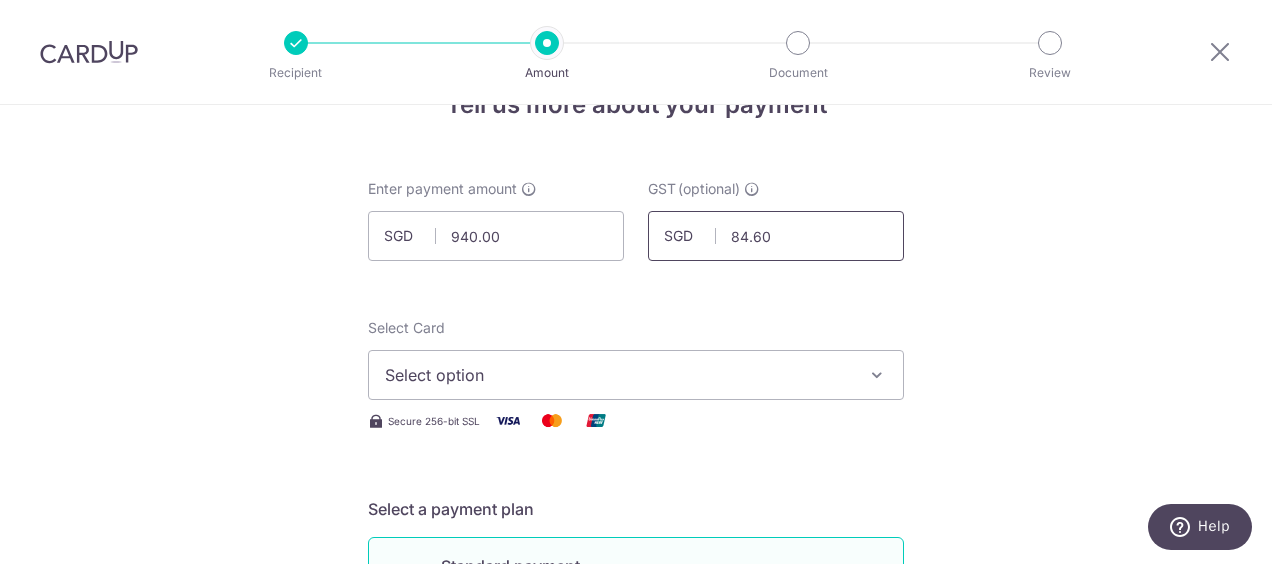 scroll, scrollTop: 169, scrollLeft: 0, axis: vertical 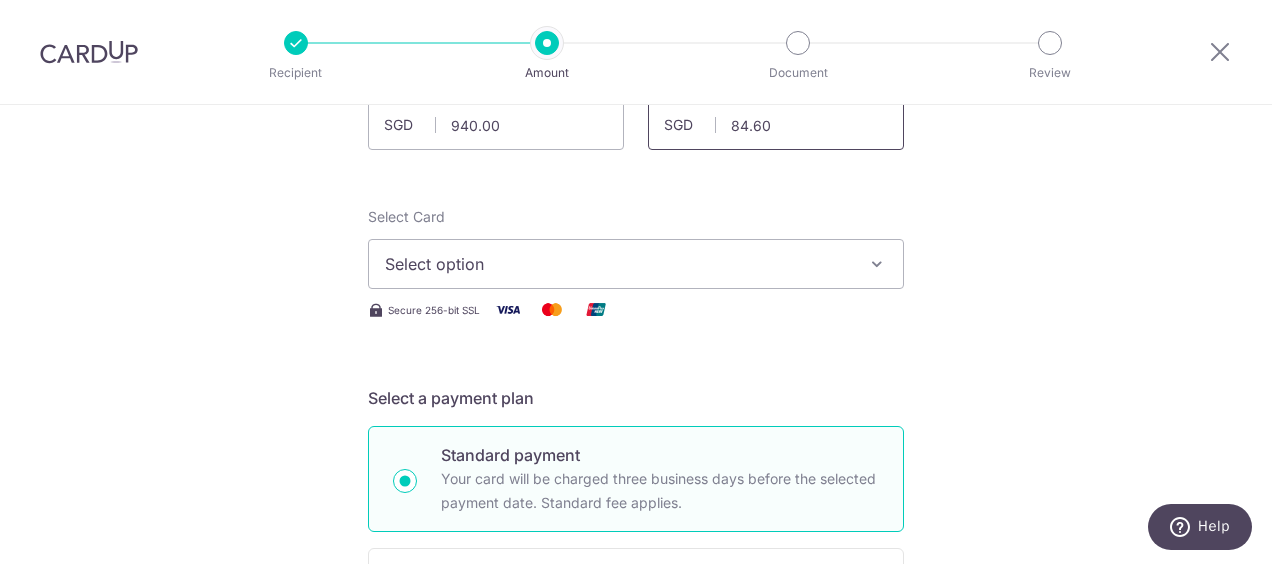 type on "84.60" 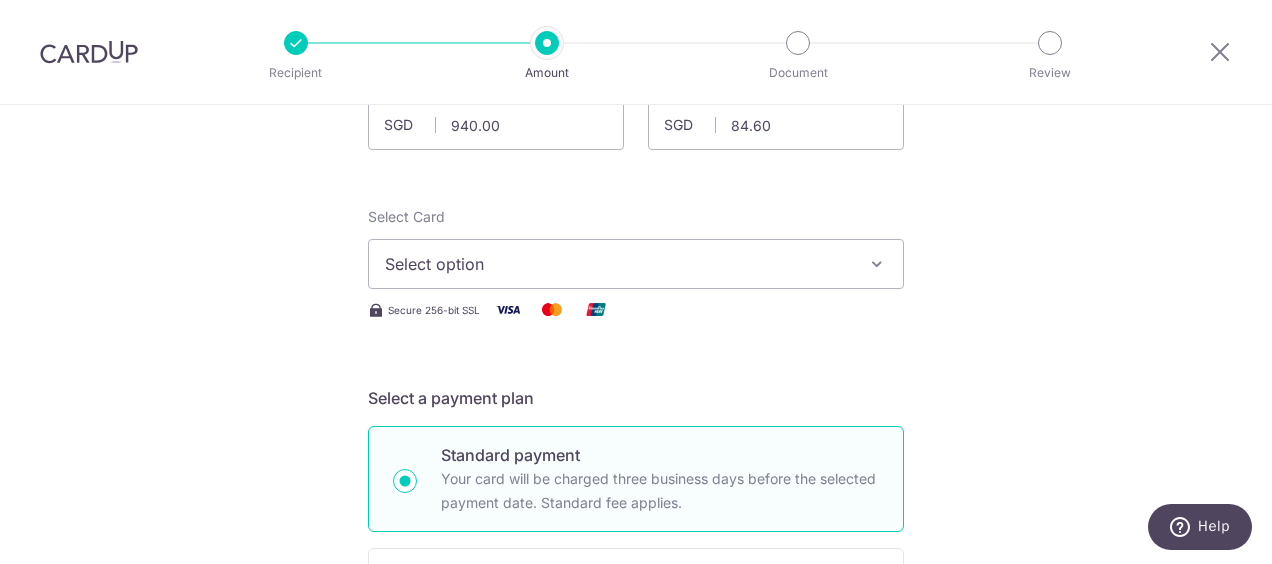click on "Select option" at bounding box center [636, 264] 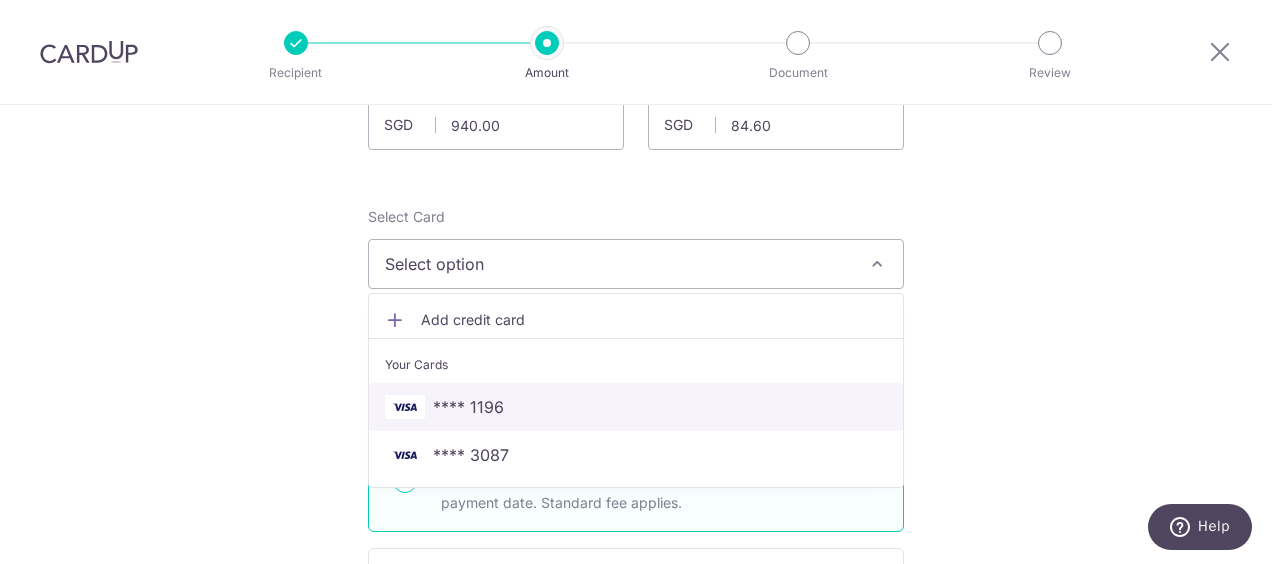 click on "**** 1196" at bounding box center [636, 407] 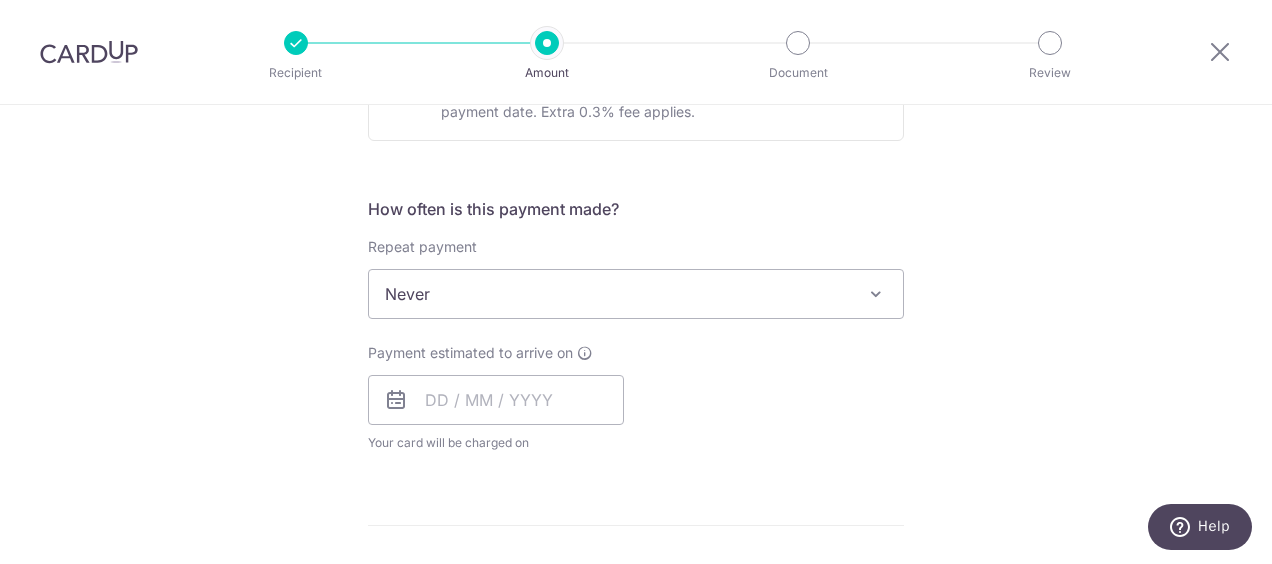 scroll, scrollTop: 683, scrollLeft: 0, axis: vertical 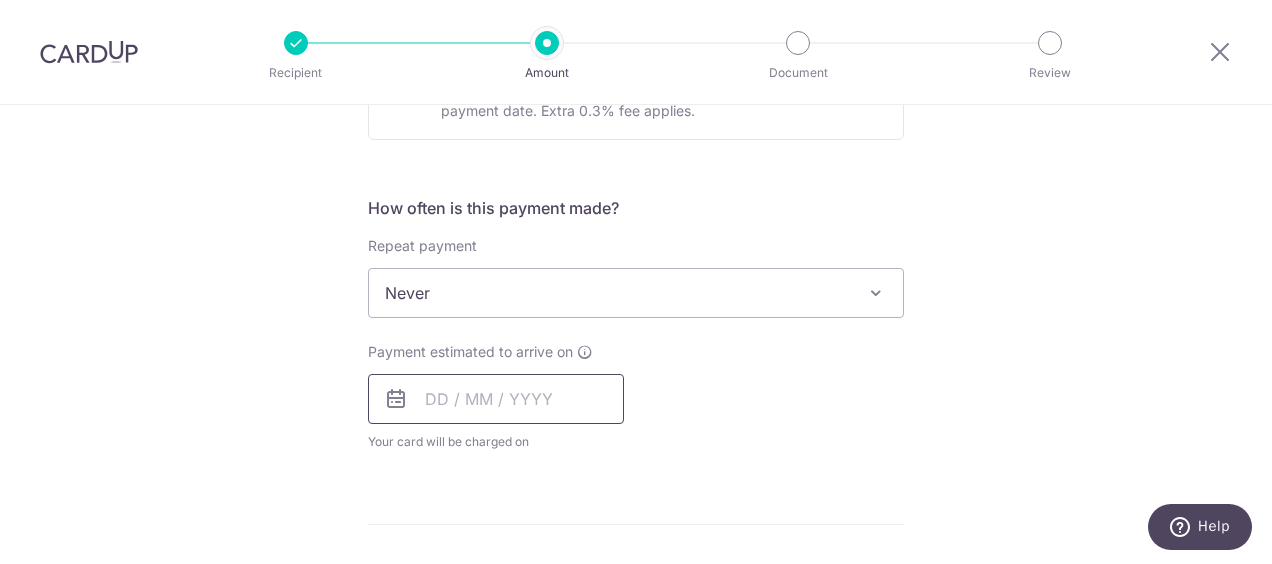 click at bounding box center [496, 399] 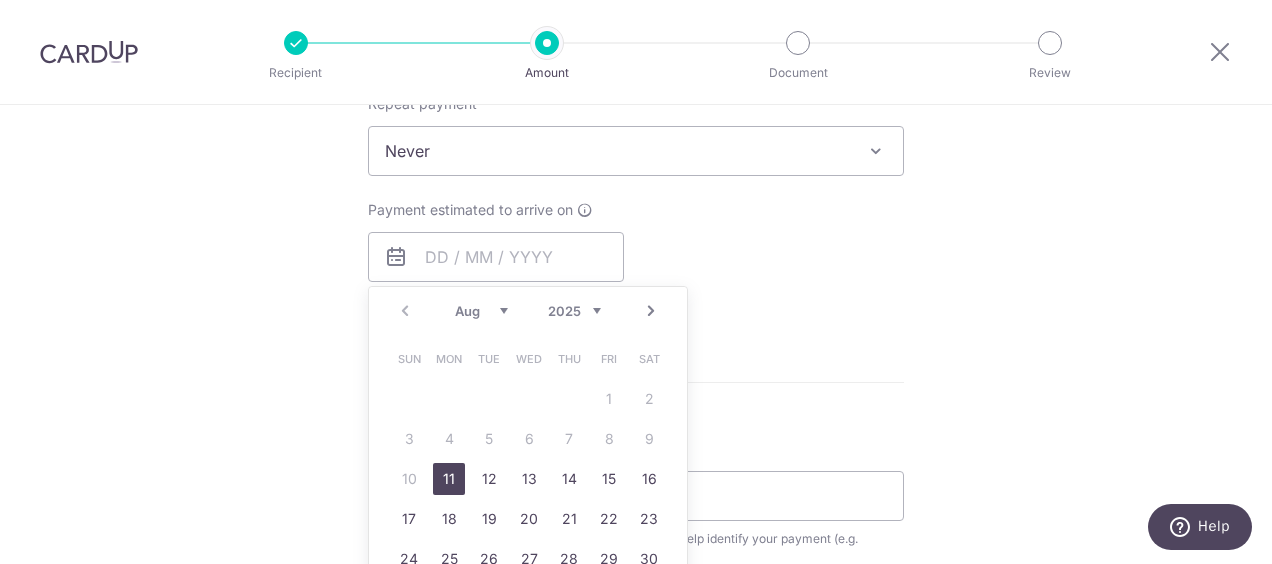 click on "11" at bounding box center (449, 479) 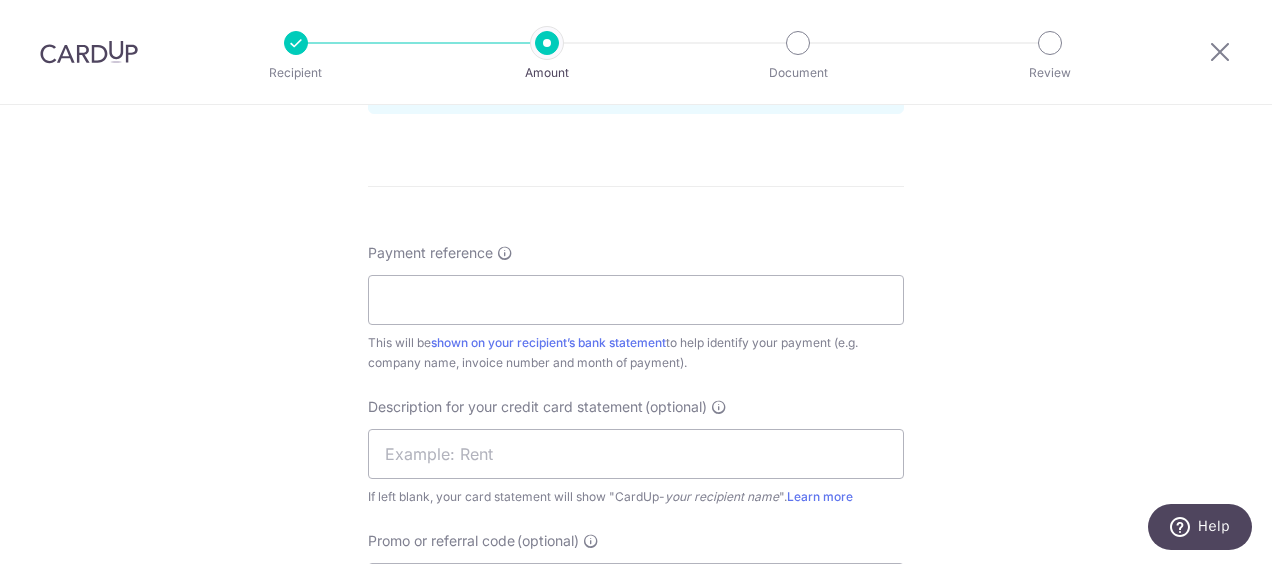 scroll, scrollTop: 1108, scrollLeft: 0, axis: vertical 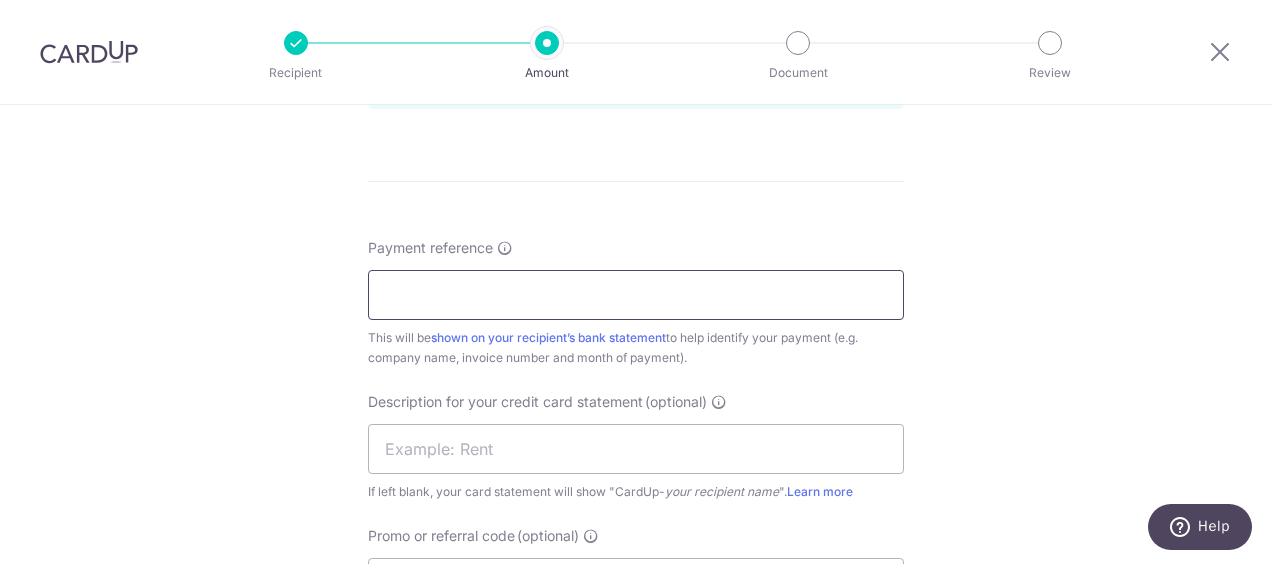 click on "Payment reference" at bounding box center (636, 295) 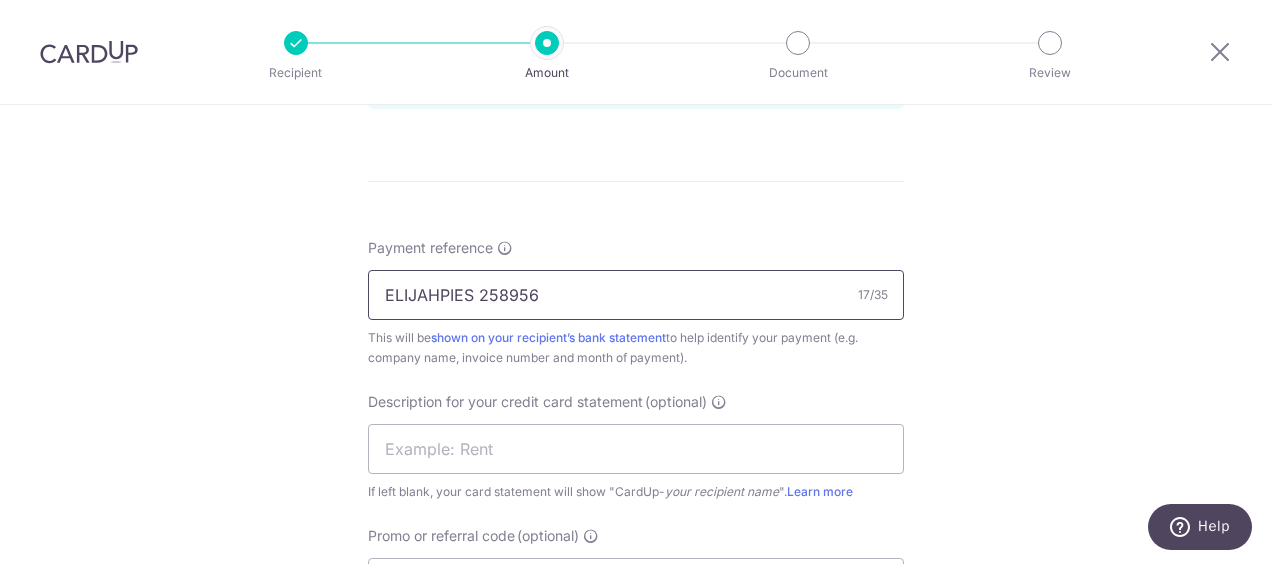 drag, startPoint x: 610, startPoint y: 296, endPoint x: 473, endPoint y: 280, distance: 137.93114 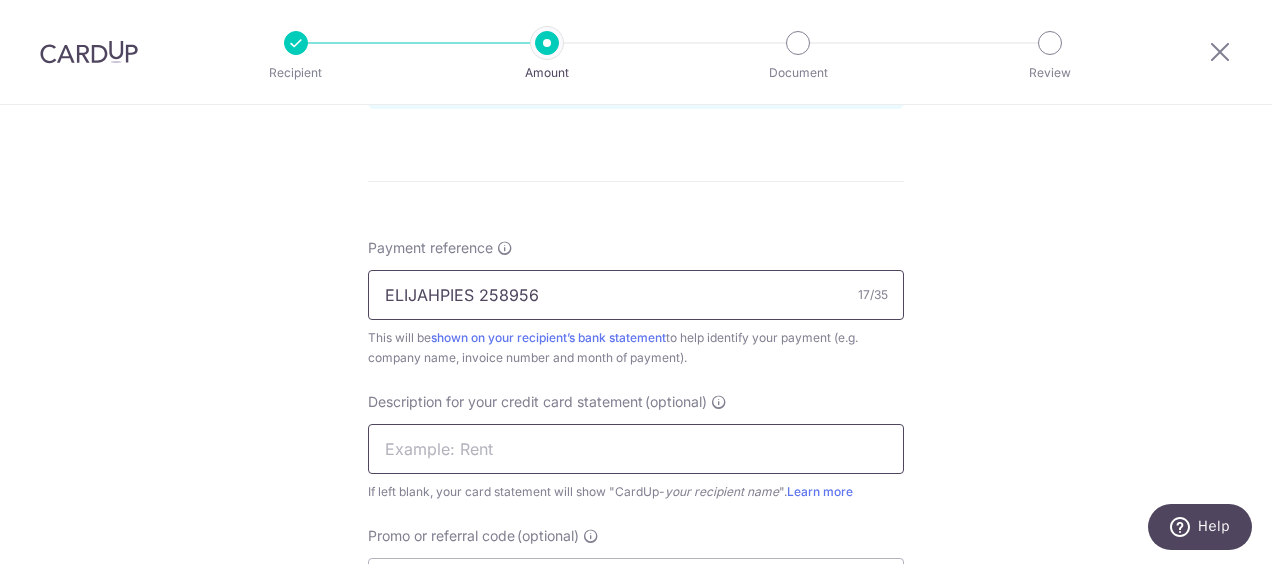 type on "ELIJAHPIES 258956" 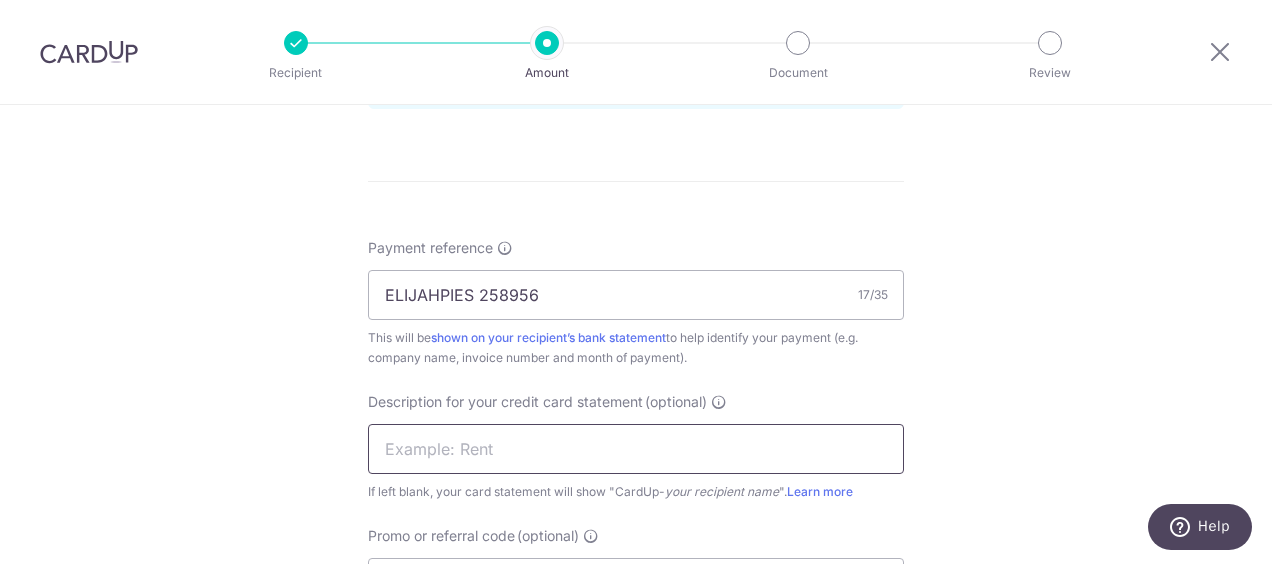 click at bounding box center (636, 449) 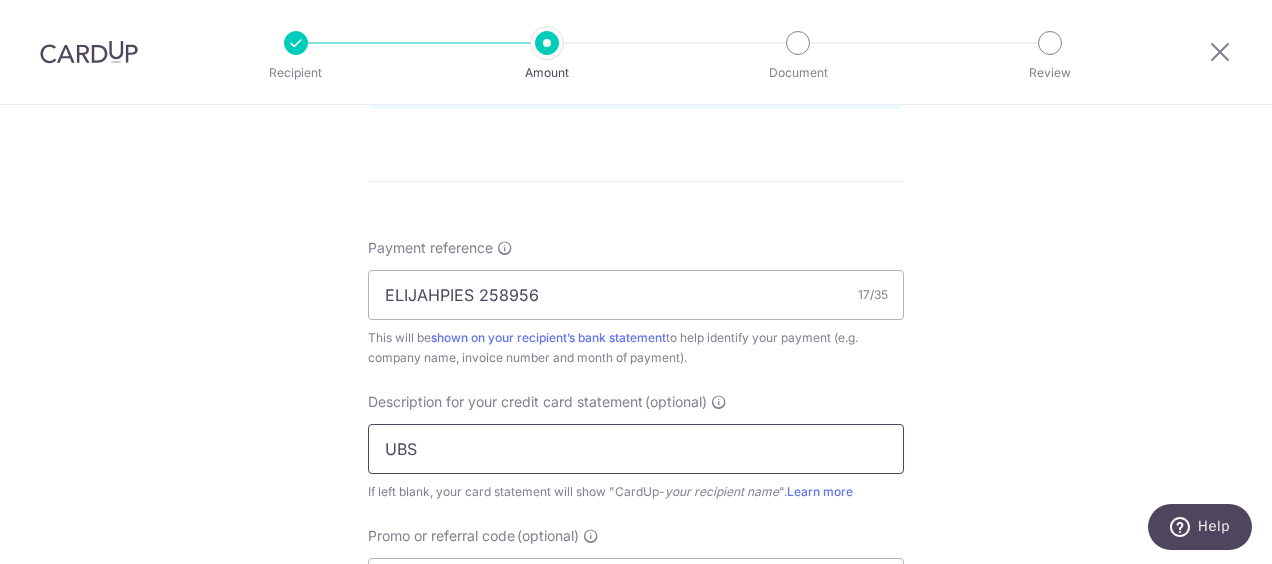 paste on "258956" 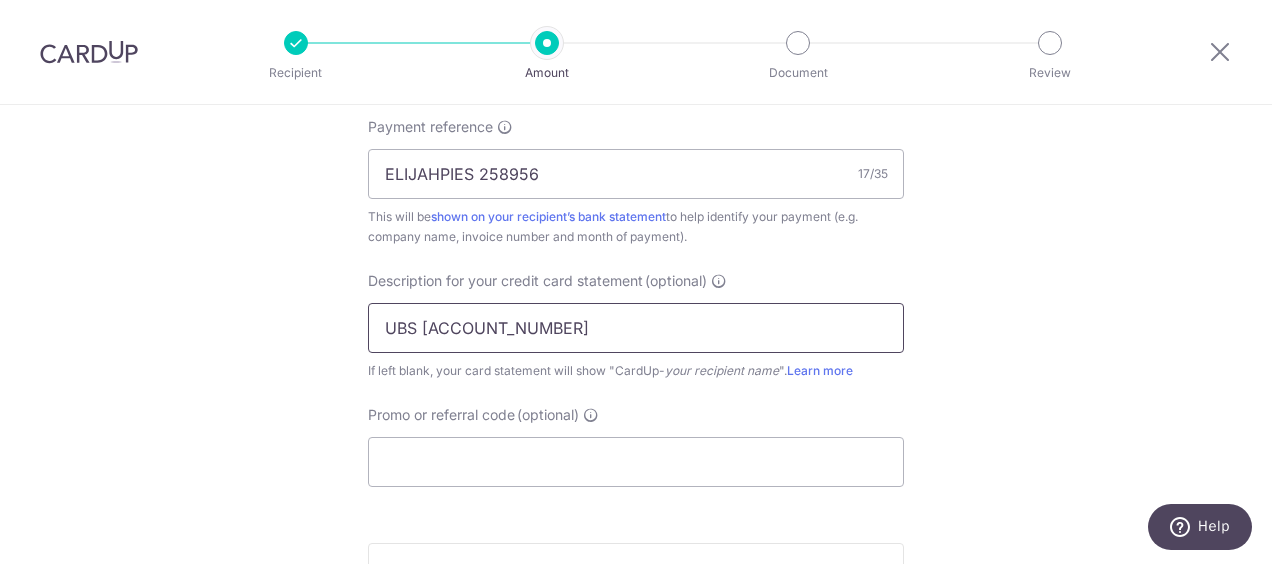 scroll, scrollTop: 1234, scrollLeft: 0, axis: vertical 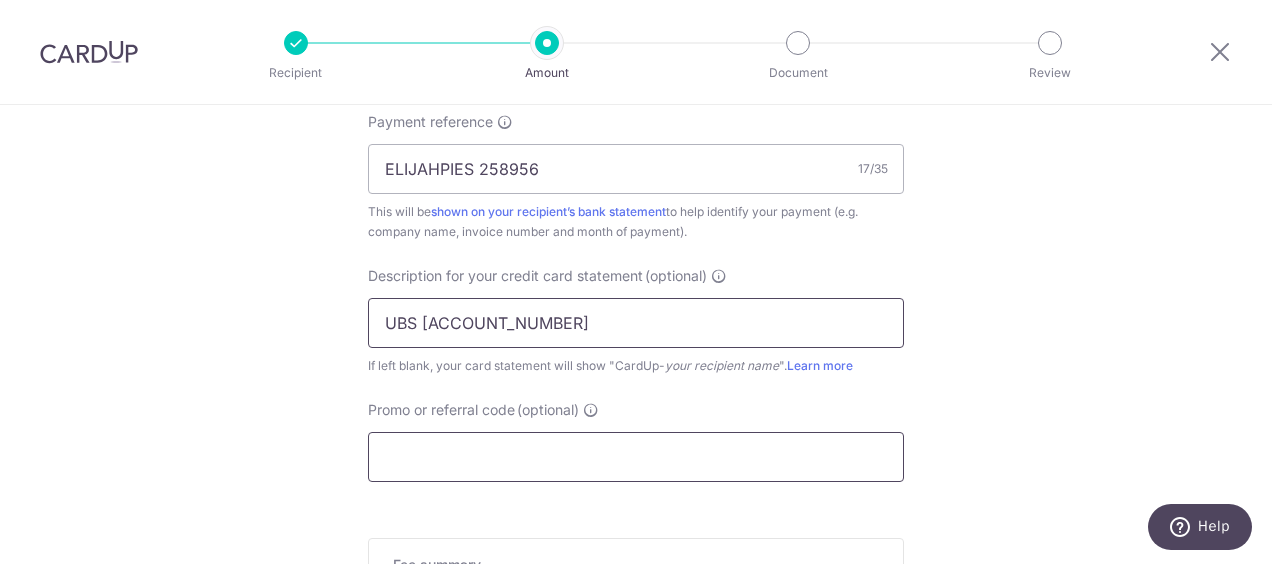 type on "UBS 258956" 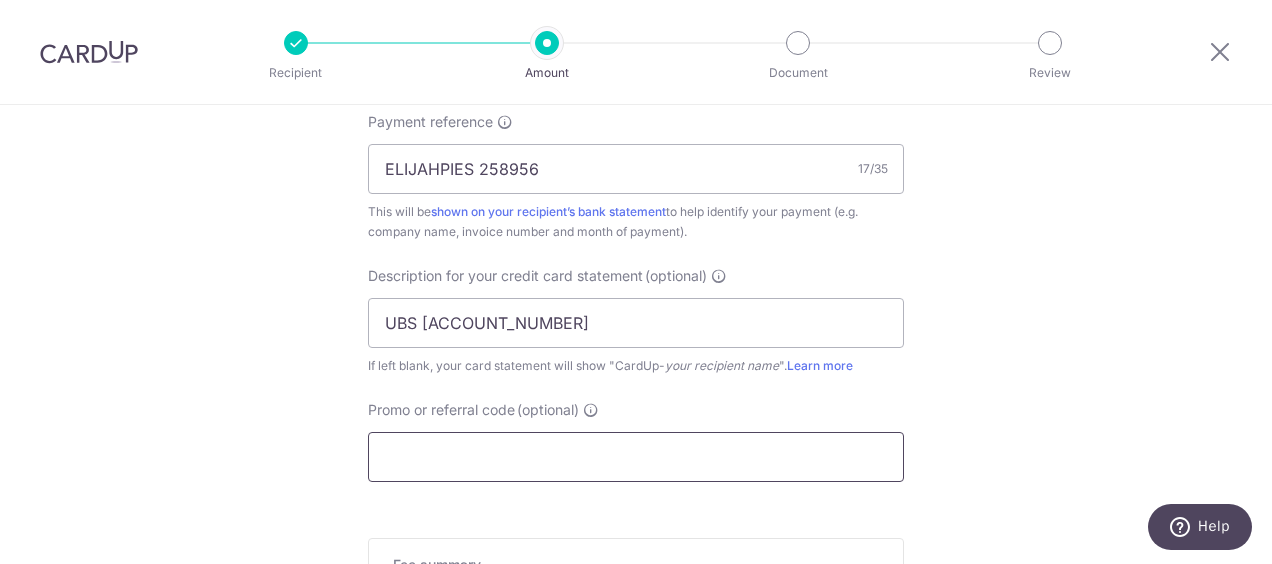 click on "Promo or referral code
(optional)" at bounding box center [636, 457] 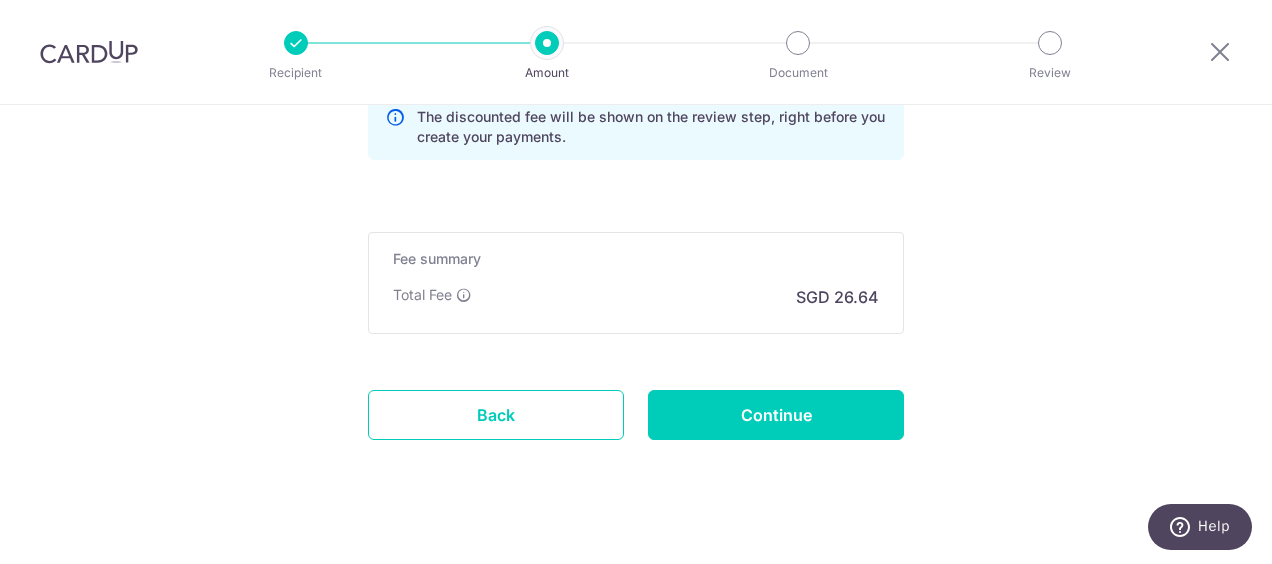 scroll, scrollTop: 1631, scrollLeft: 0, axis: vertical 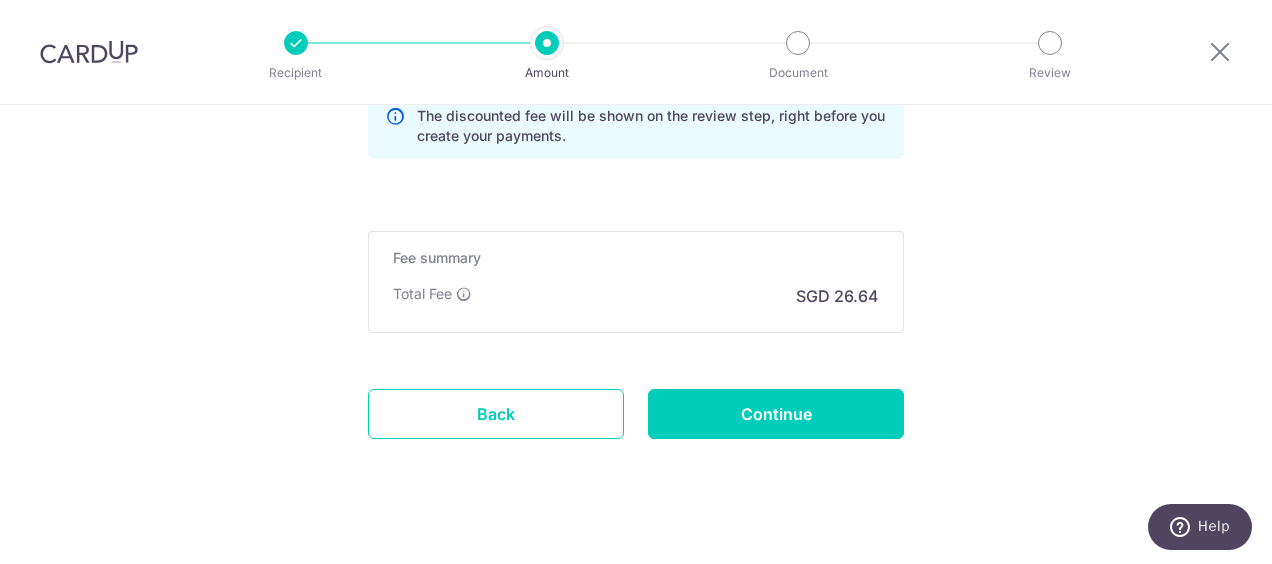 type on "EP172" 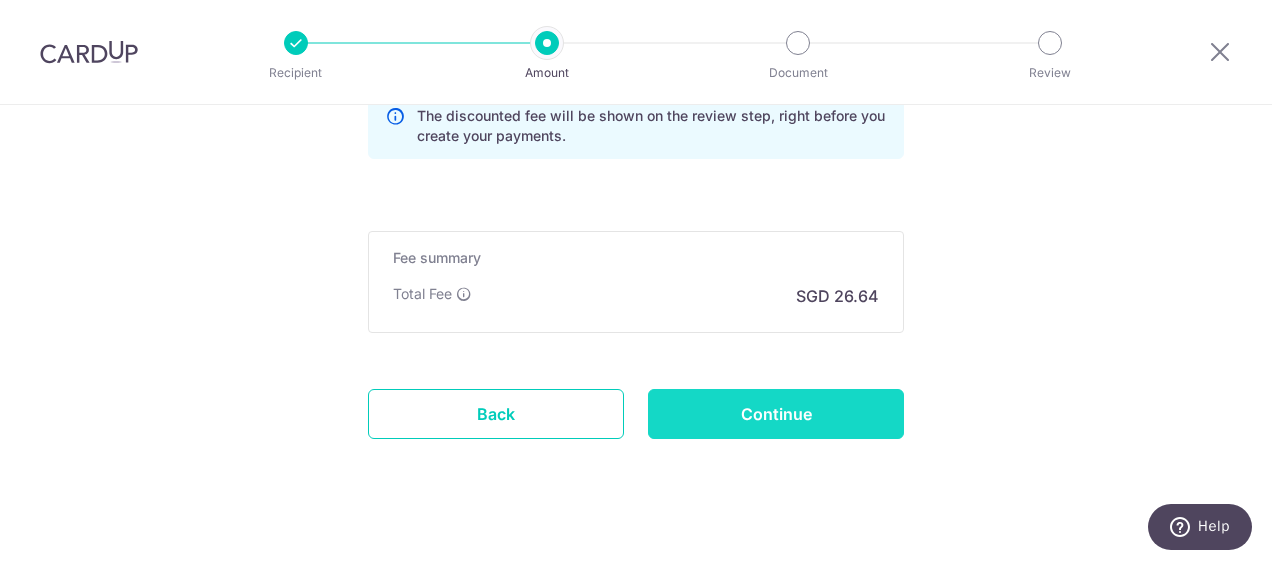 click on "Continue" at bounding box center (776, 414) 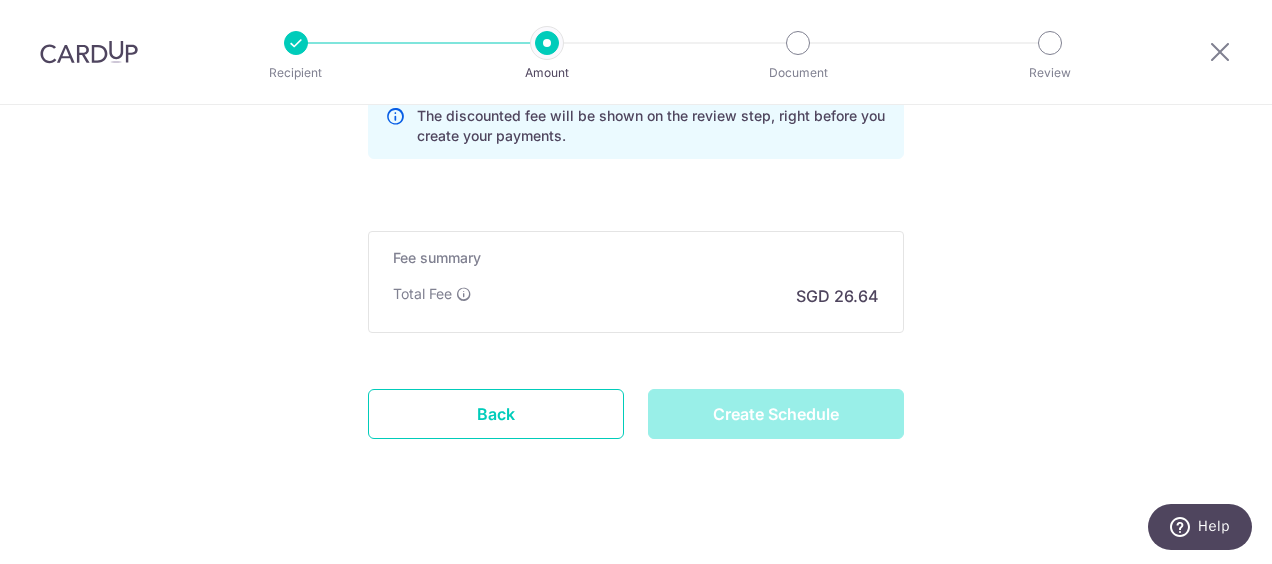 type on "Create Schedule" 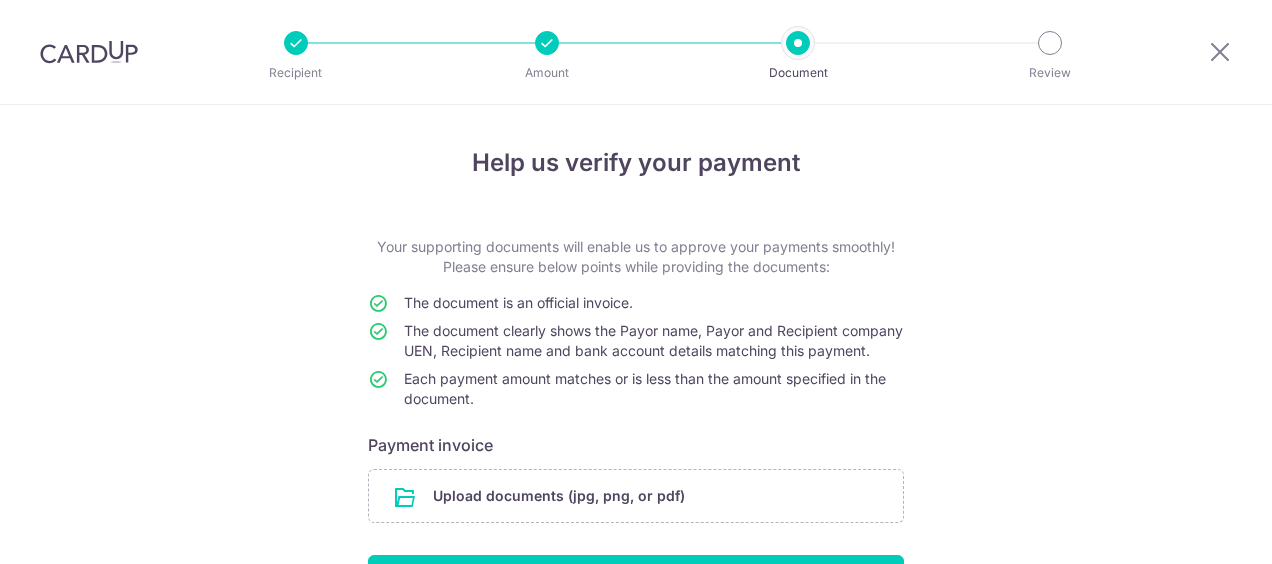 scroll, scrollTop: 0, scrollLeft: 0, axis: both 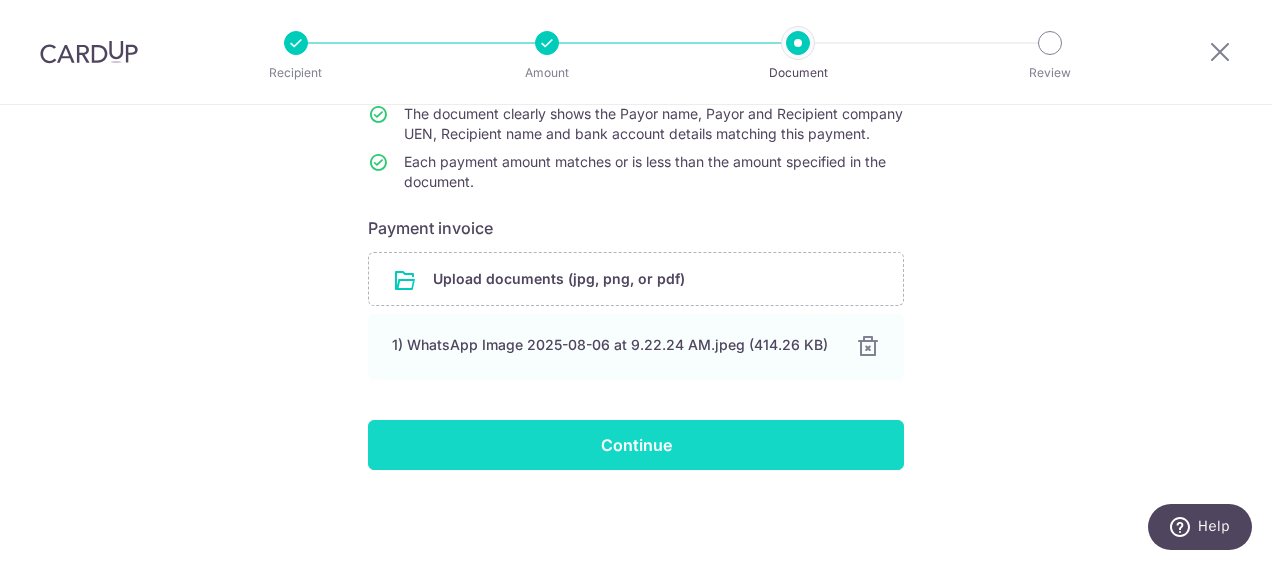 click on "Continue" at bounding box center [636, 445] 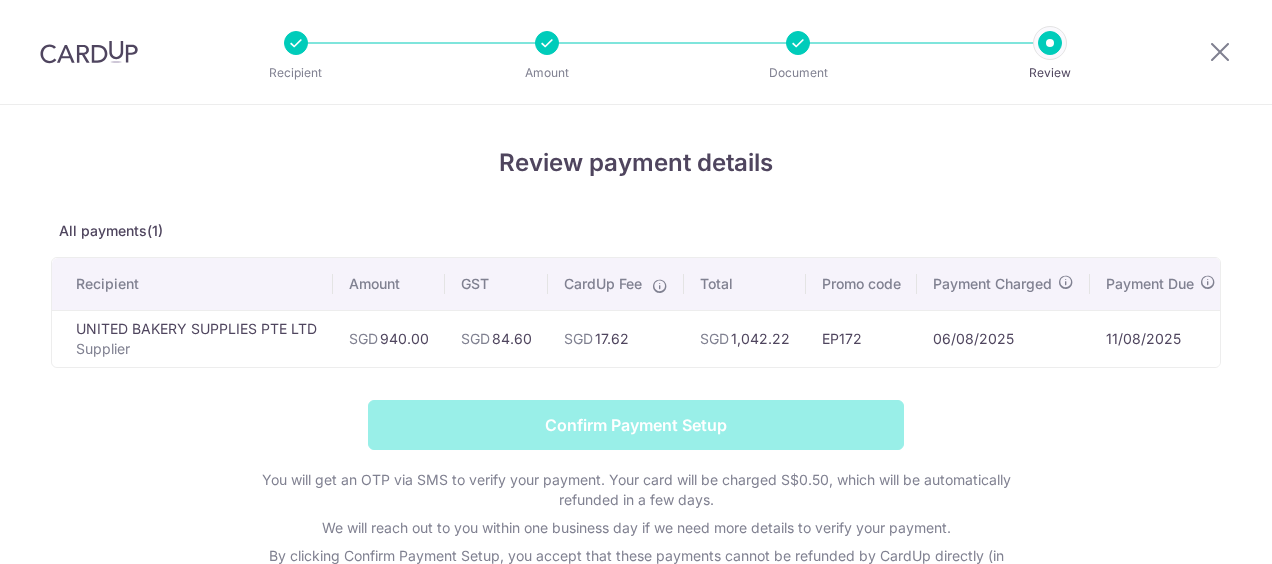 scroll, scrollTop: 0, scrollLeft: 0, axis: both 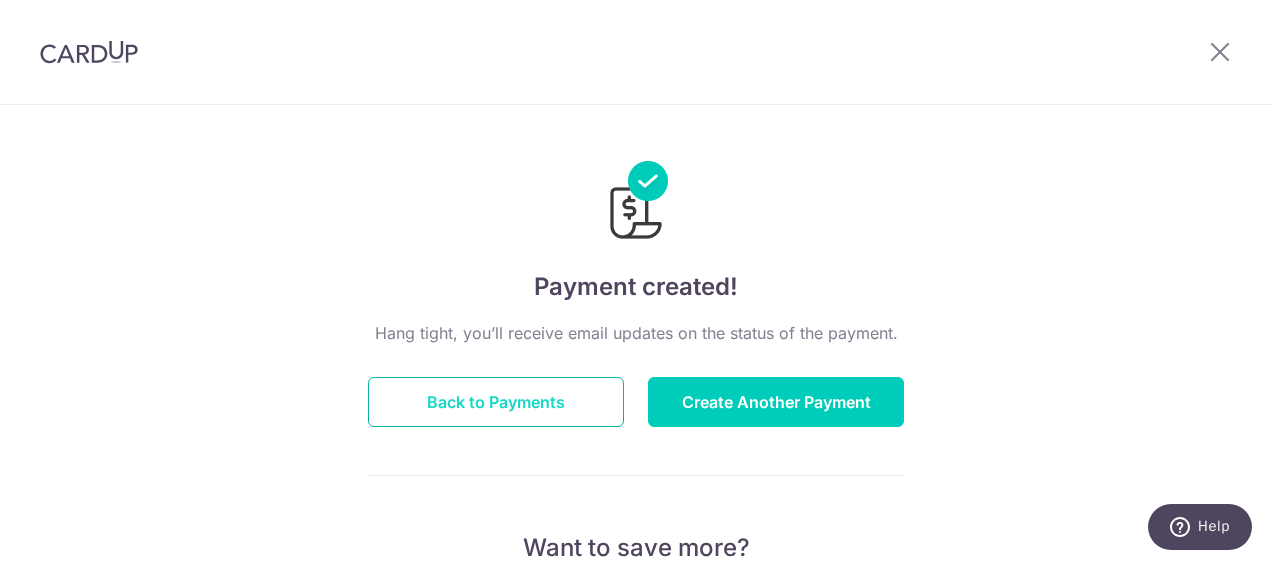 click on "Back to Payments" at bounding box center [496, 402] 